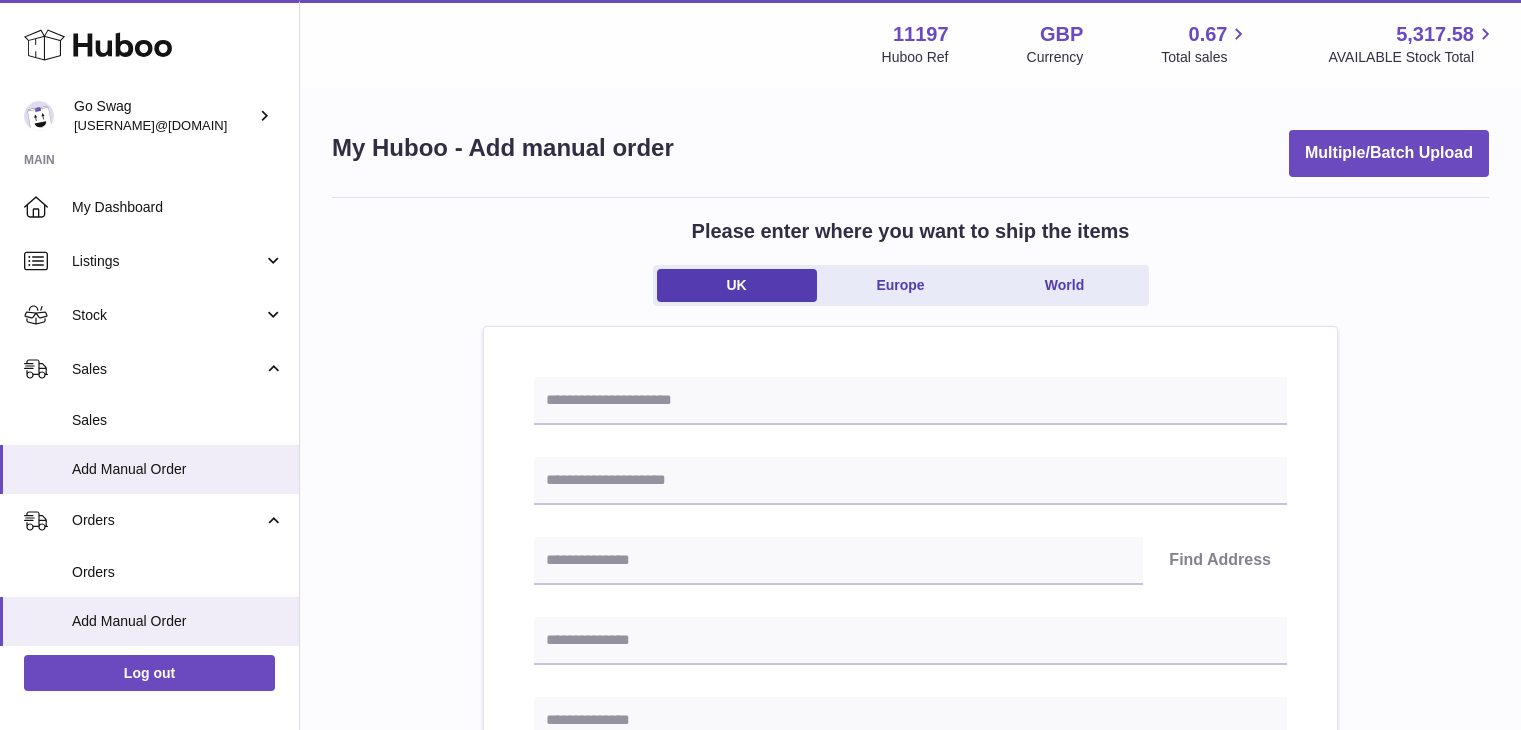 scroll, scrollTop: 144, scrollLeft: 0, axis: vertical 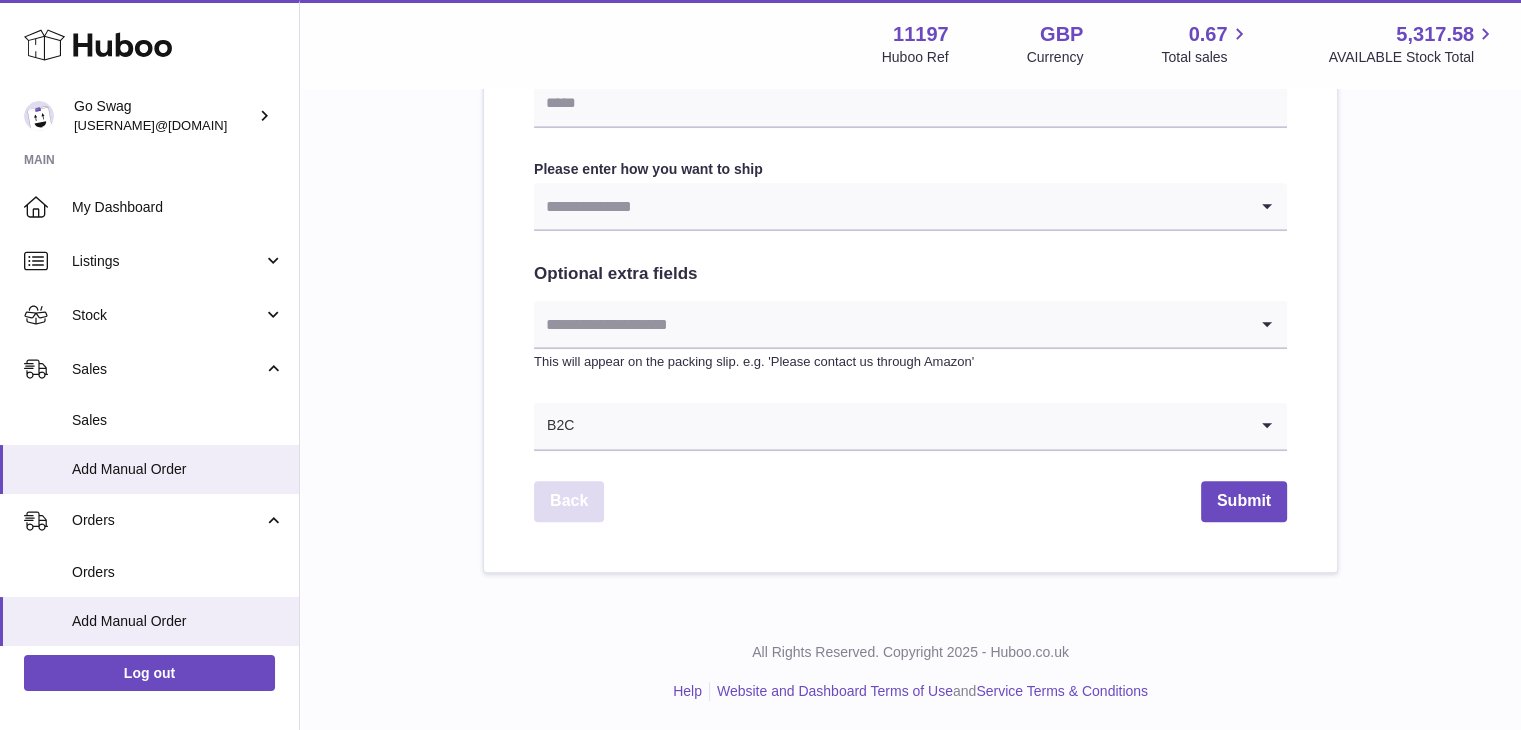 click on "Back" at bounding box center [569, 501] 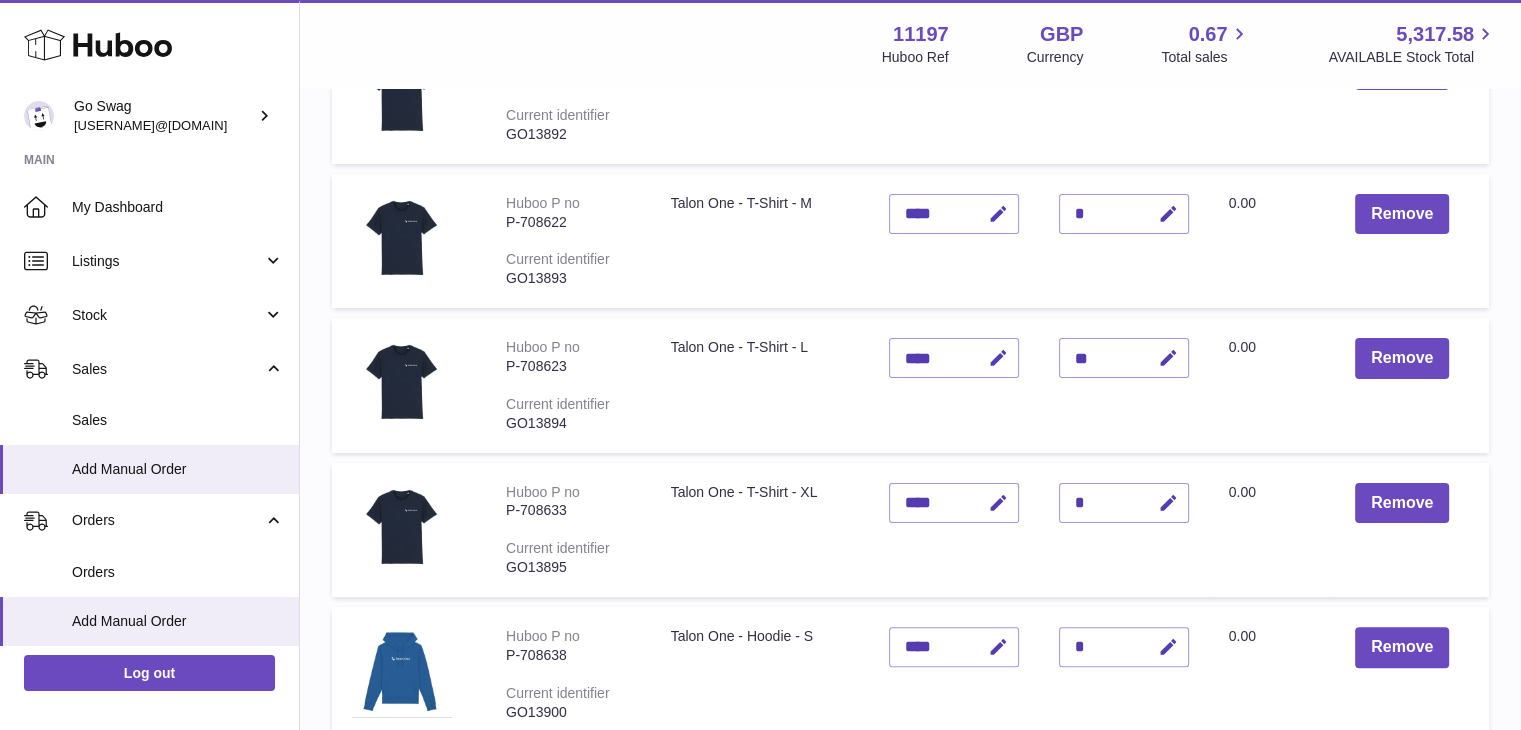 scroll, scrollTop: 0, scrollLeft: 0, axis: both 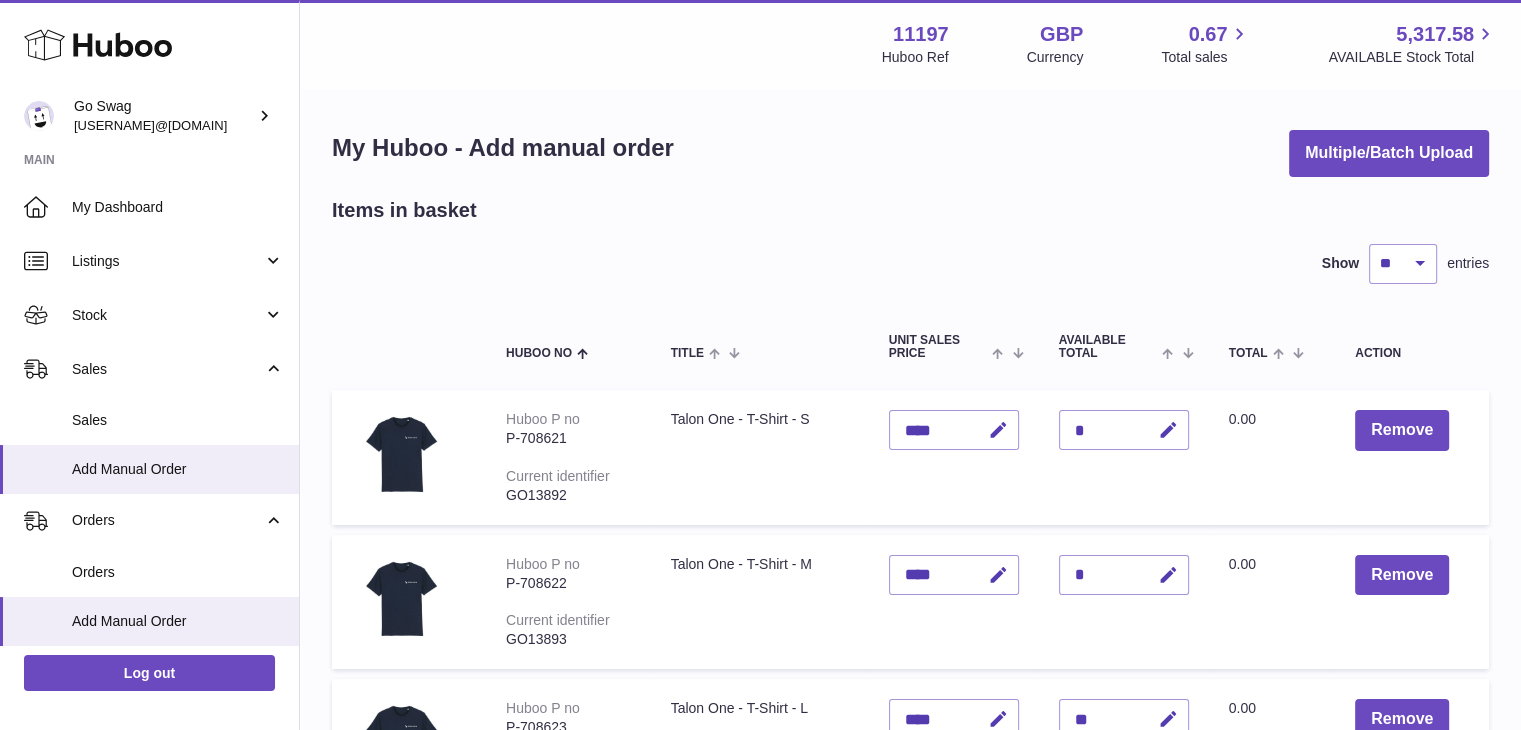 click on "P-708621" at bounding box center (568, 438) 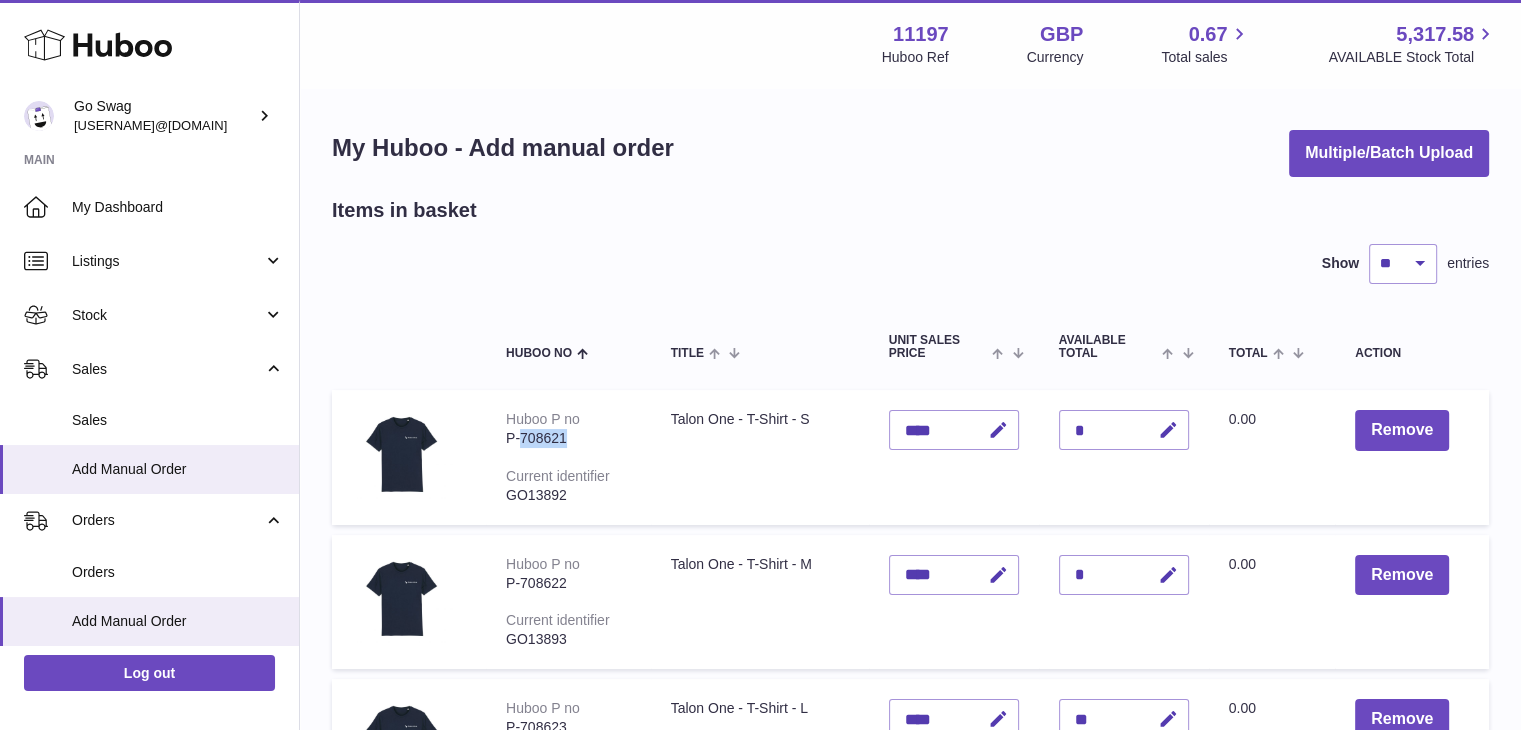 click on "P-708621" at bounding box center [568, 438] 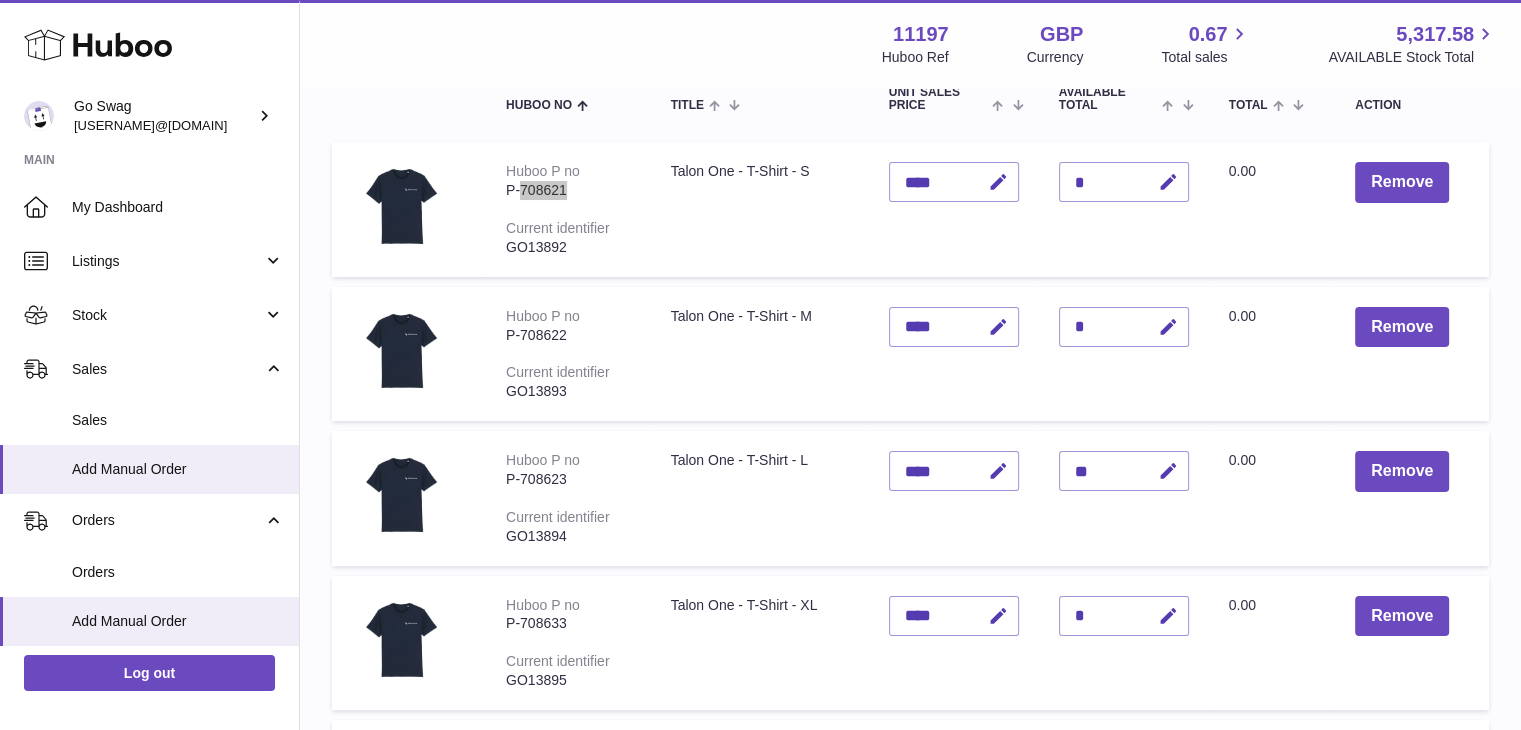 scroll, scrollTop: 200, scrollLeft: 0, axis: vertical 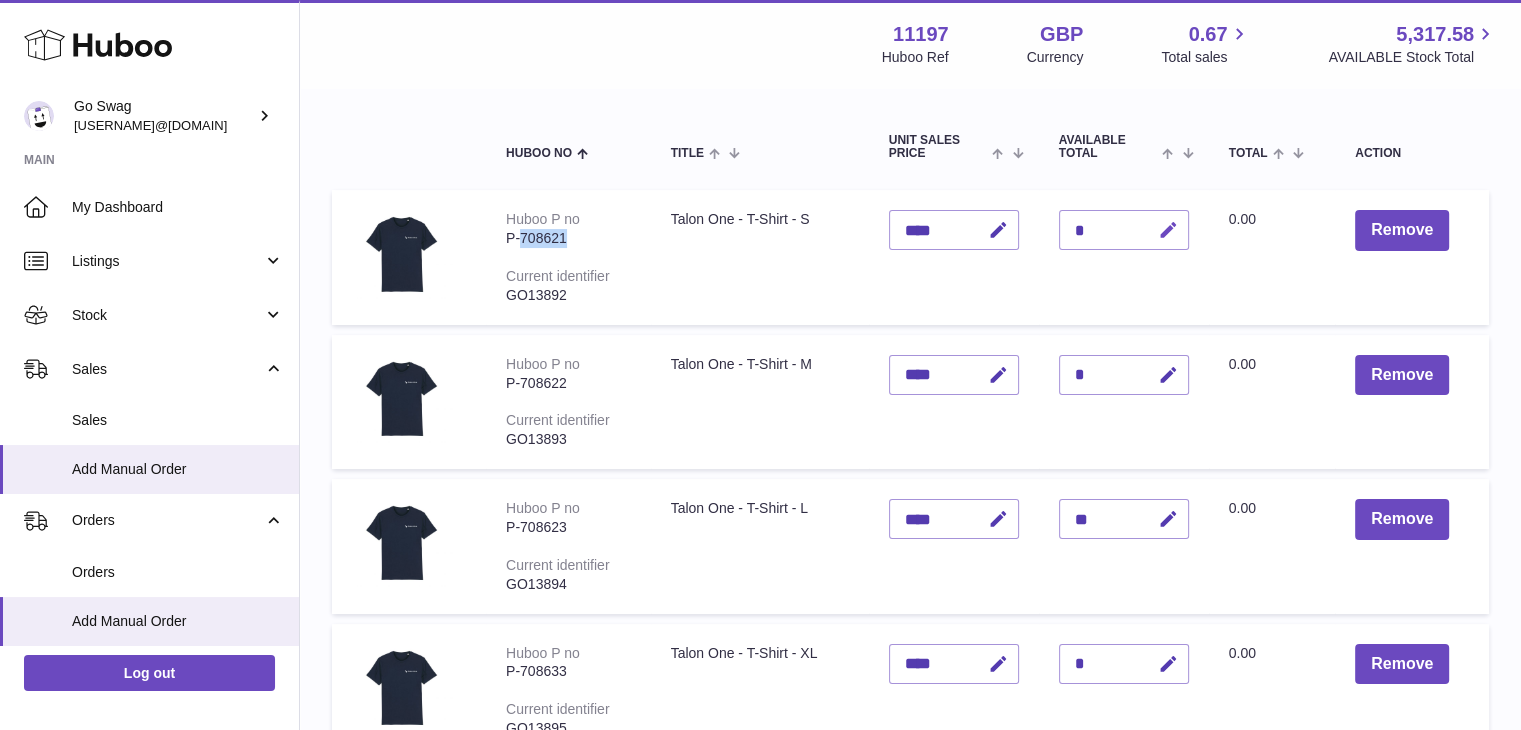 click at bounding box center (1168, 230) 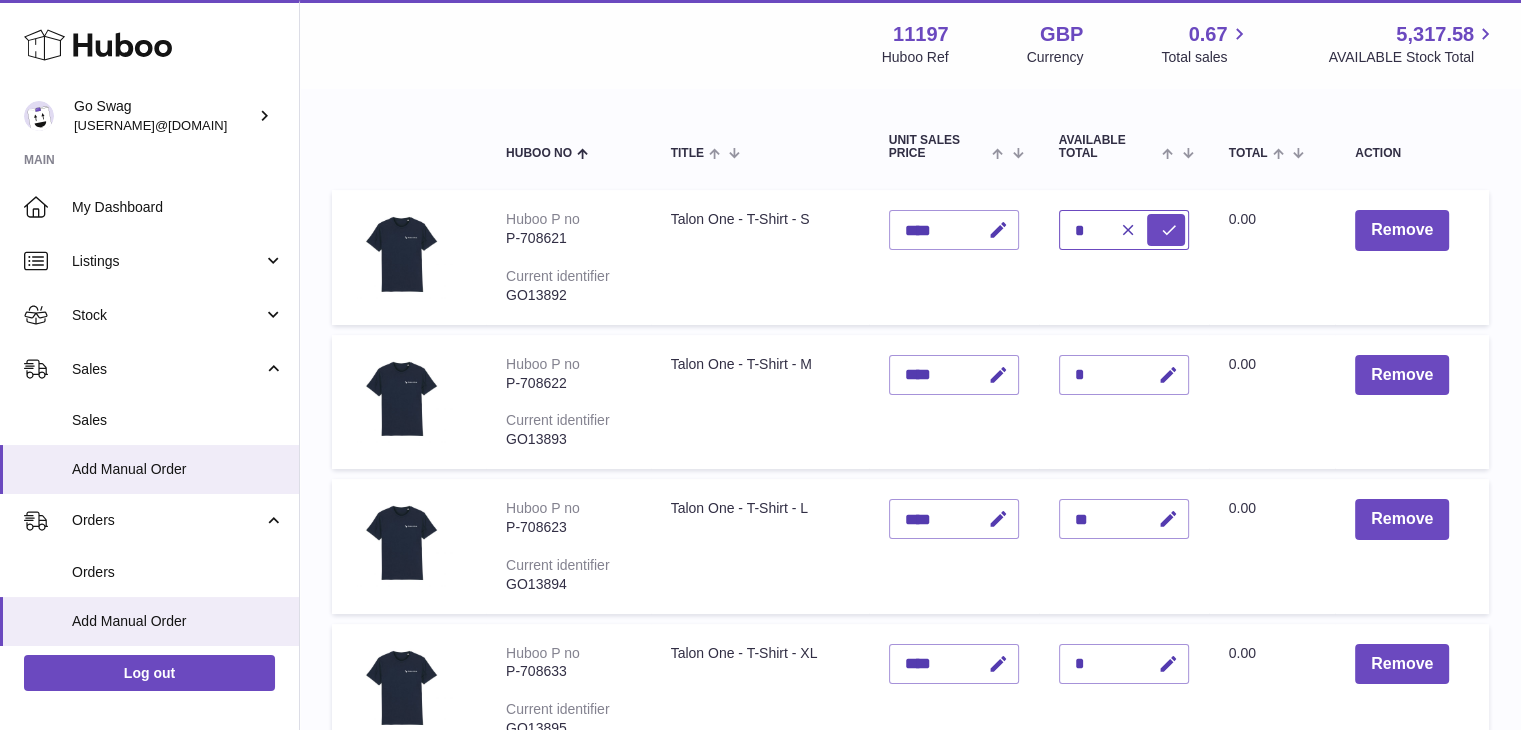 type on "*" 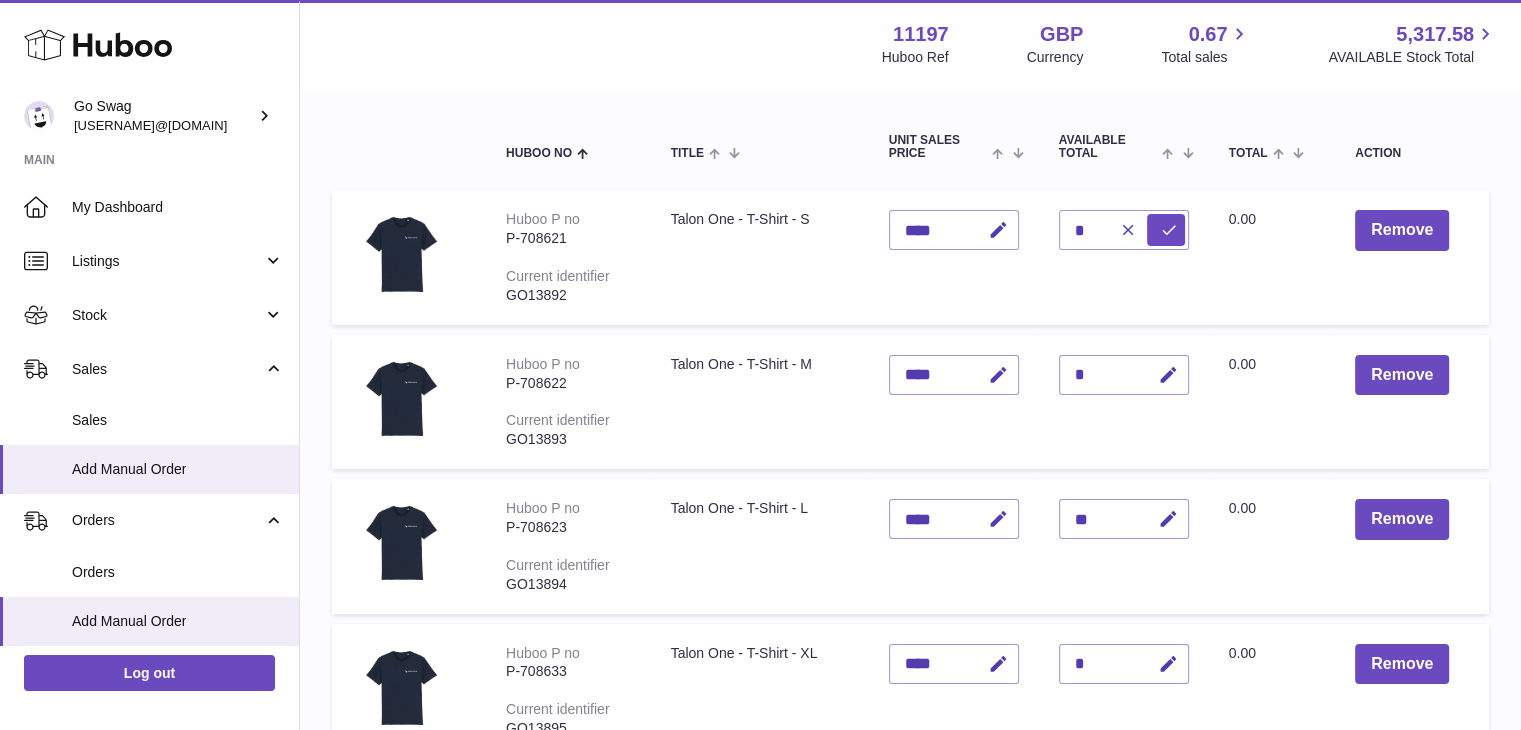 click on "Quantity
*" at bounding box center (1124, 257) 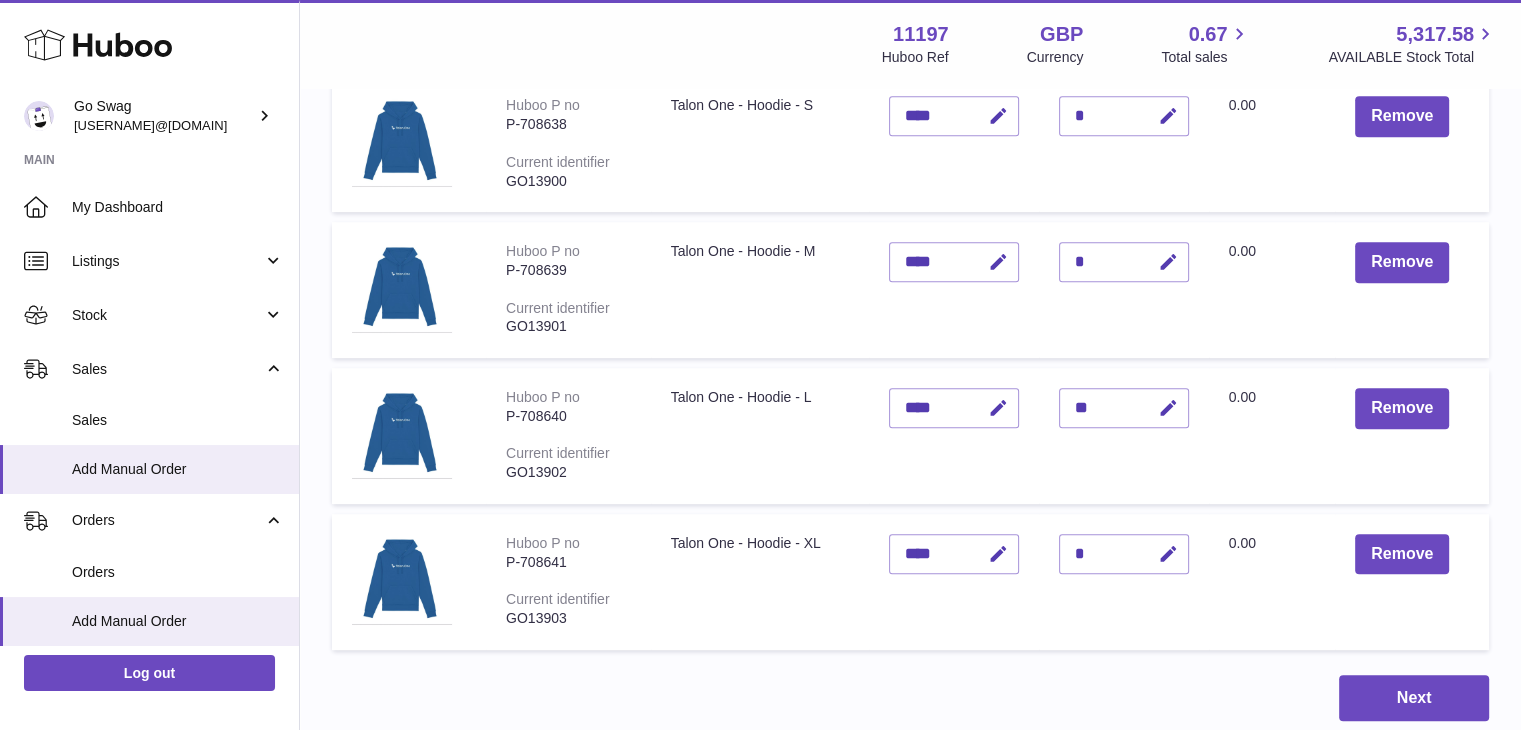 scroll, scrollTop: 1100, scrollLeft: 0, axis: vertical 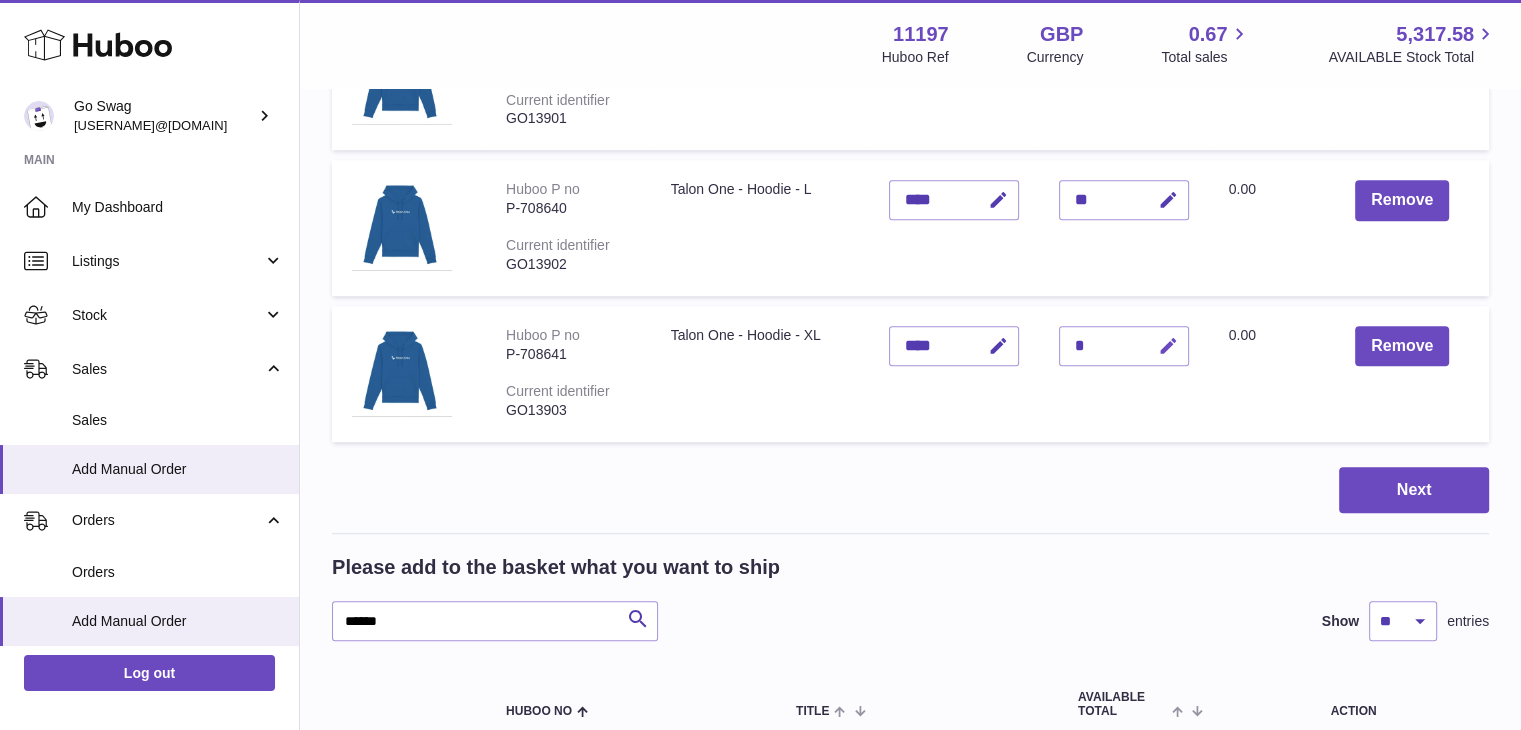 click at bounding box center (1165, 346) 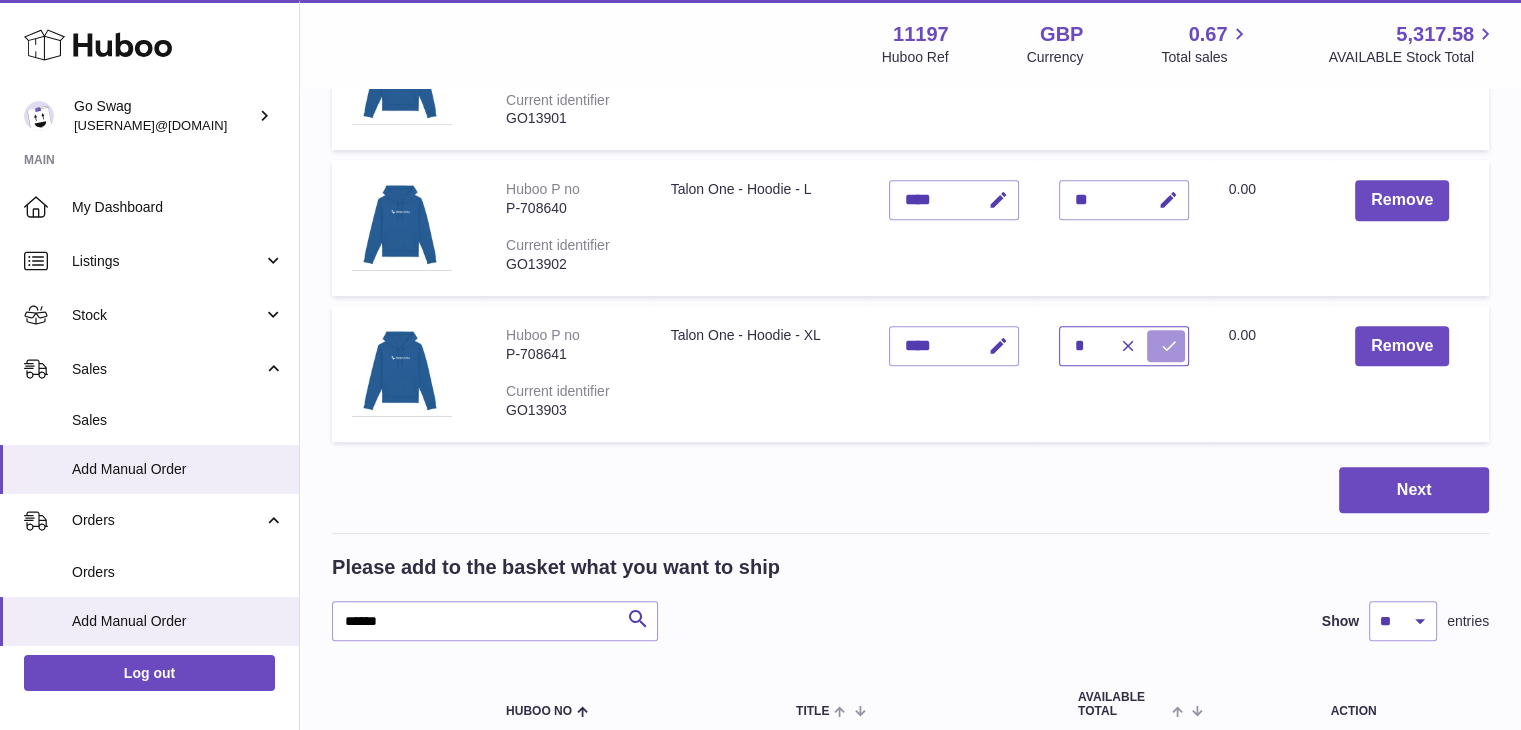 type on "*" 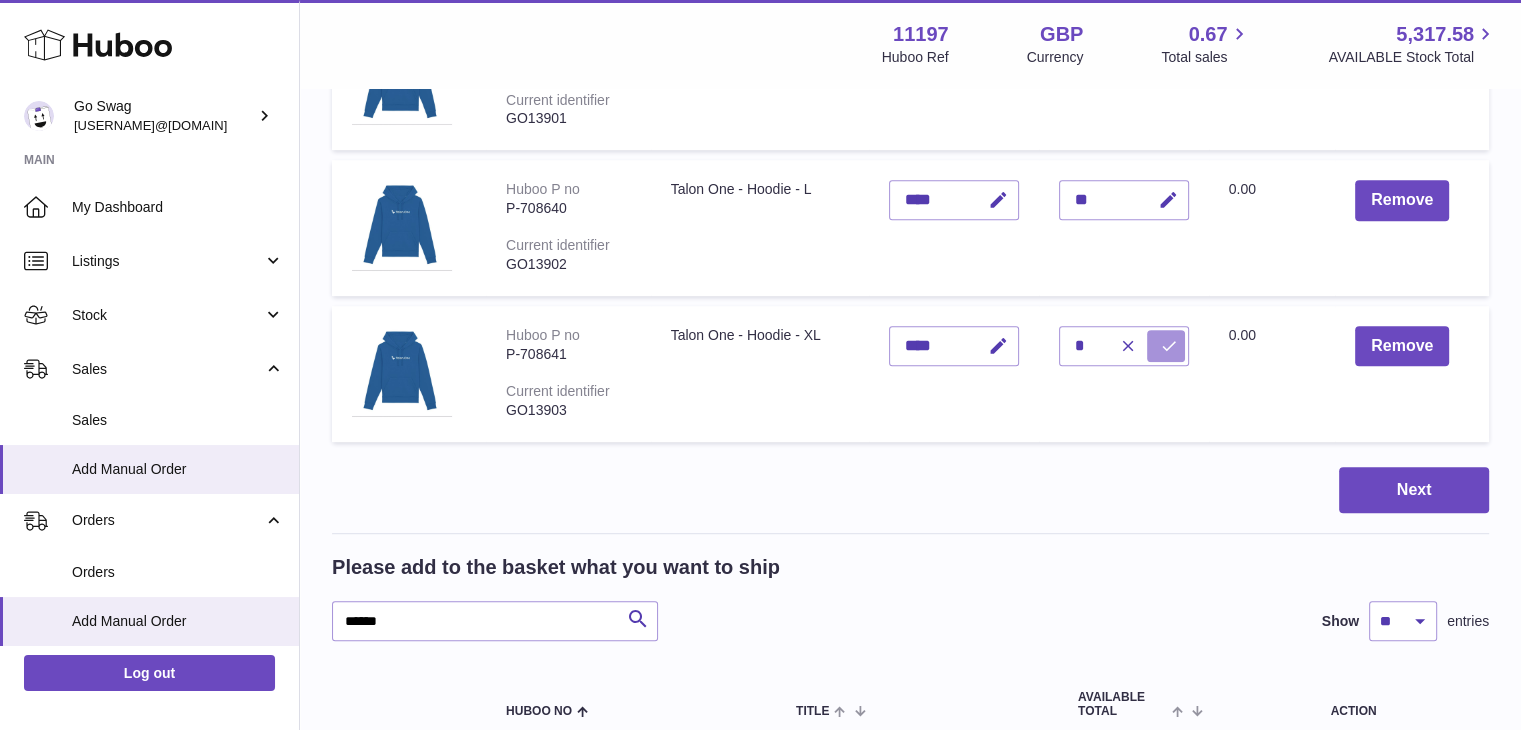 click at bounding box center [1166, 346] 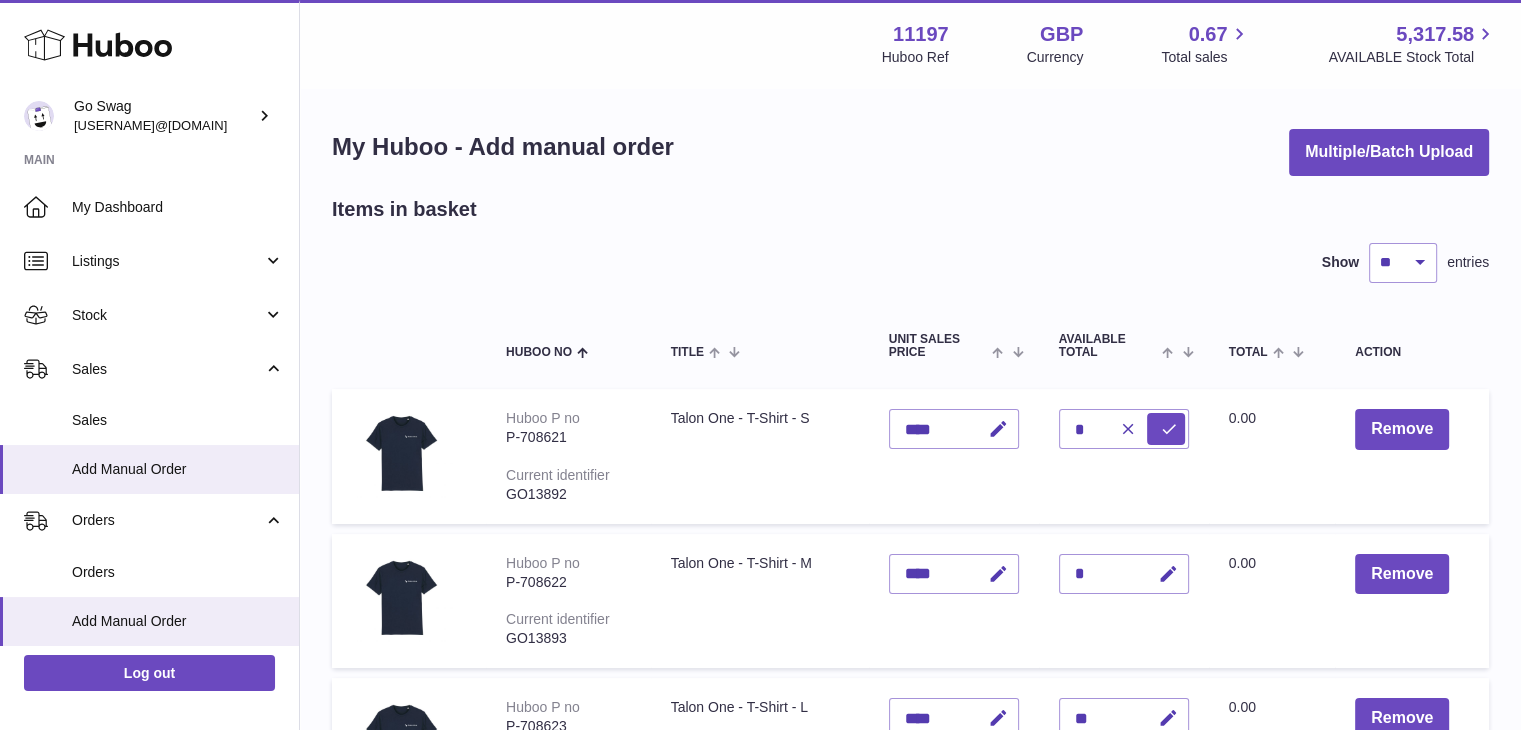 scroll, scrollTop: 0, scrollLeft: 0, axis: both 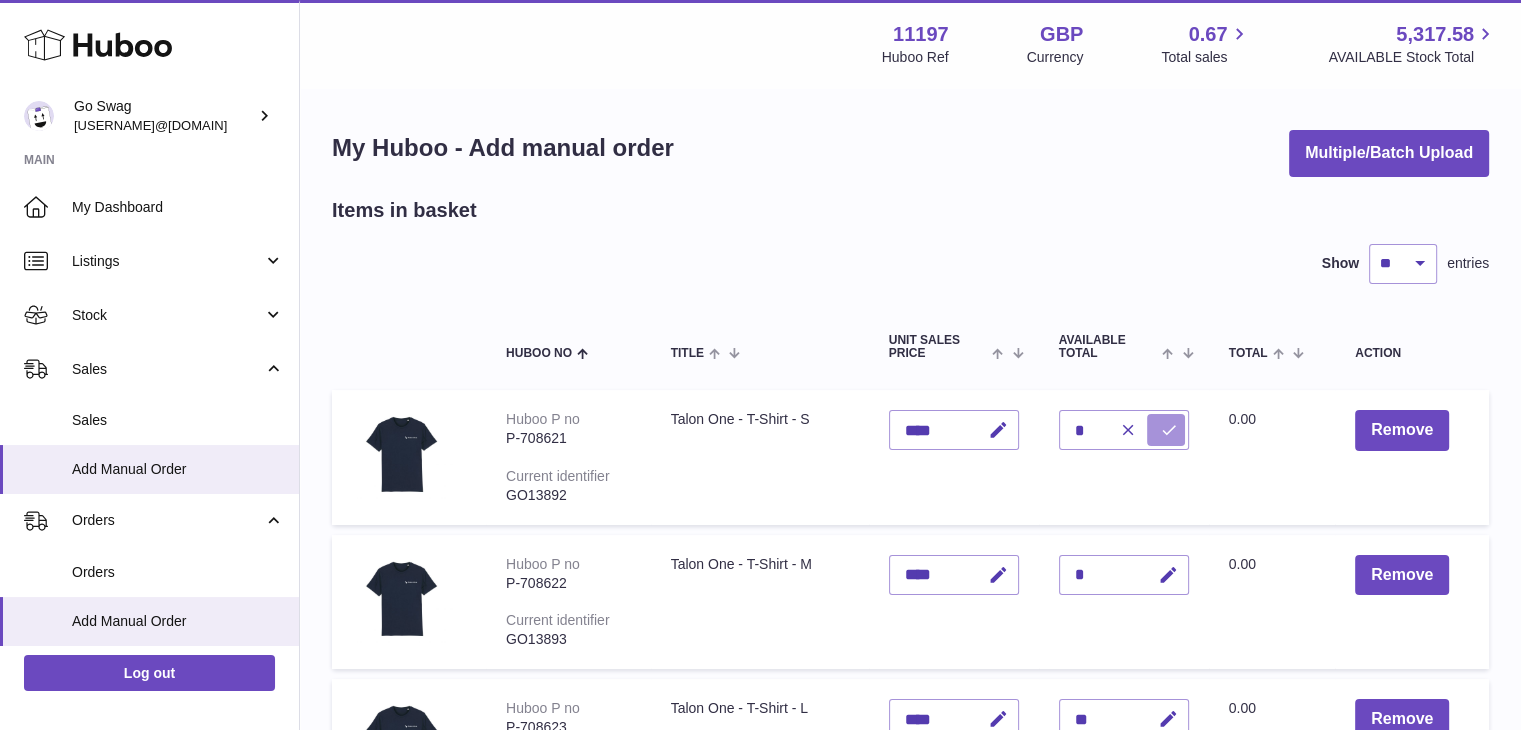 click at bounding box center (1169, 430) 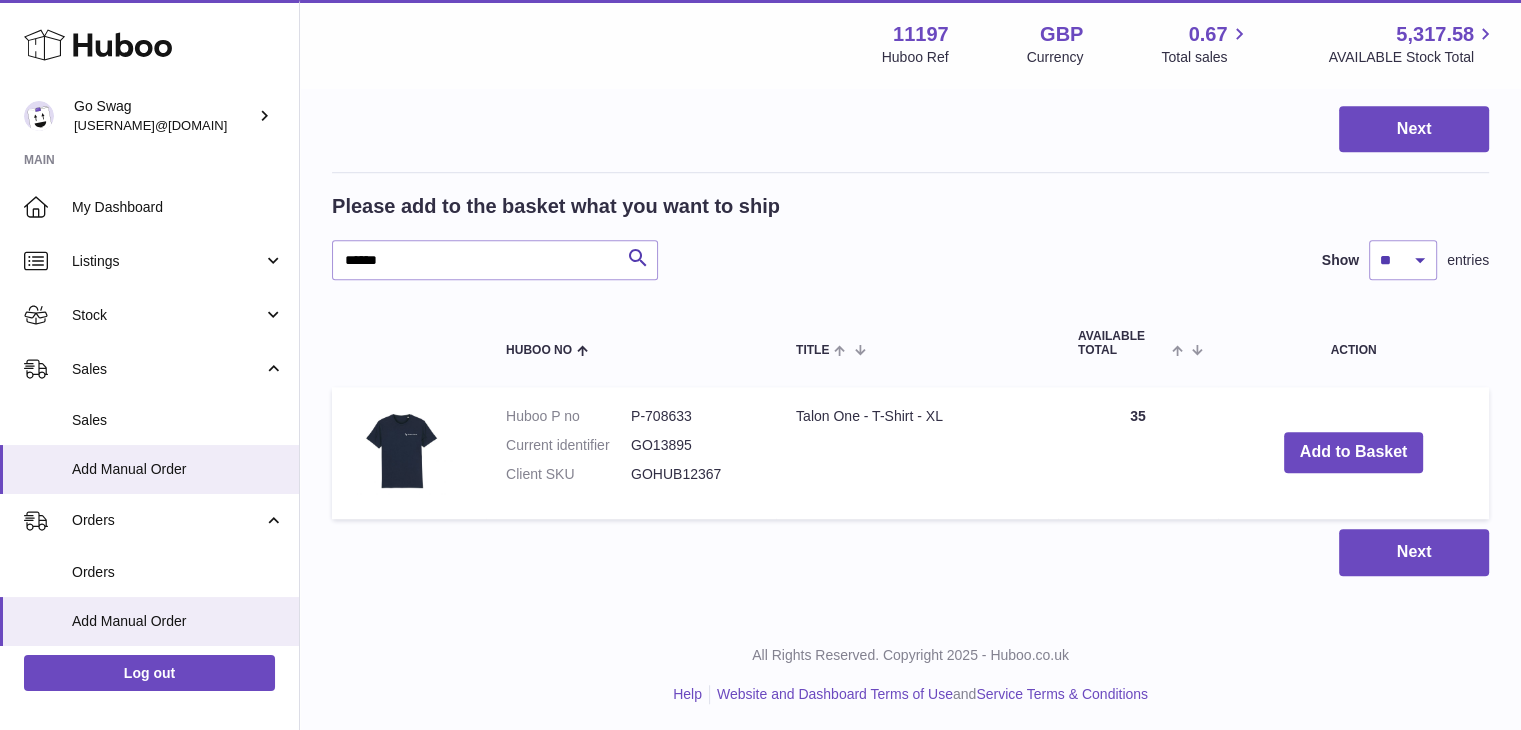 scroll, scrollTop: 1161, scrollLeft: 0, axis: vertical 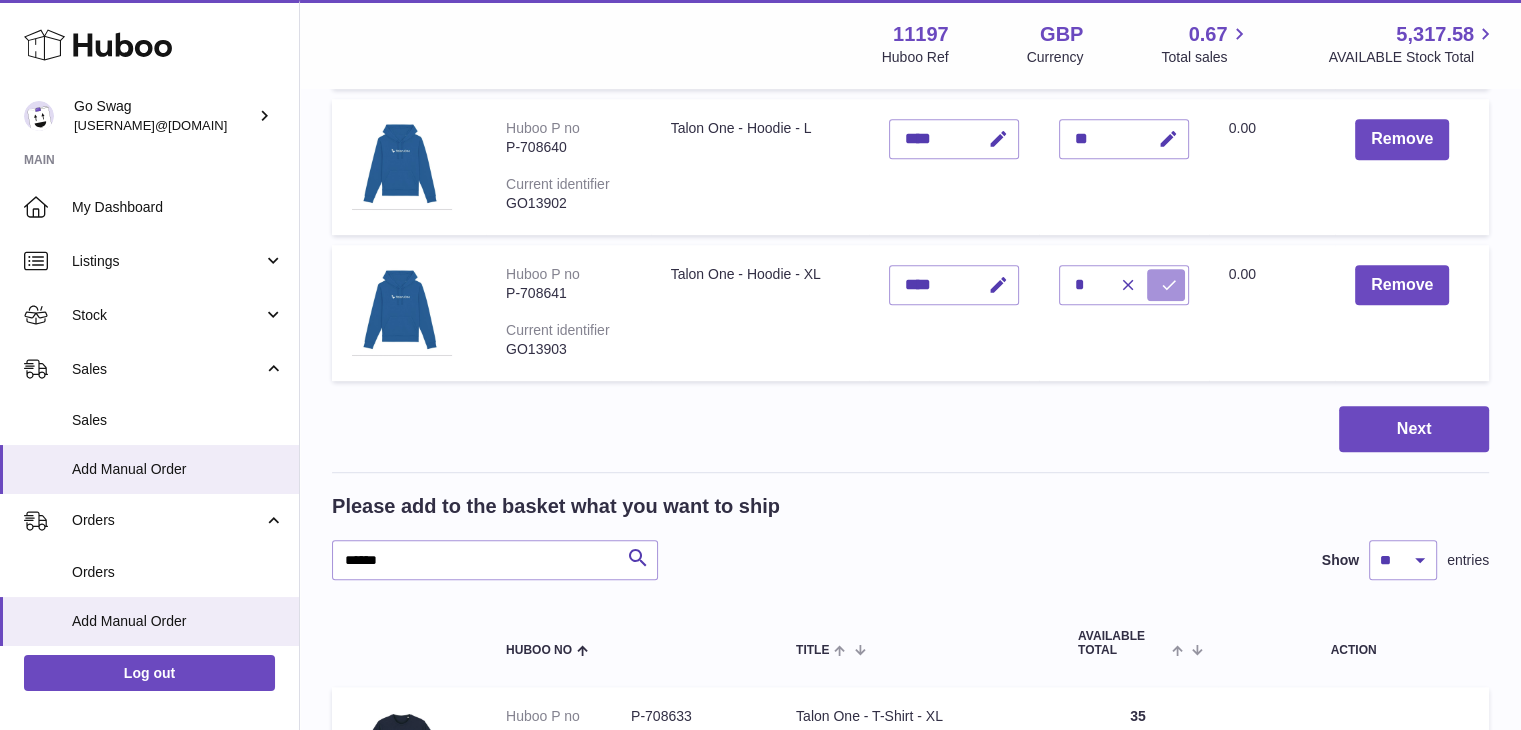 click at bounding box center (1166, 285) 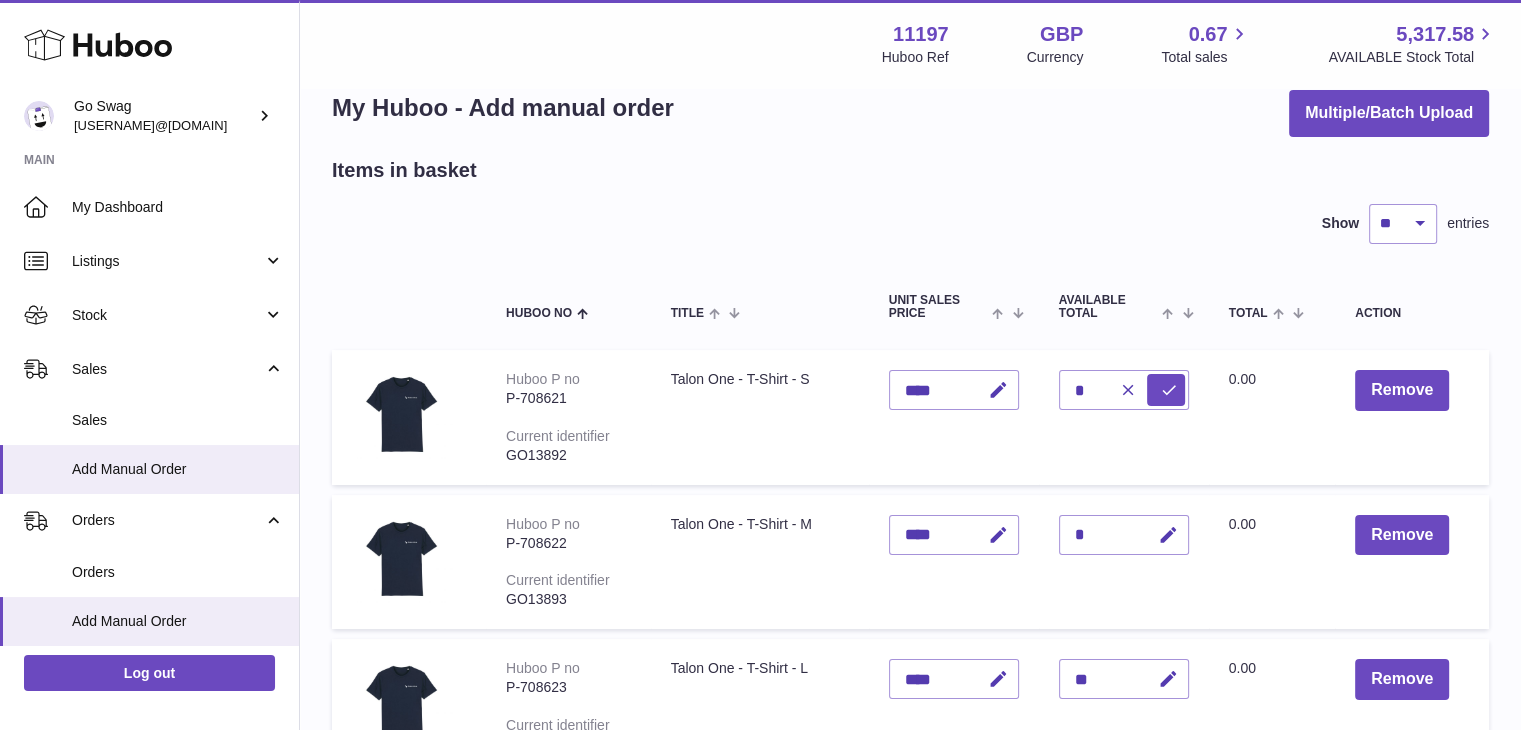 scroll, scrollTop: 0, scrollLeft: 0, axis: both 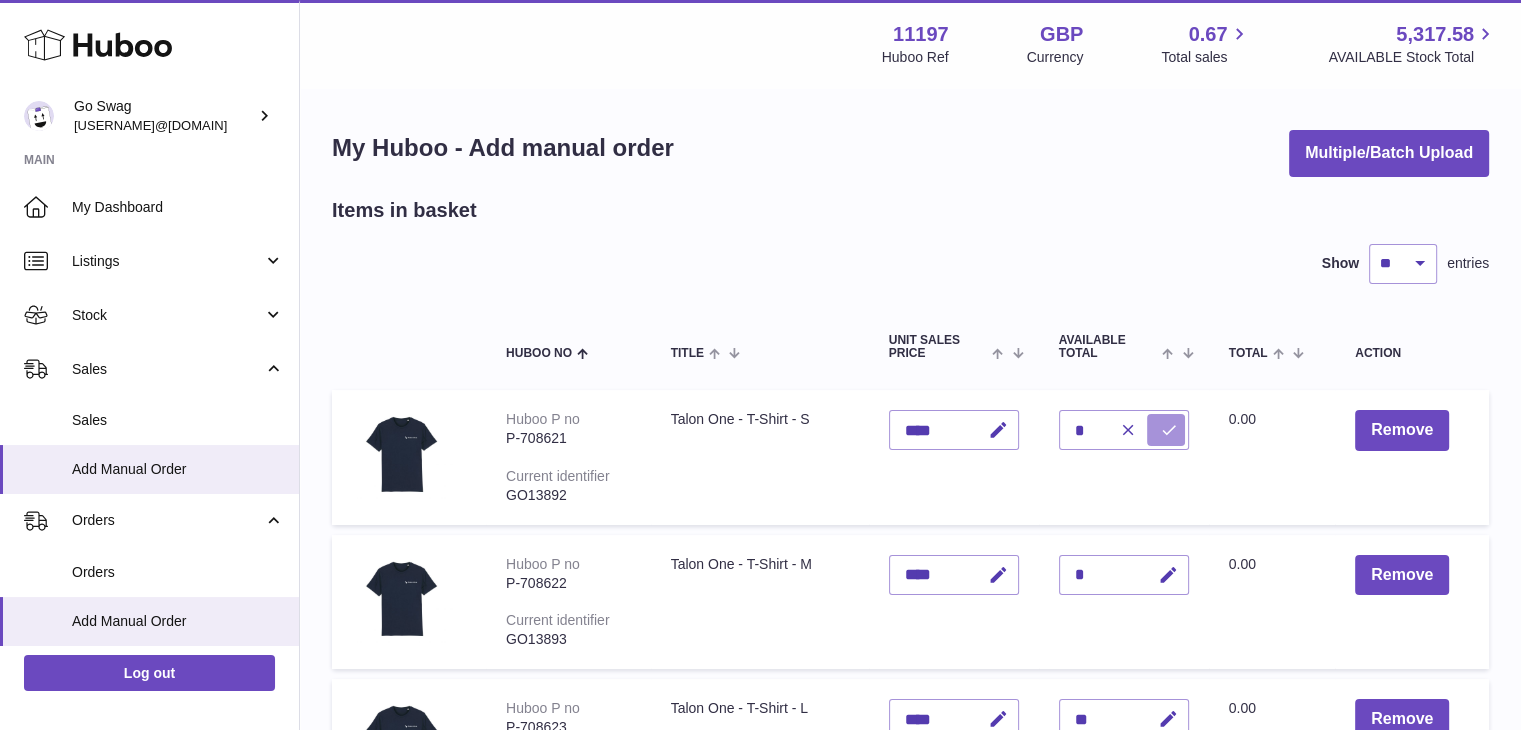 click at bounding box center (1166, 430) 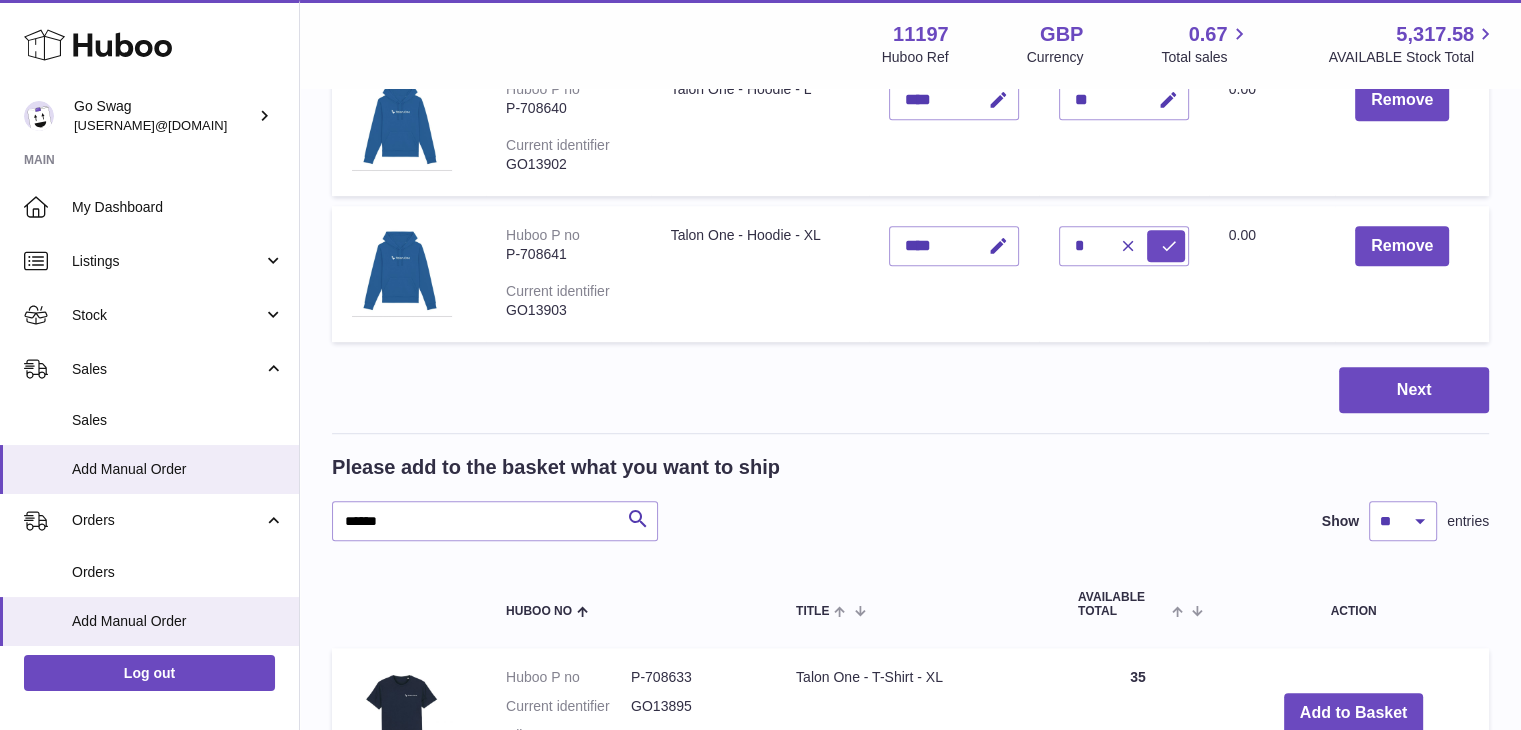 scroll, scrollTop: 1461, scrollLeft: 0, axis: vertical 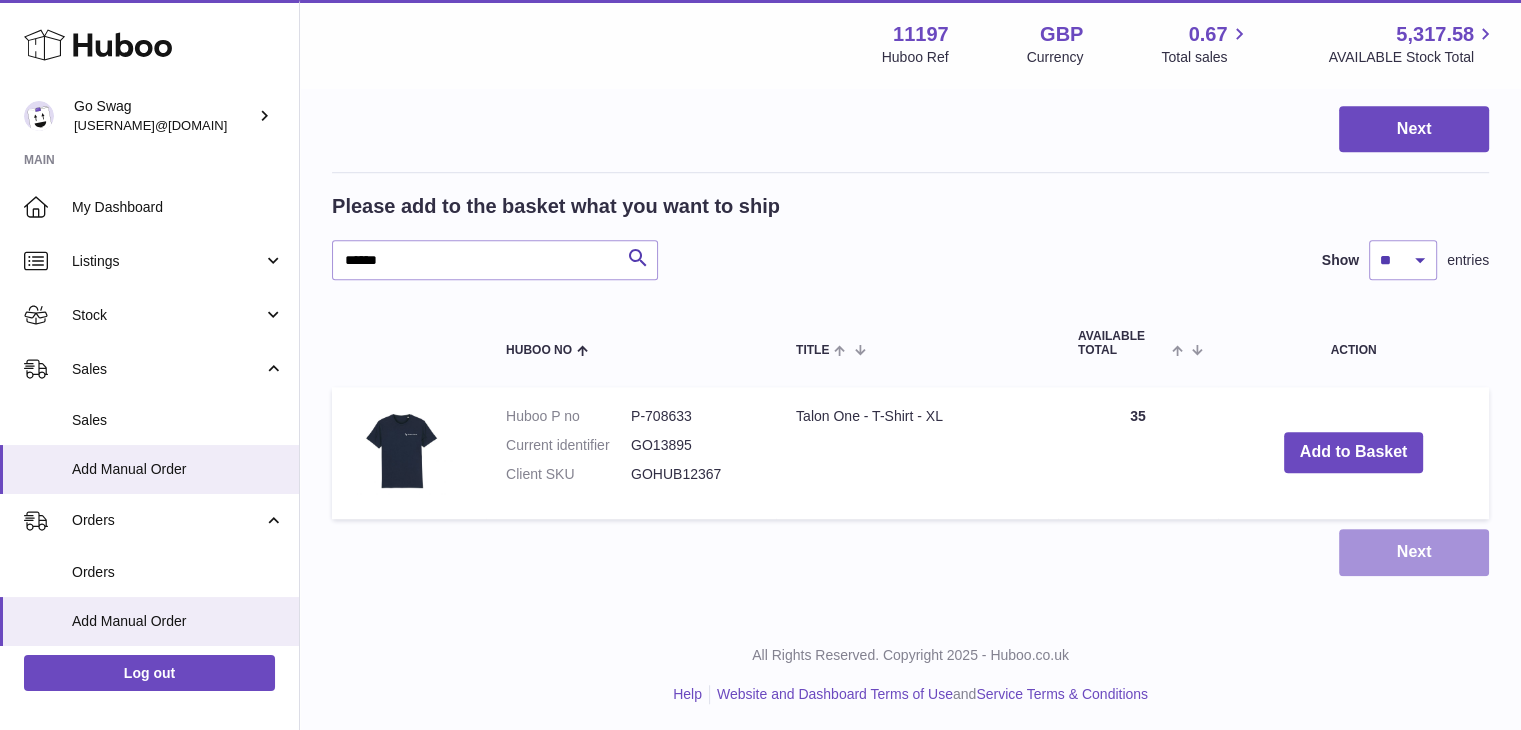 click on "Next" at bounding box center (1414, 552) 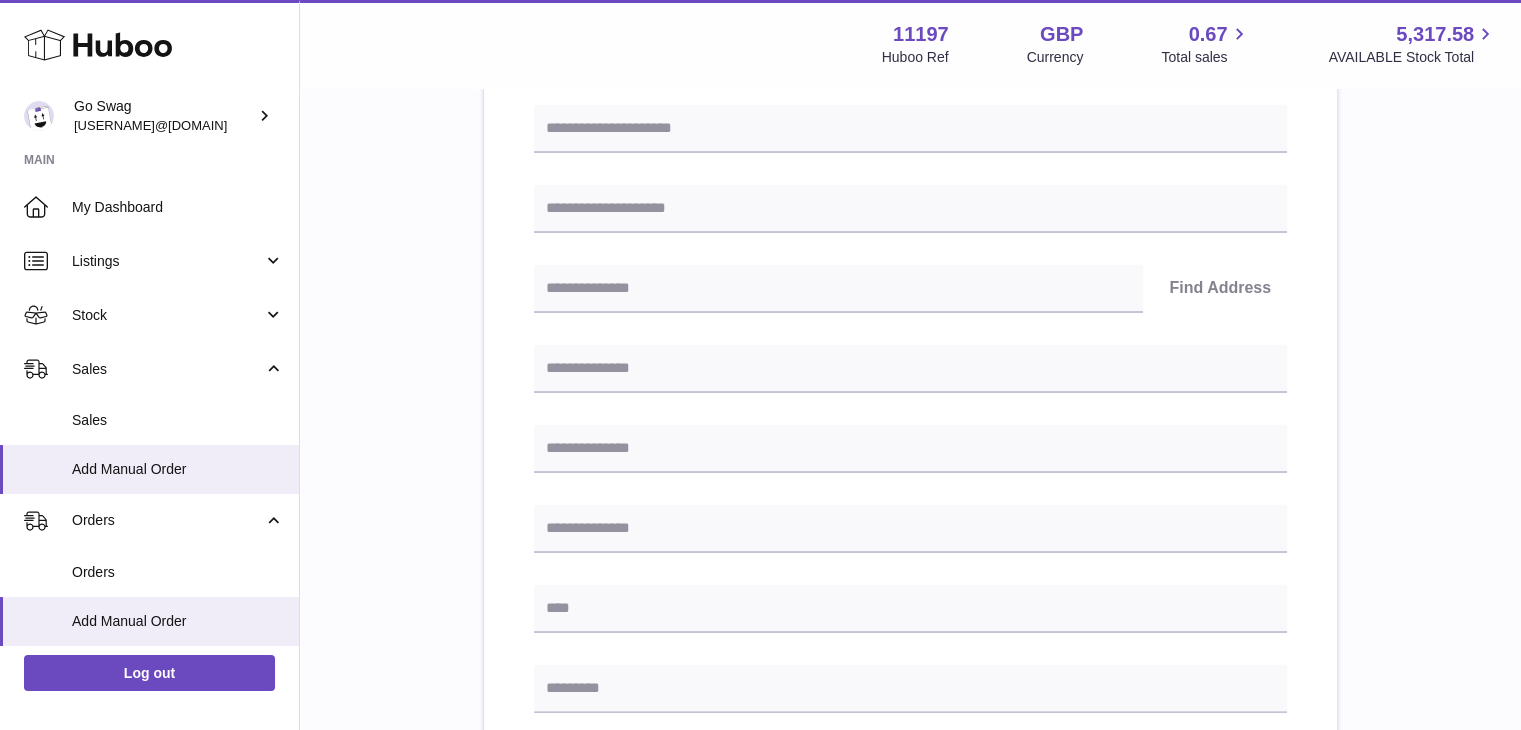 scroll, scrollTop: 17, scrollLeft: 0, axis: vertical 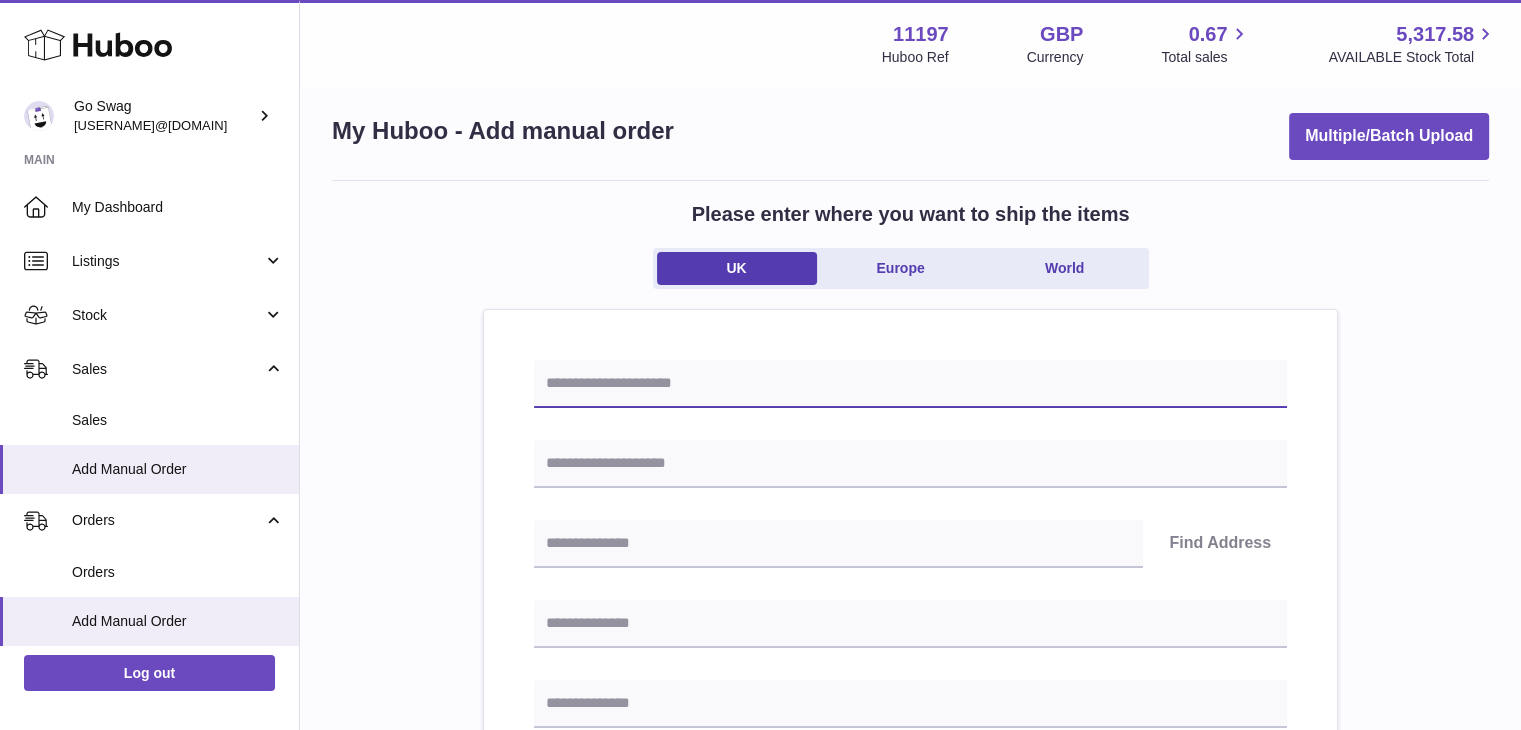 click at bounding box center (910, 384) 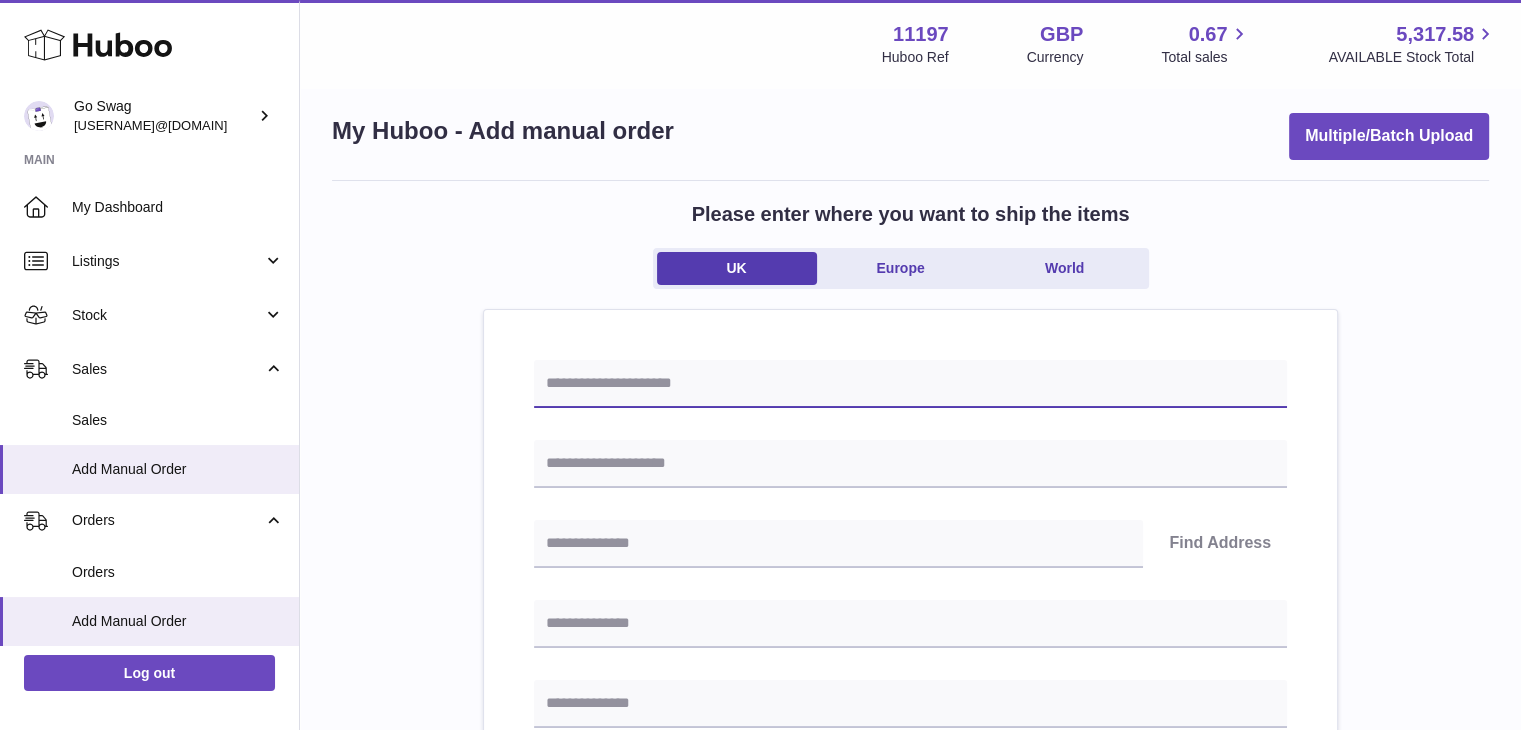 paste on "**********" 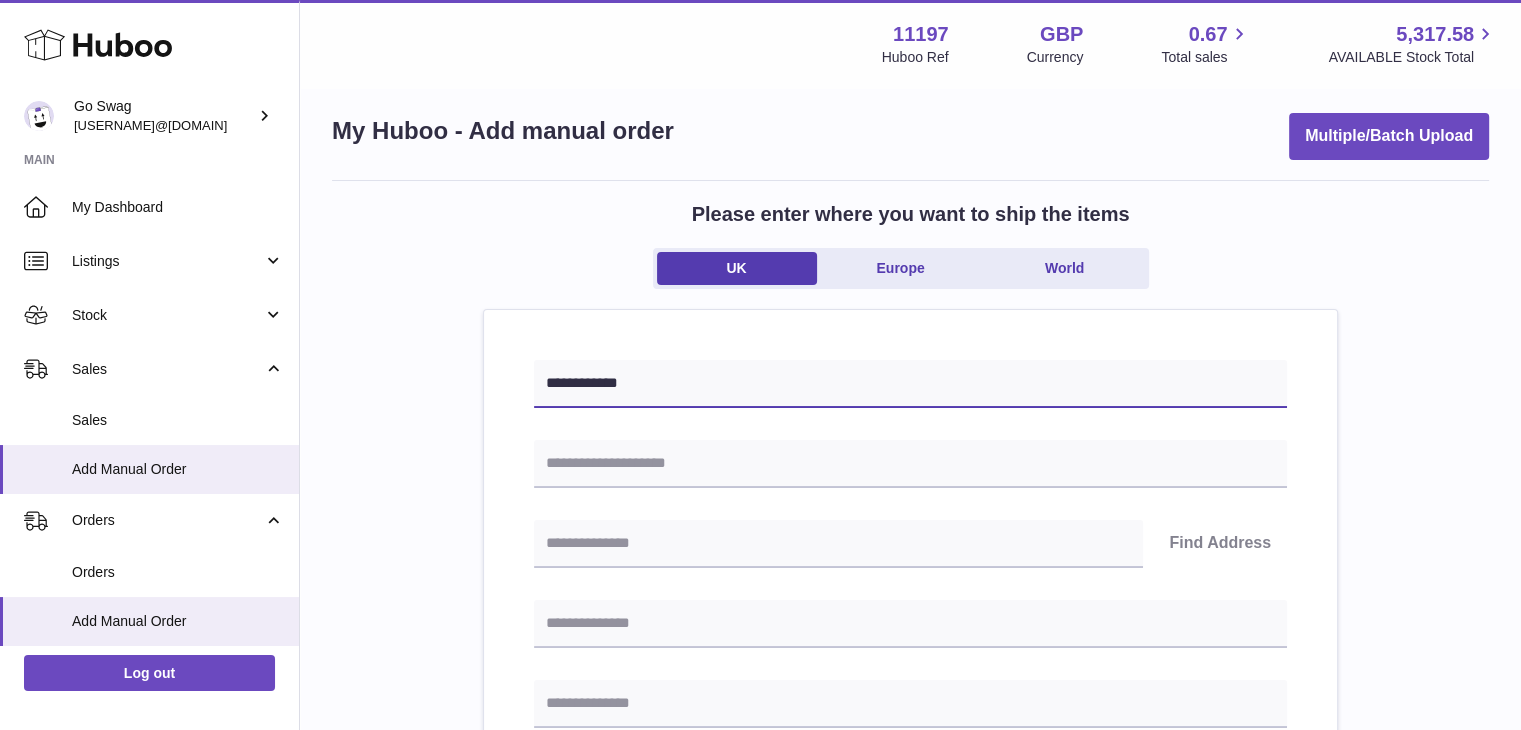 type on "**********" 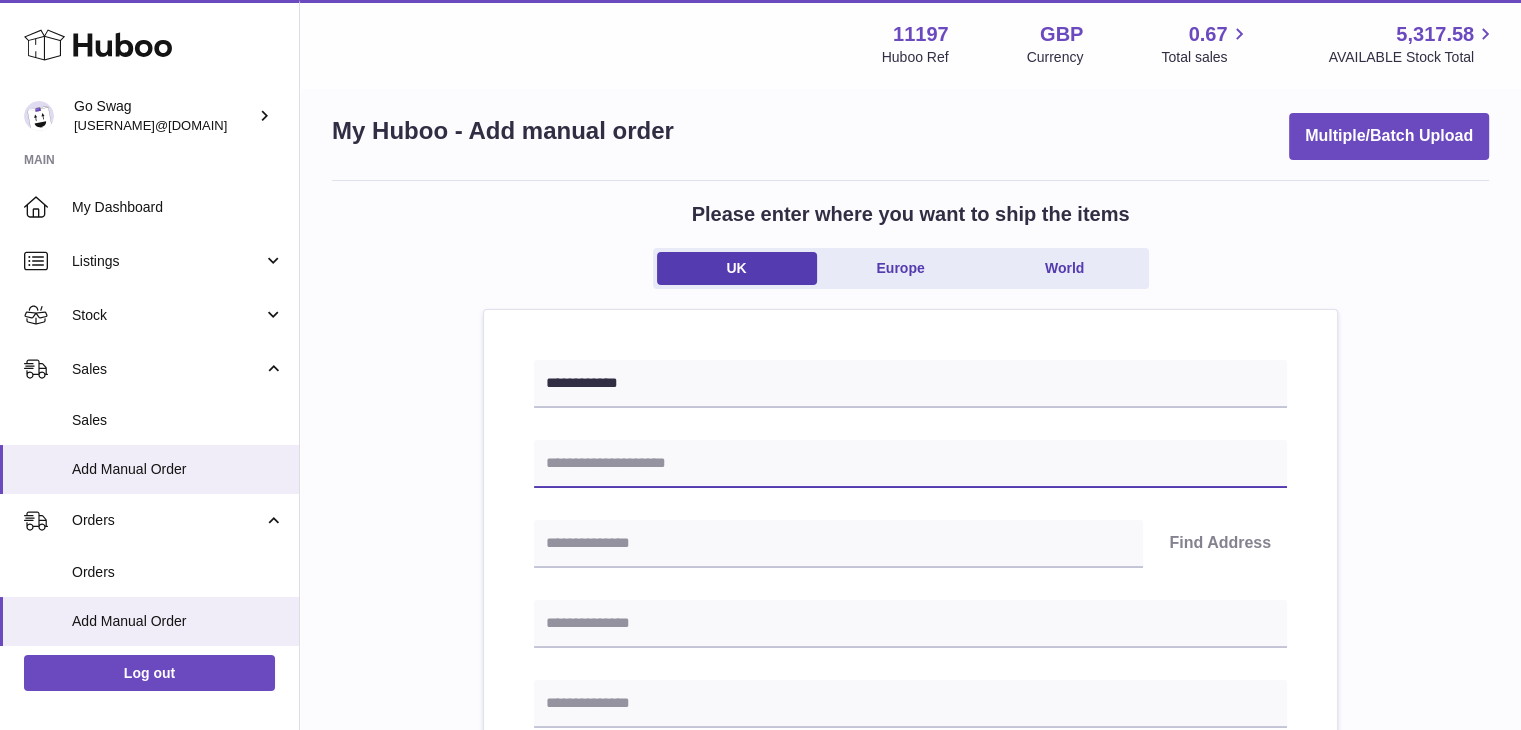 click at bounding box center (910, 464) 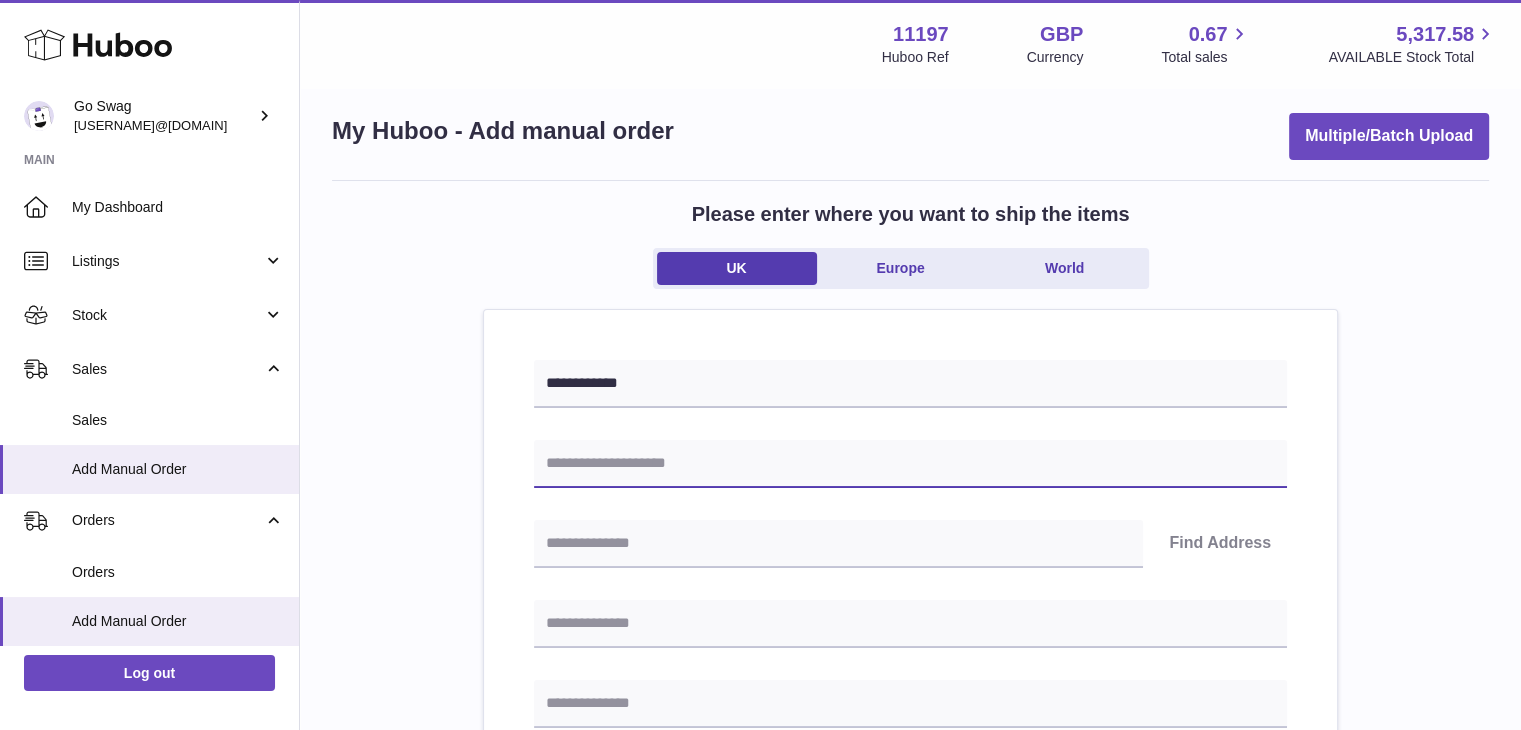 paste on "**********" 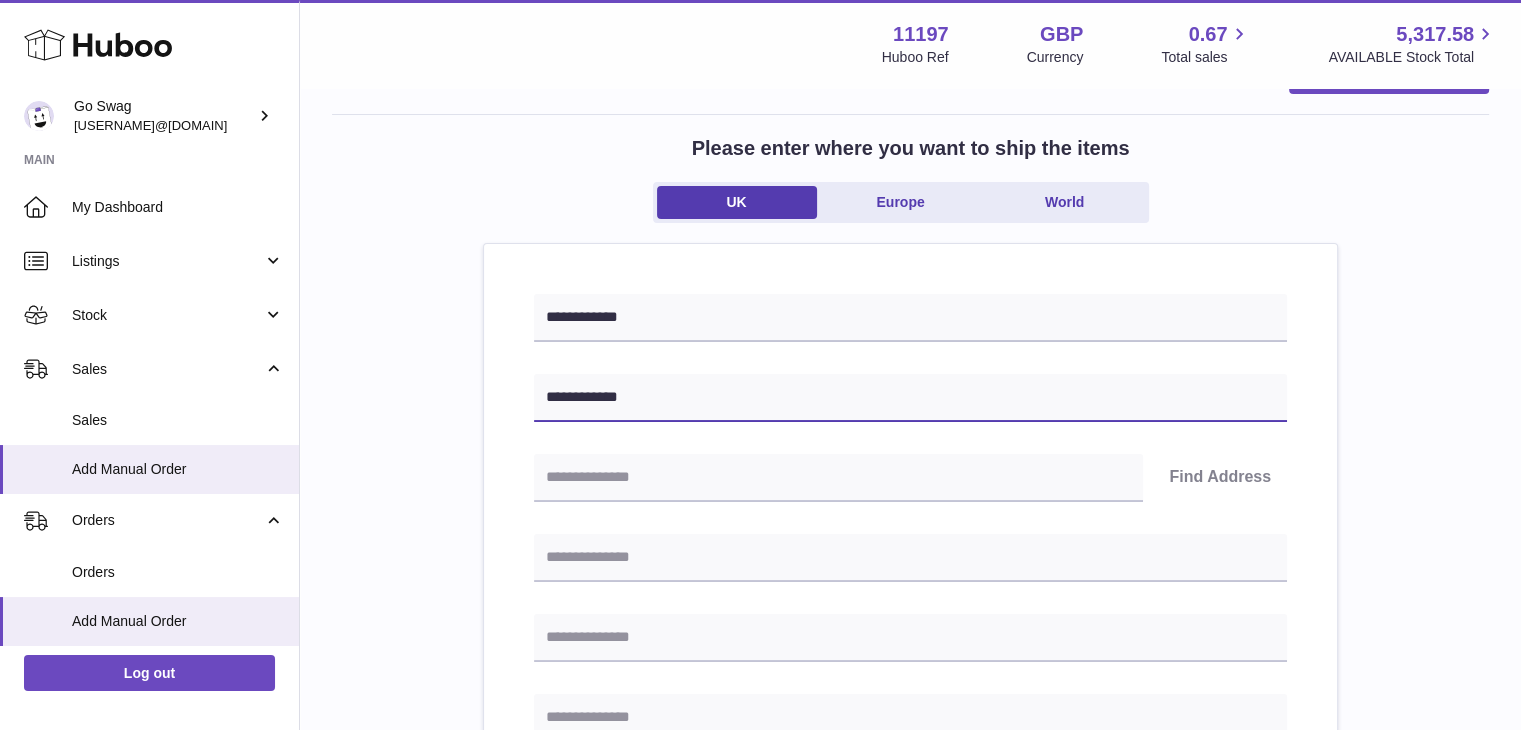scroll, scrollTop: 117, scrollLeft: 0, axis: vertical 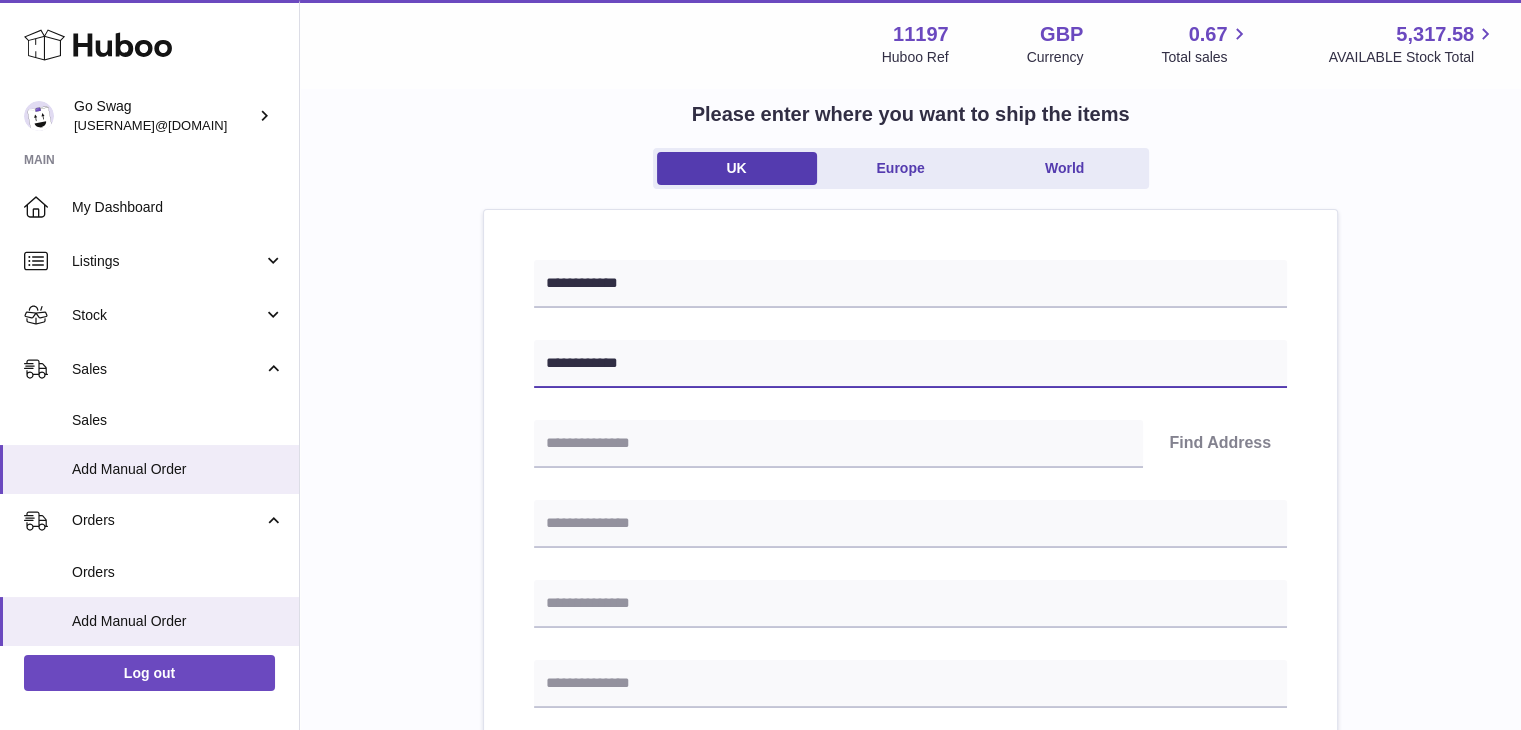 type on "**********" 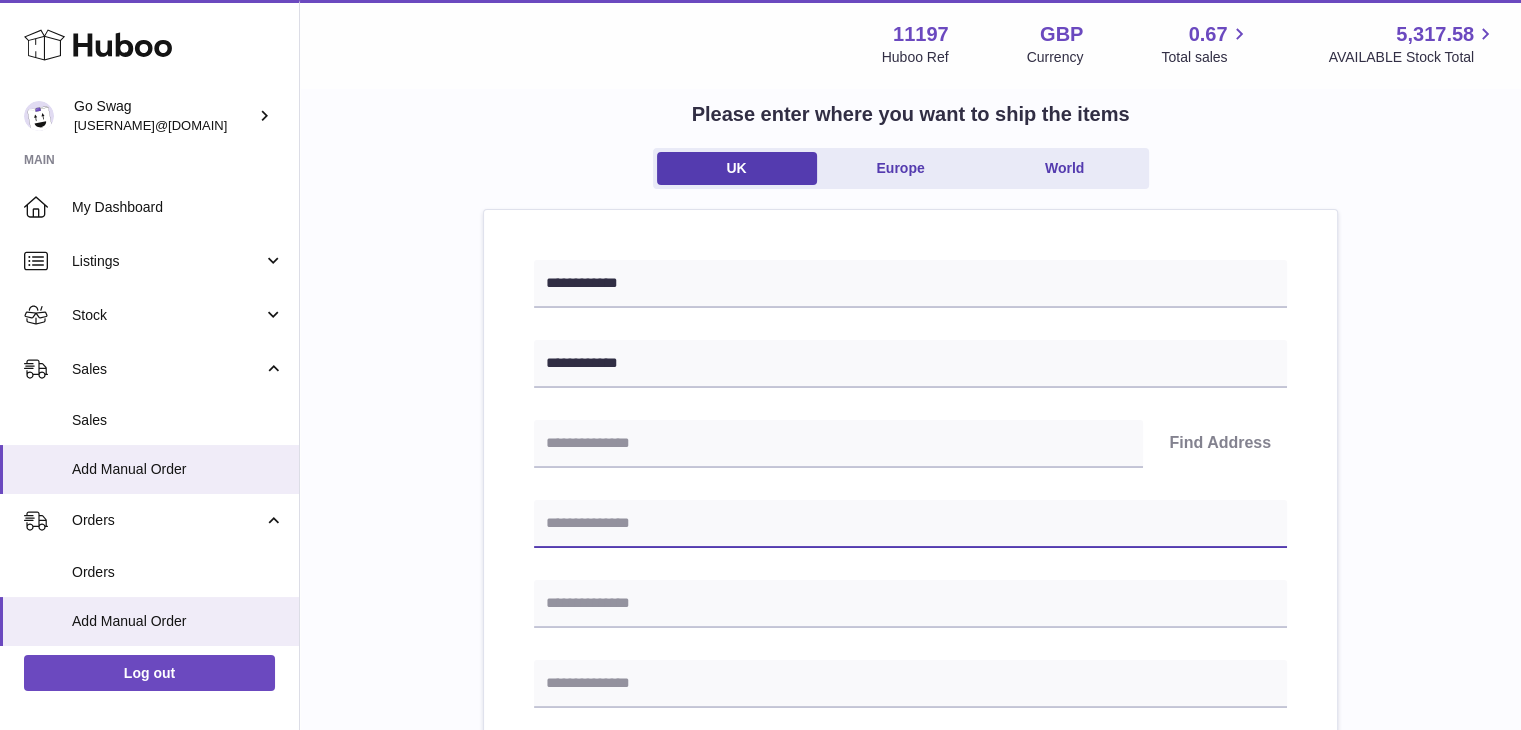click at bounding box center (910, 524) 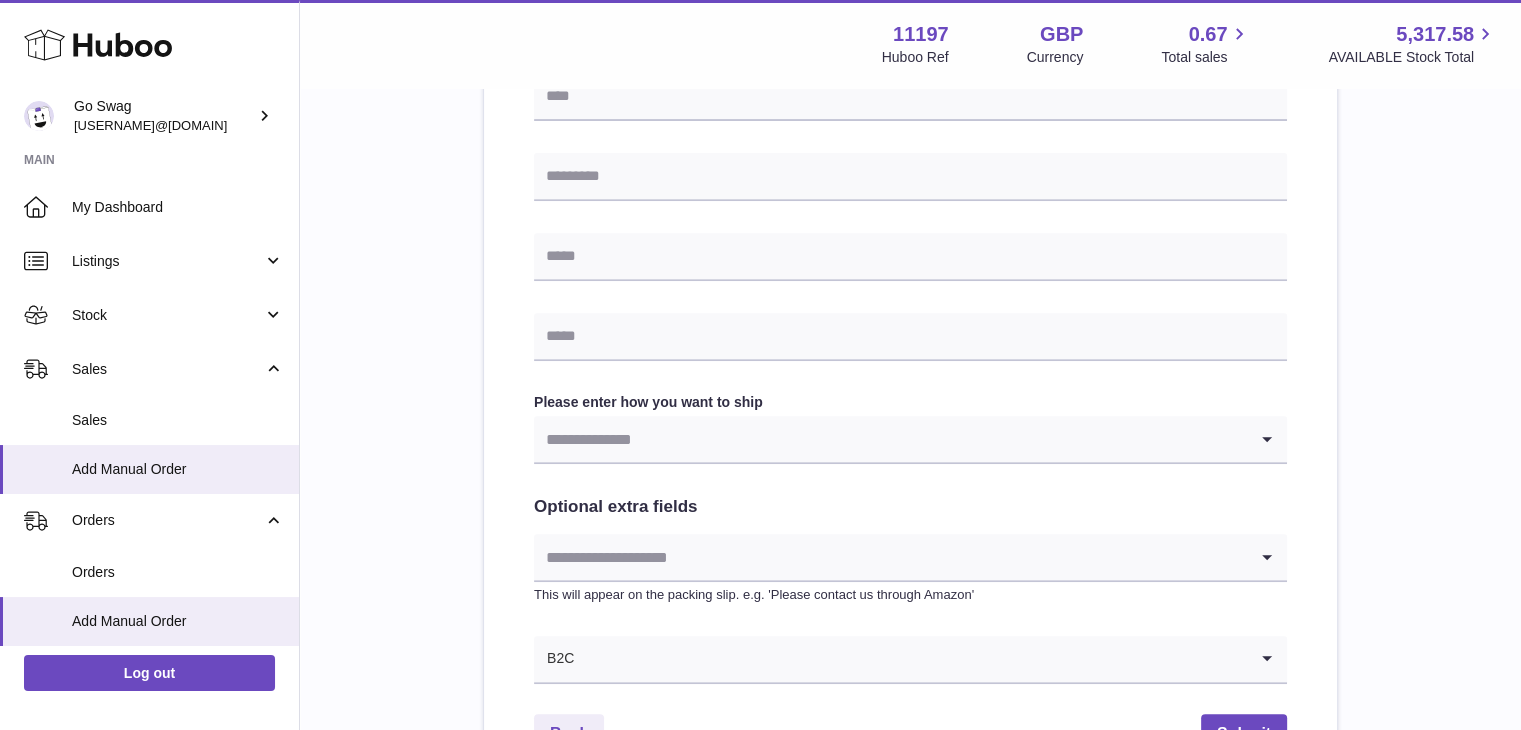 scroll, scrollTop: 817, scrollLeft: 0, axis: vertical 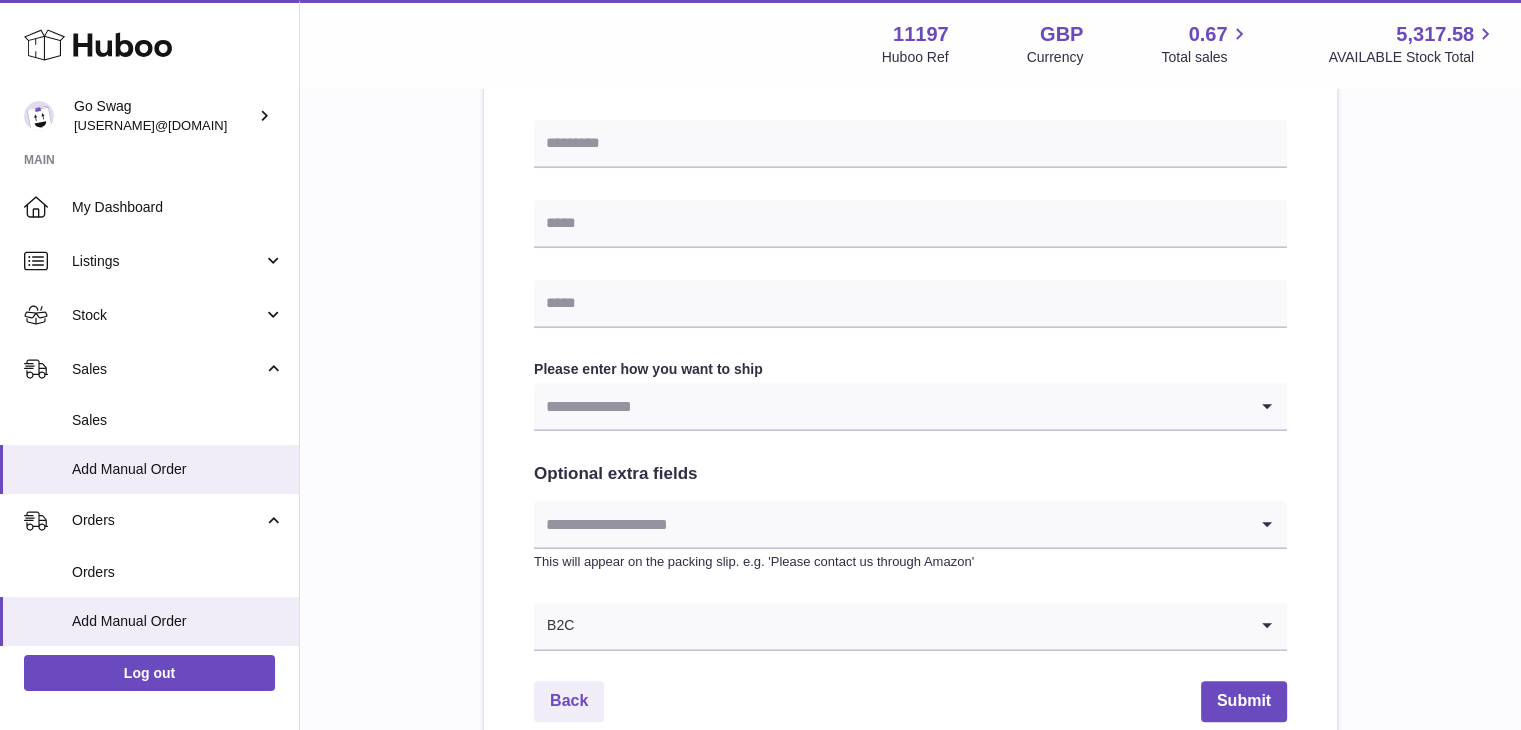 click at bounding box center [890, 406] 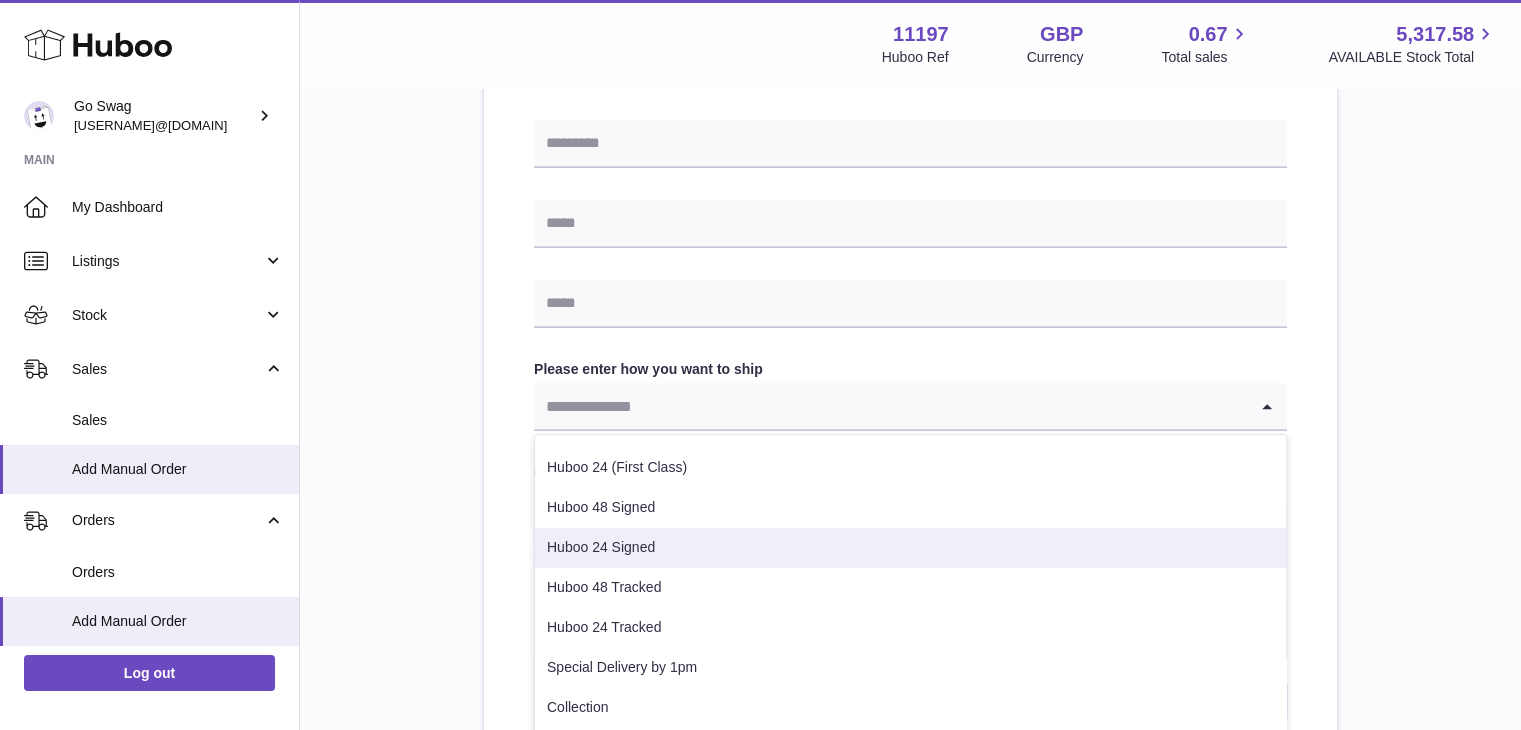 scroll, scrollTop: 61, scrollLeft: 0, axis: vertical 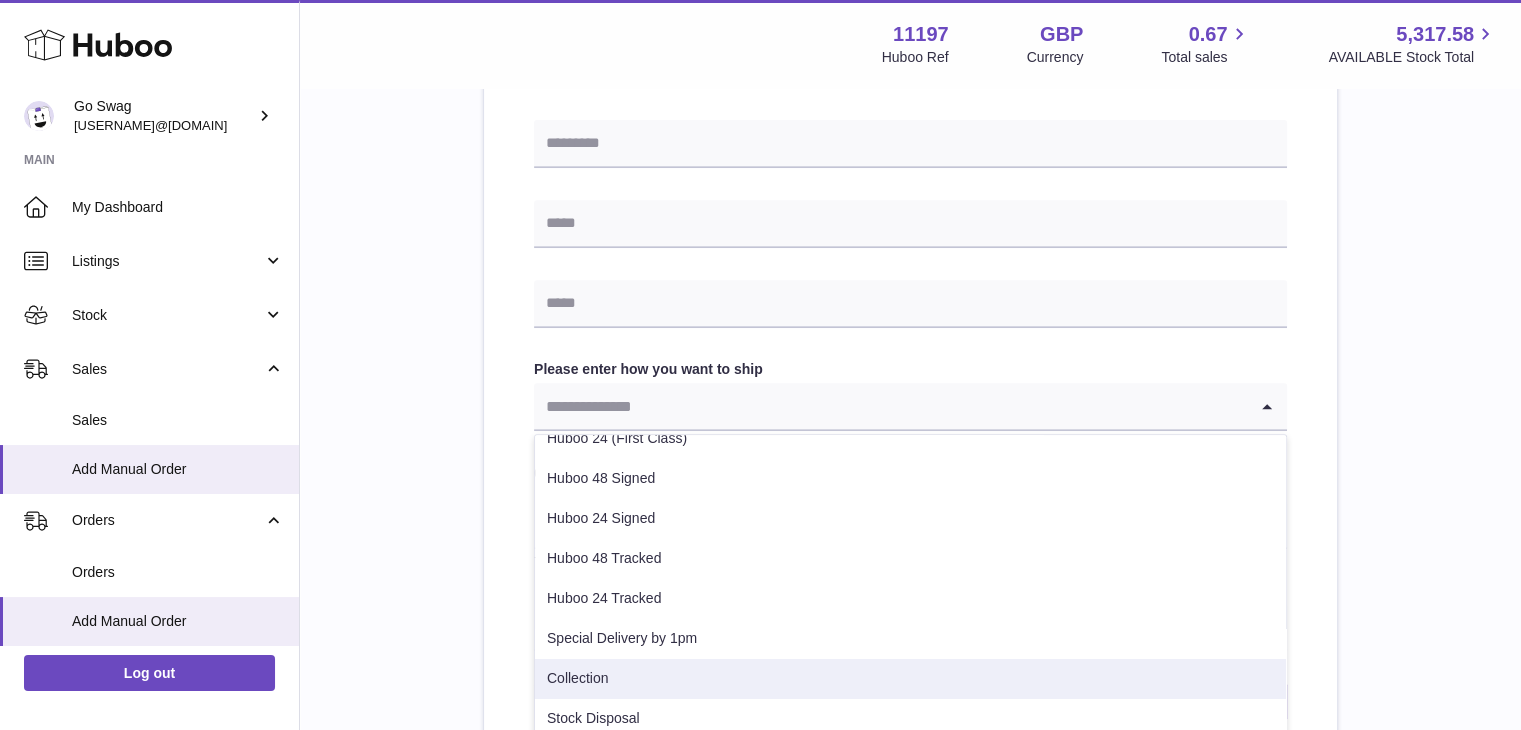 click on "Collection" at bounding box center [910, 679] 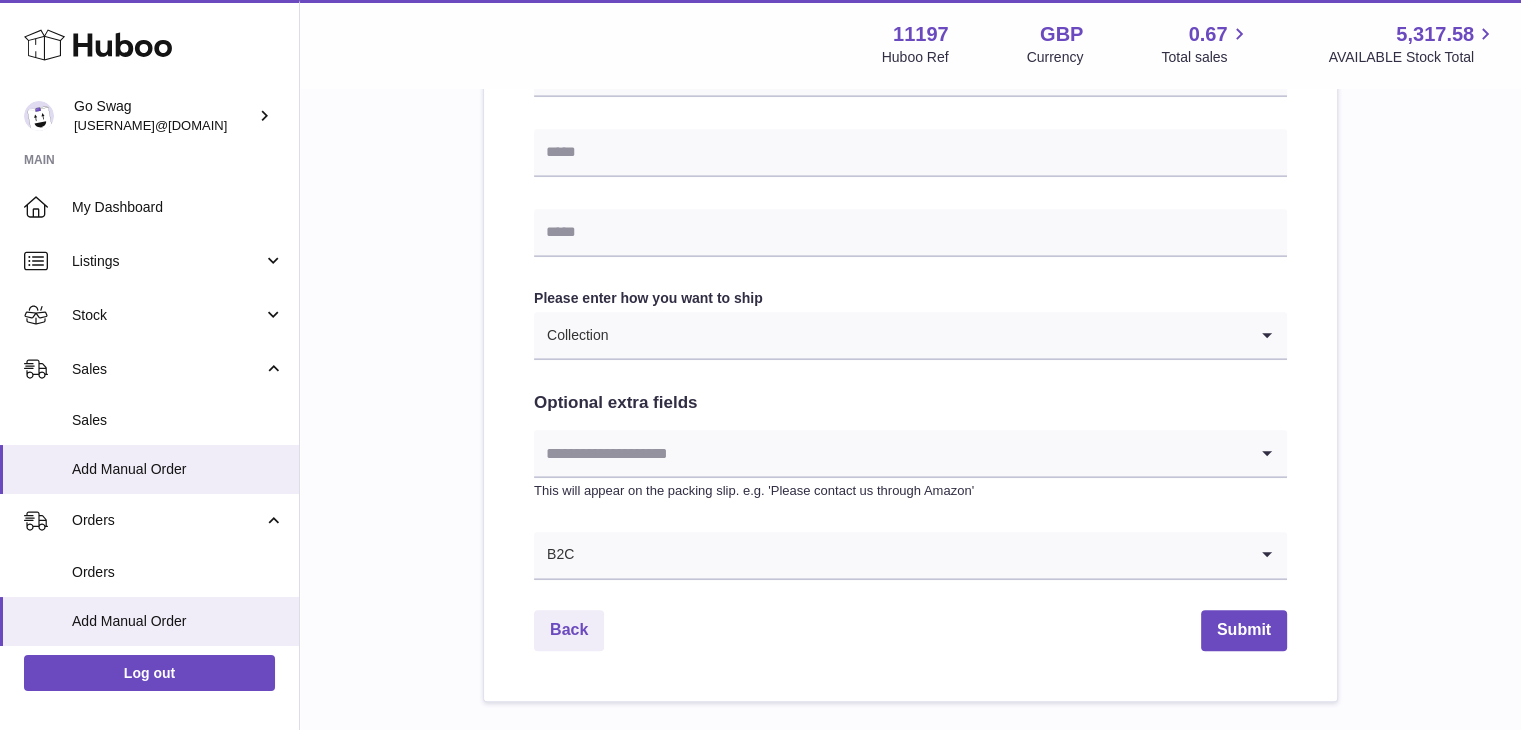 scroll, scrollTop: 1017, scrollLeft: 0, axis: vertical 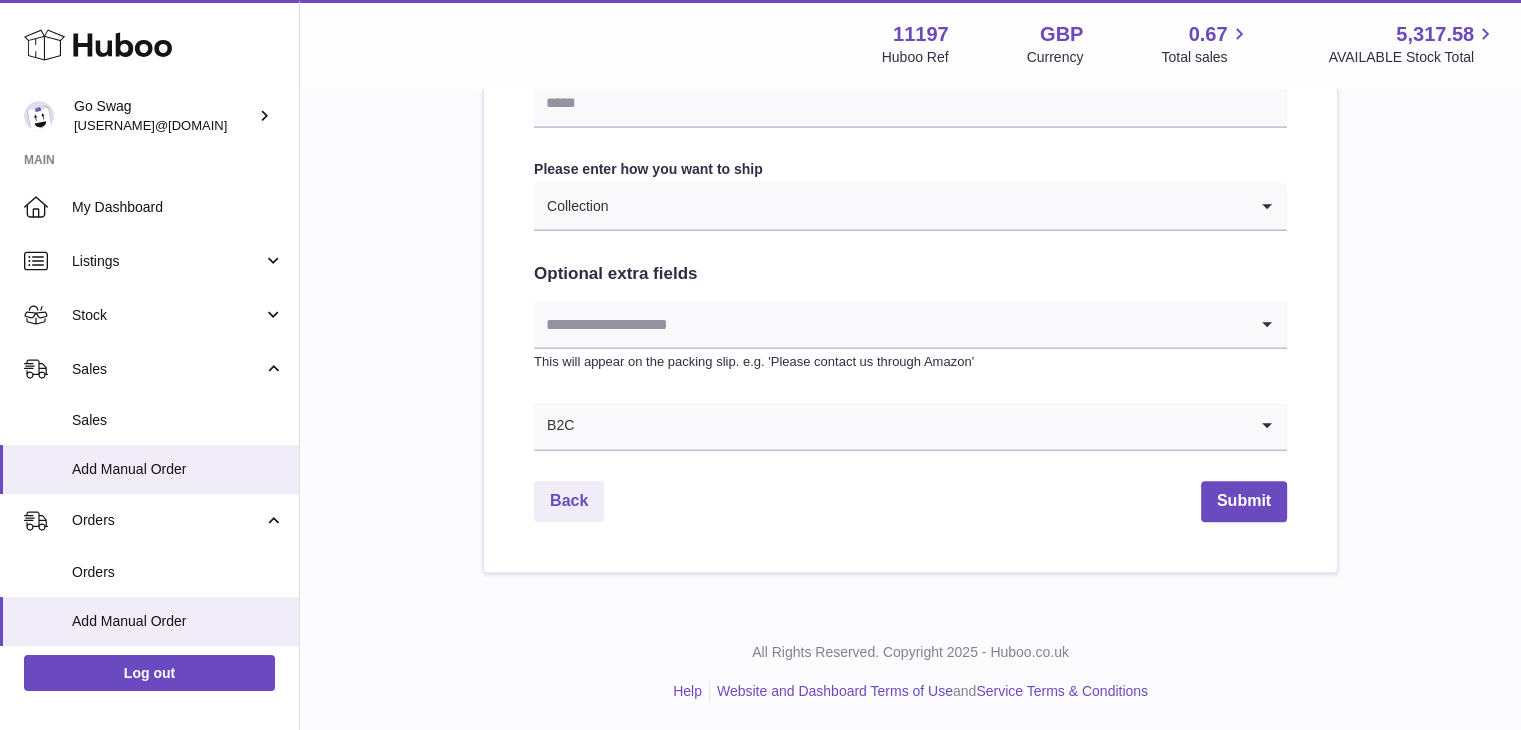 click at bounding box center (911, 426) 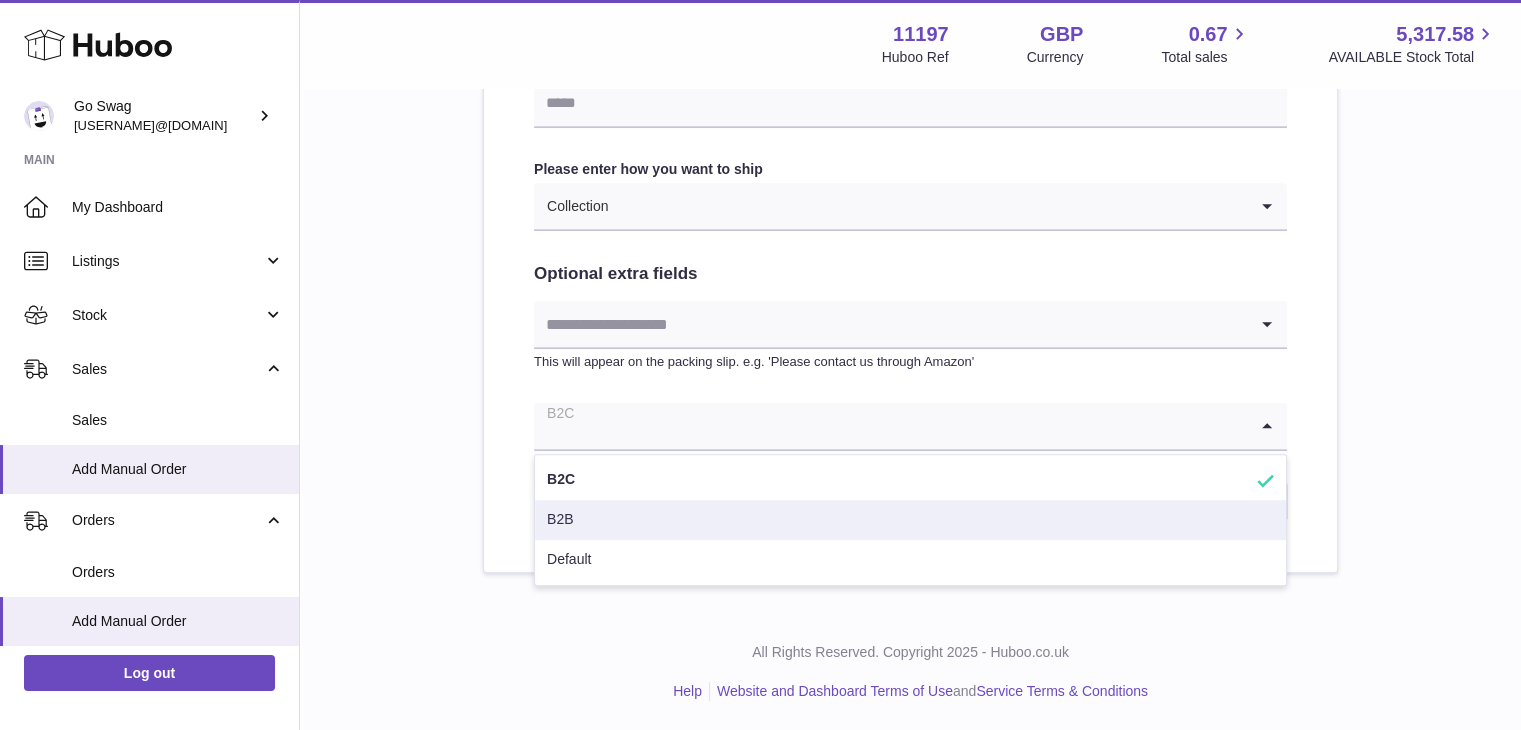 click on "B2B" at bounding box center [910, 520] 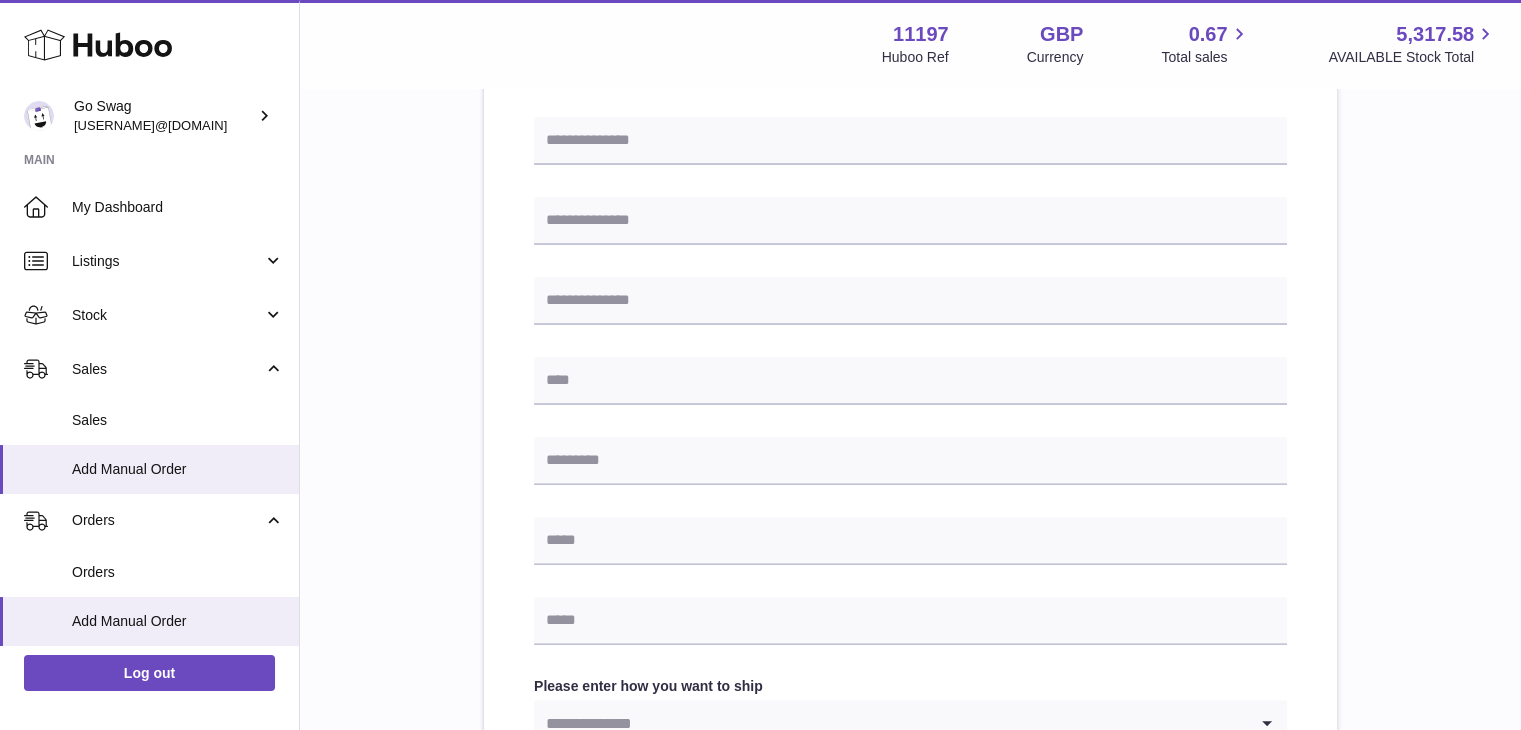 scroll, scrollTop: 1000, scrollLeft: 0, axis: vertical 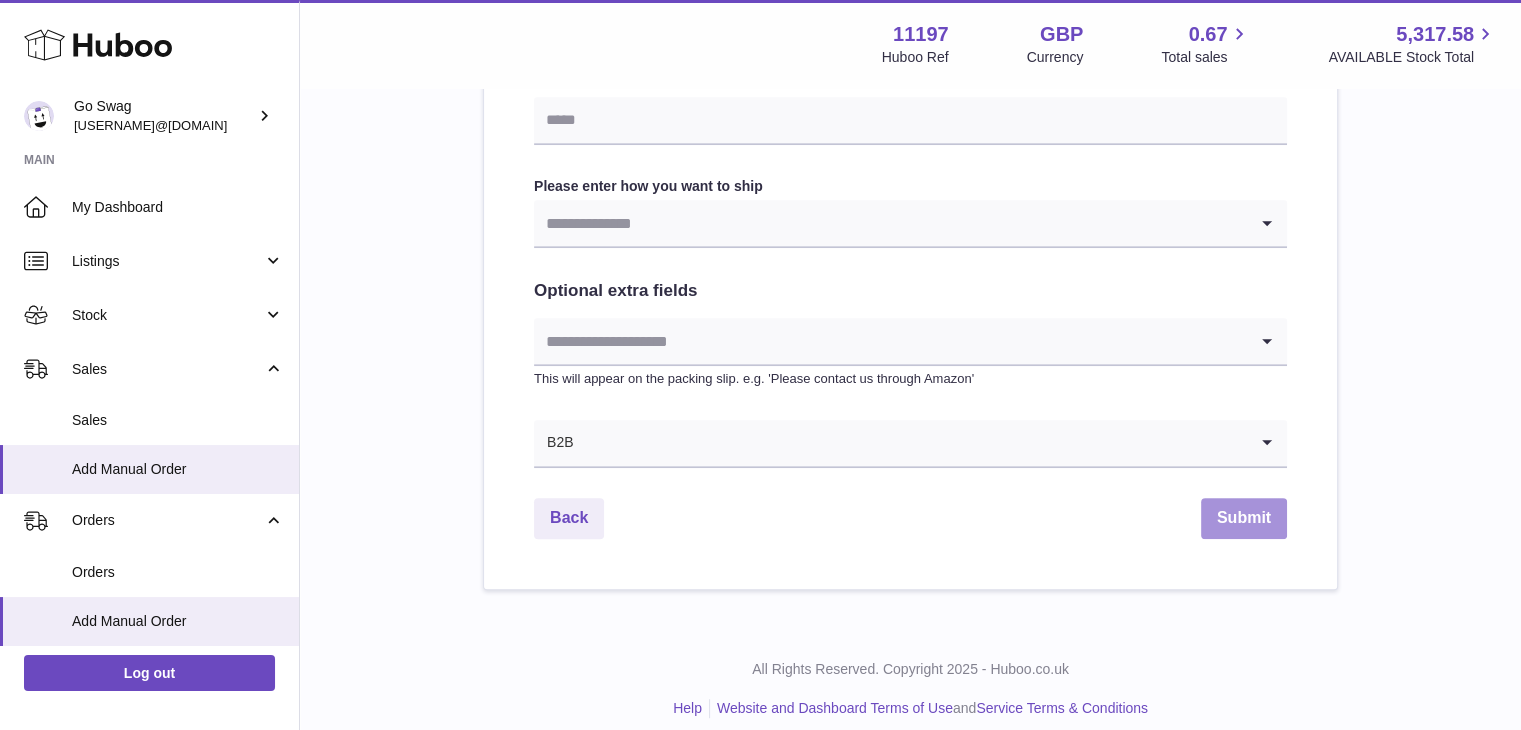 click on "Submit" at bounding box center [1244, 518] 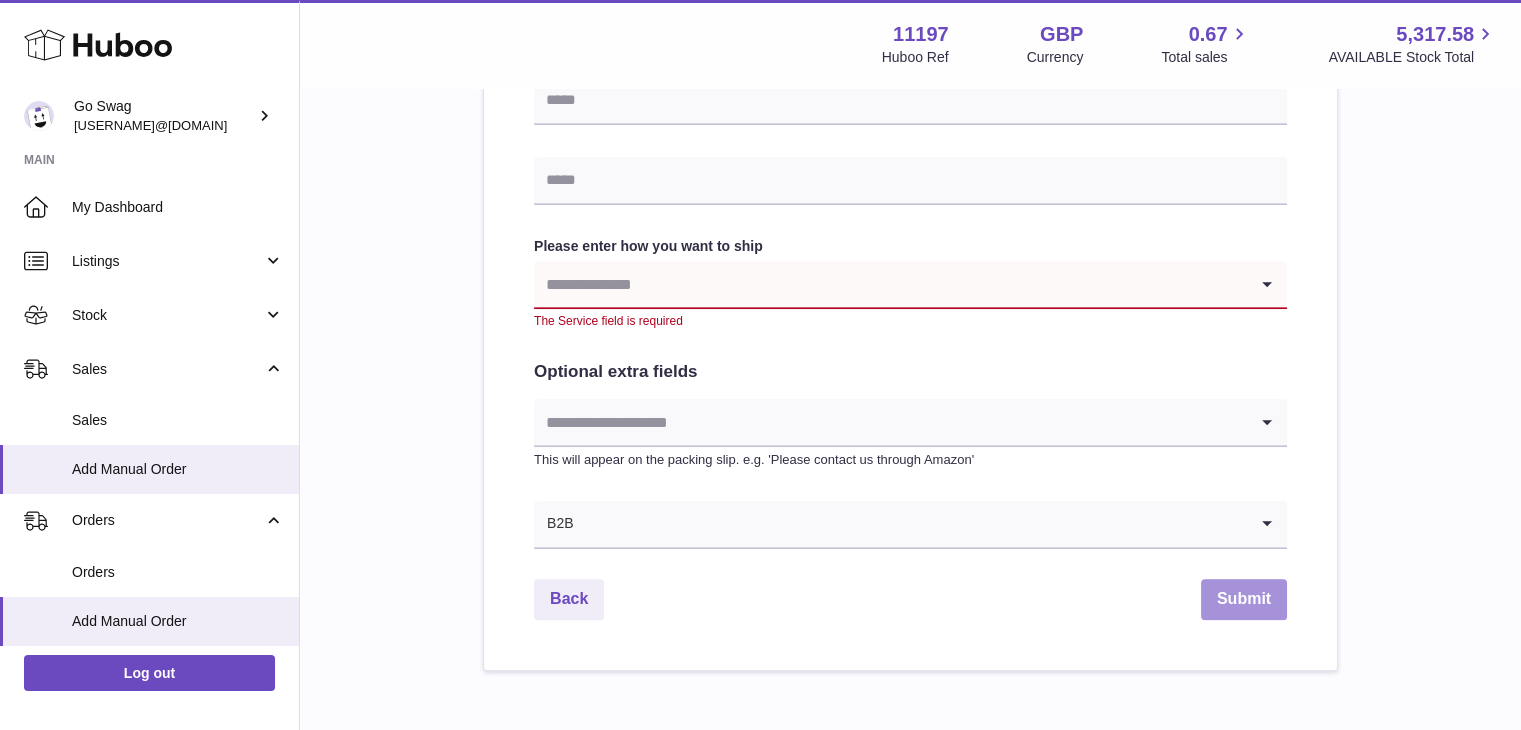 scroll, scrollTop: 1060, scrollLeft: 0, axis: vertical 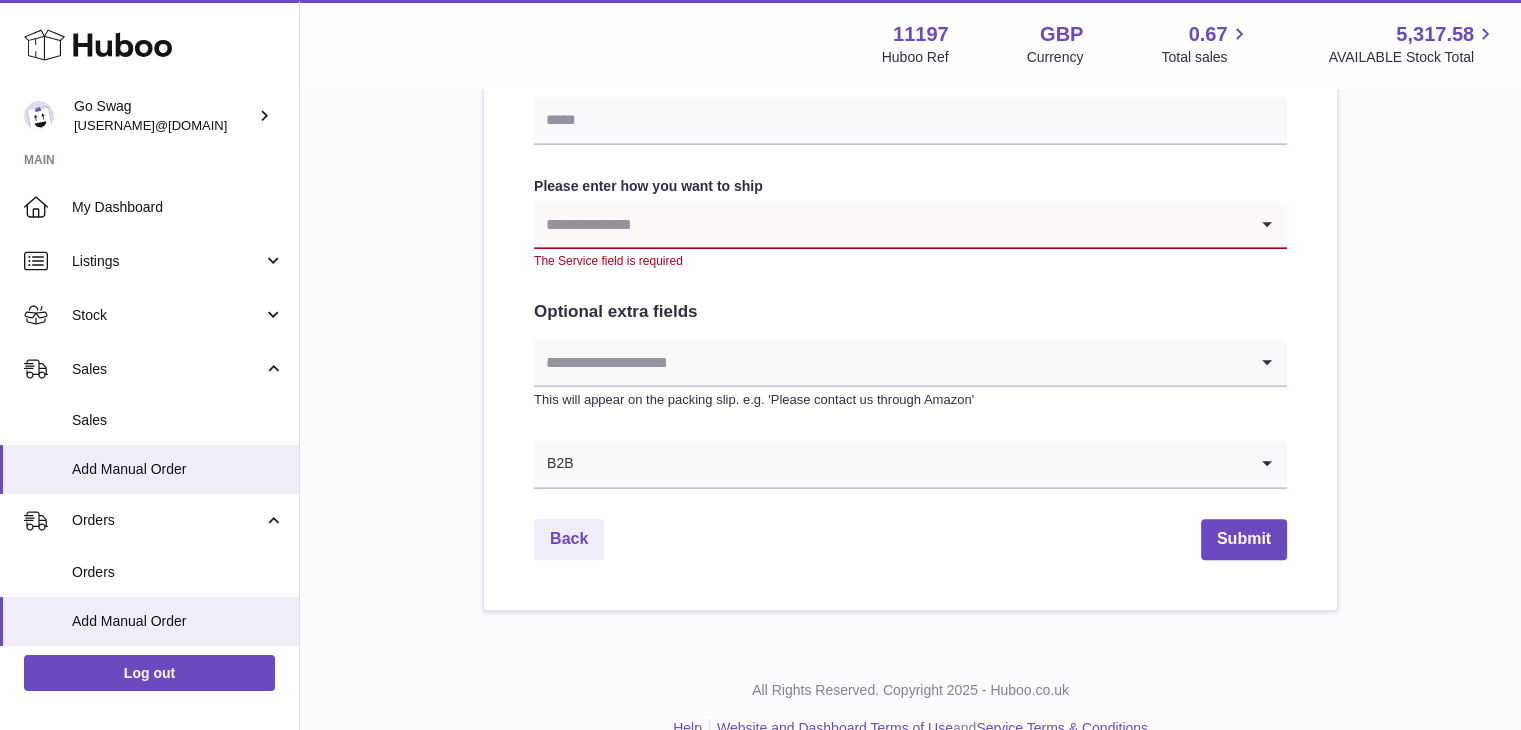 click at bounding box center [890, 224] 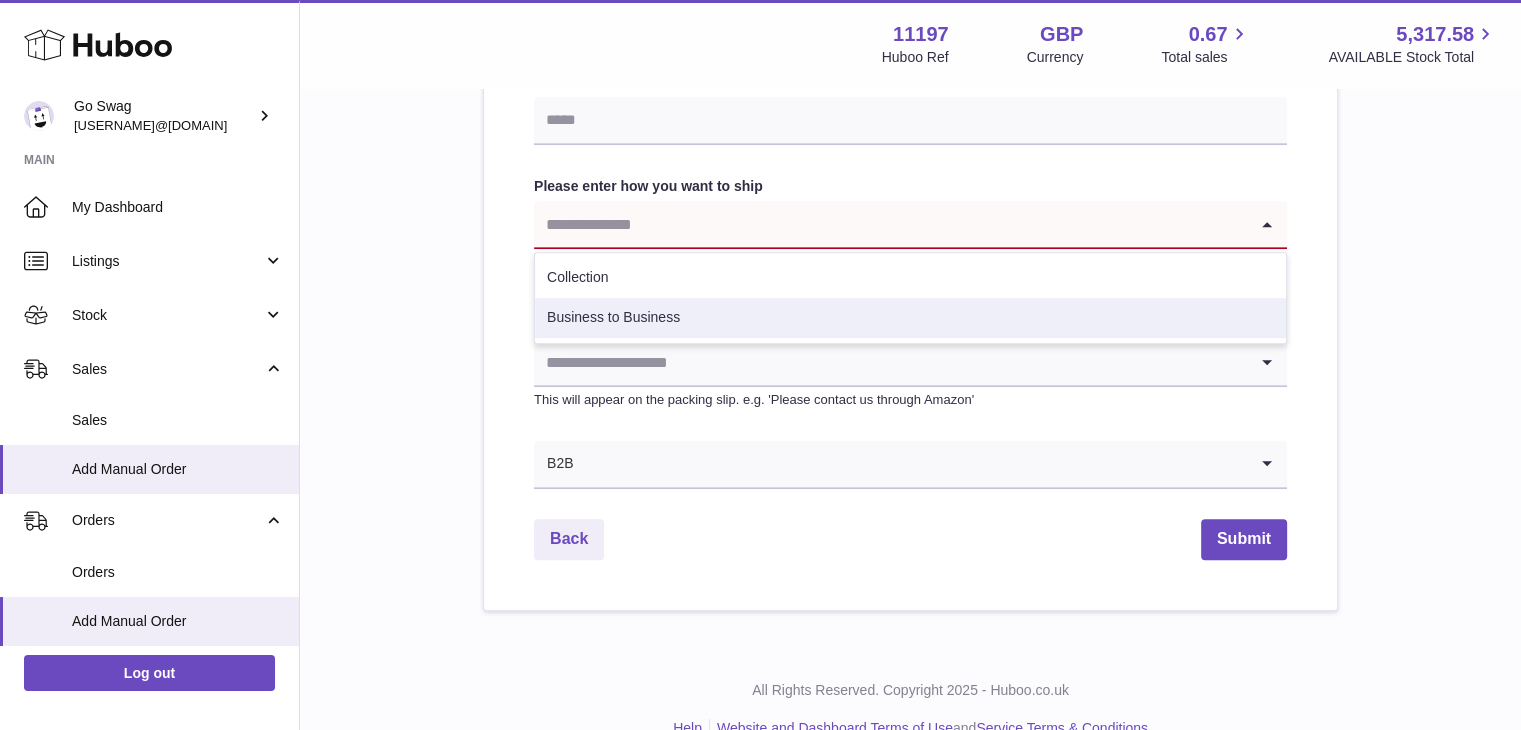 click on "Business to Business" at bounding box center [910, 318] 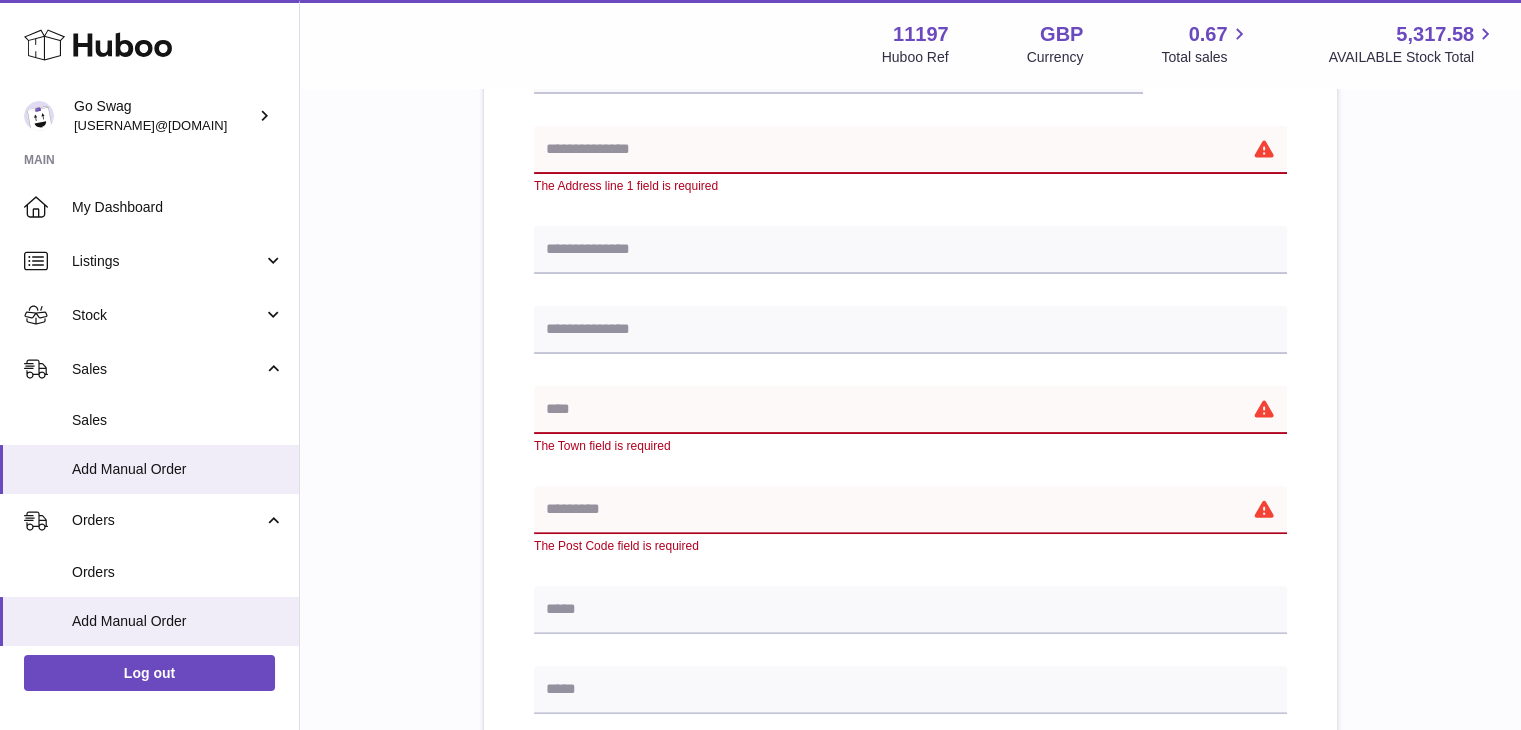 scroll, scrollTop: 360, scrollLeft: 0, axis: vertical 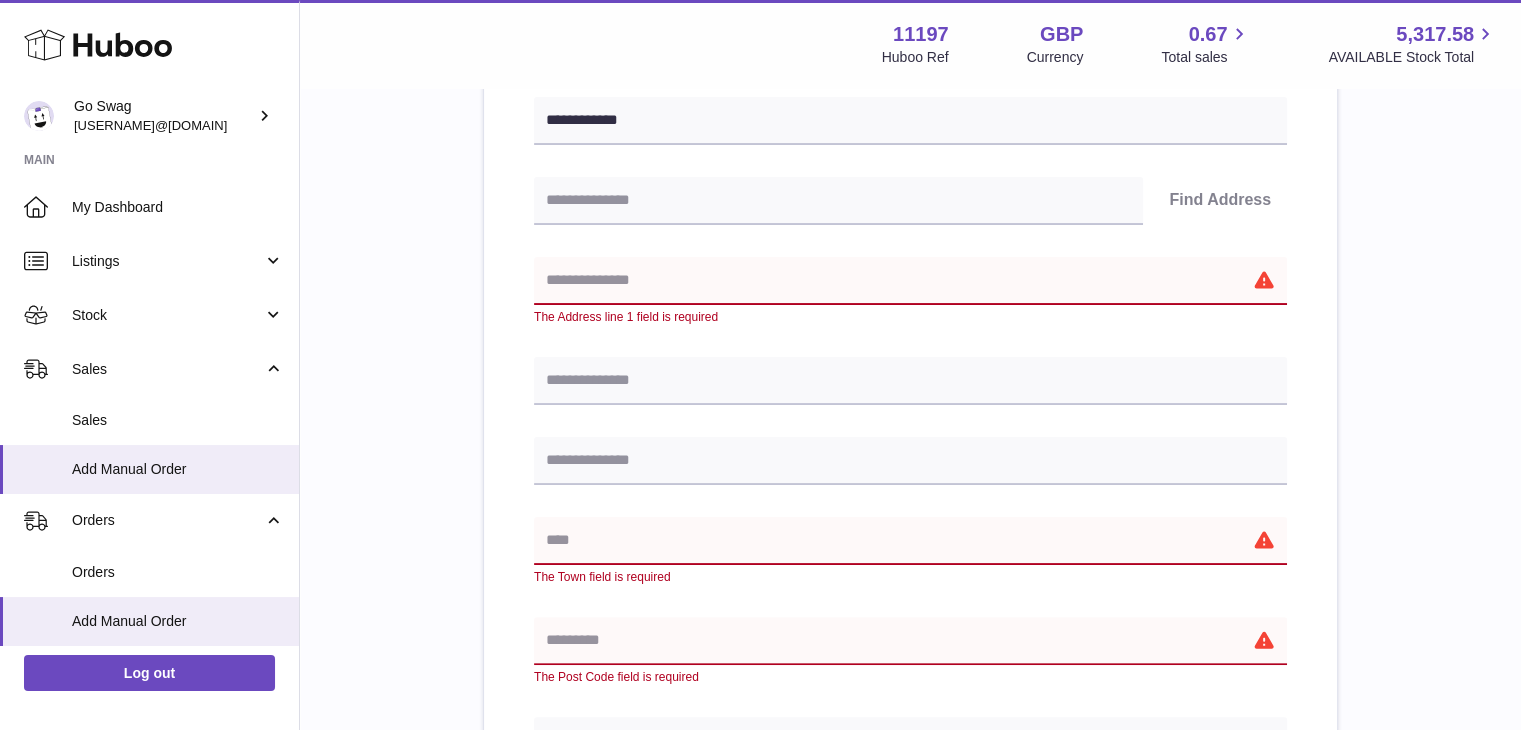 click at bounding box center (910, 281) 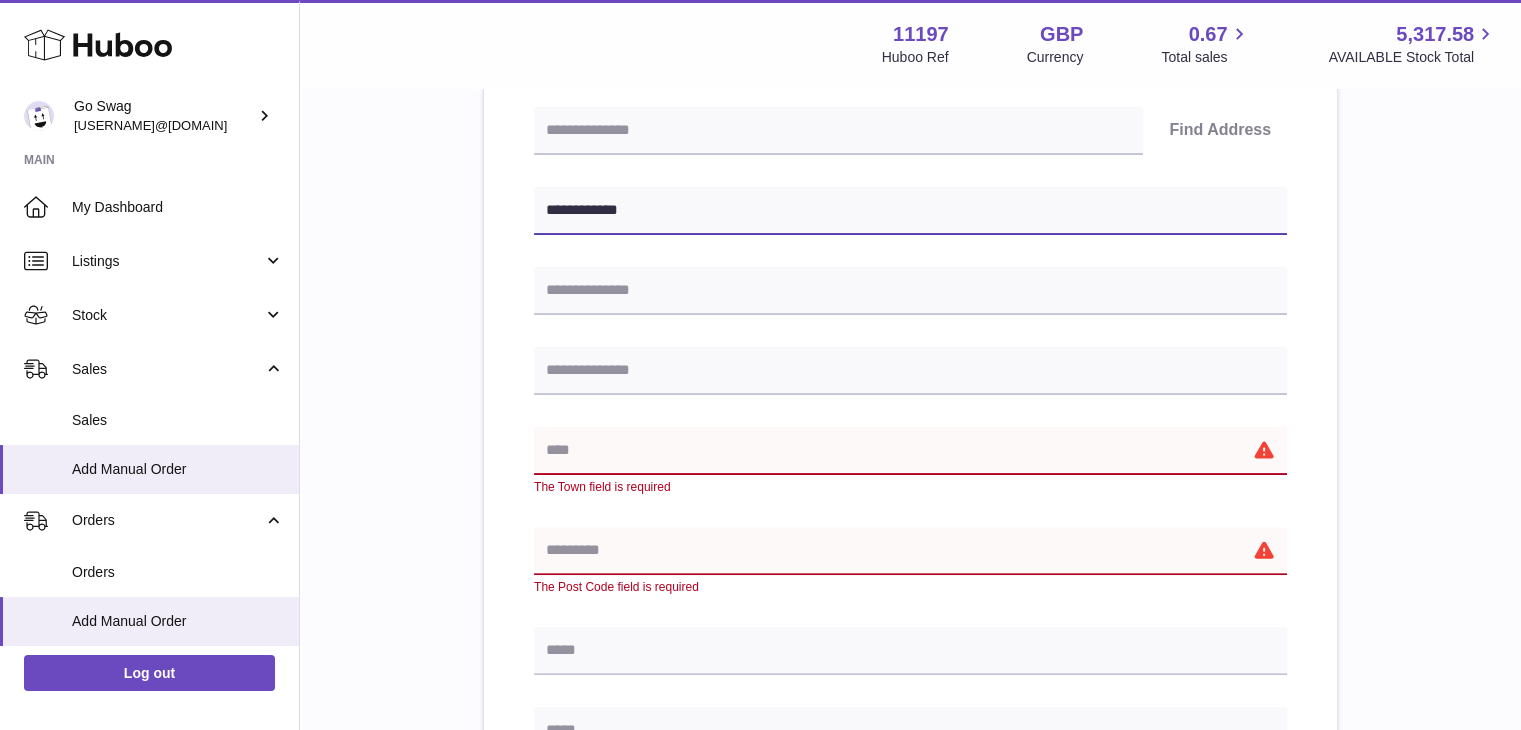 scroll, scrollTop: 460, scrollLeft: 0, axis: vertical 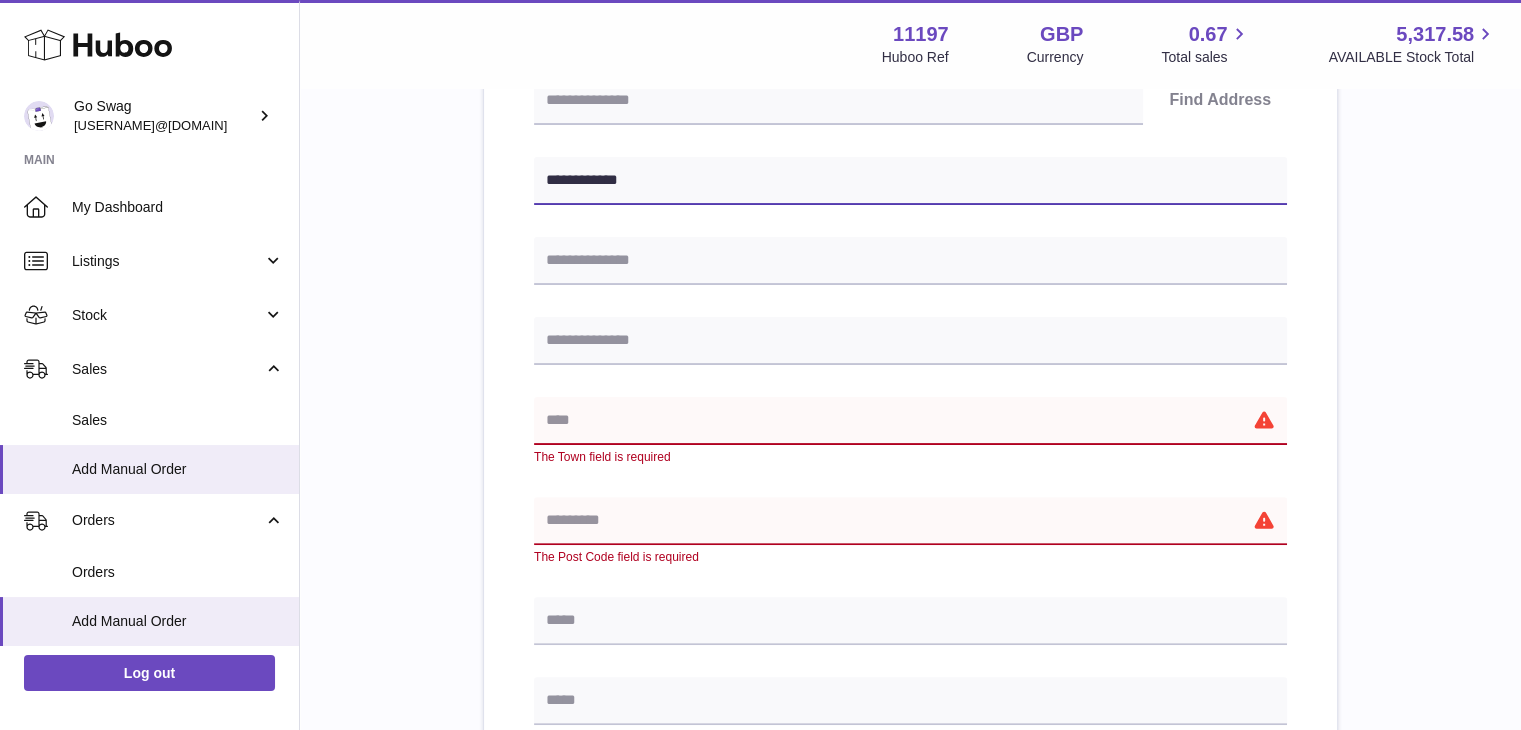 type on "**********" 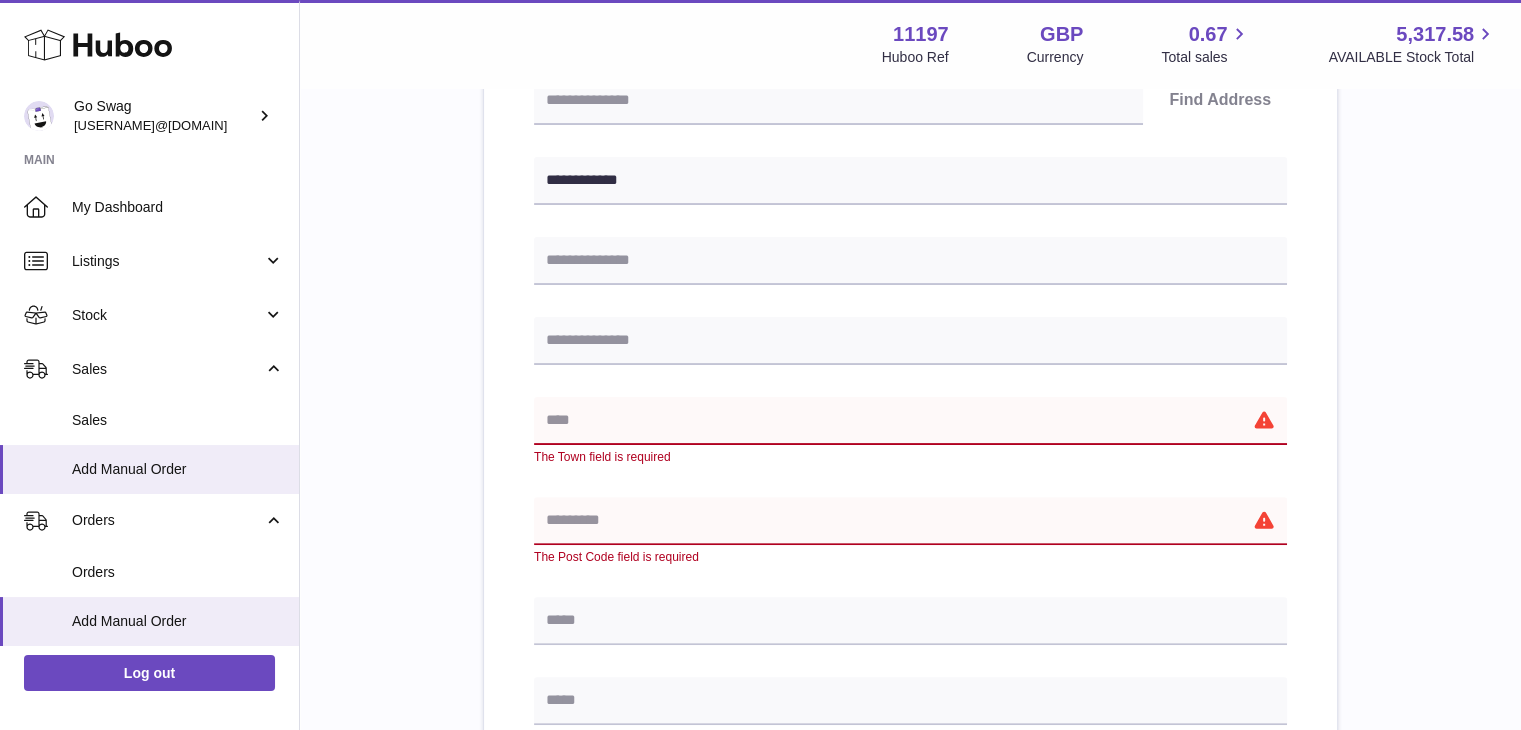 click at bounding box center (910, 421) 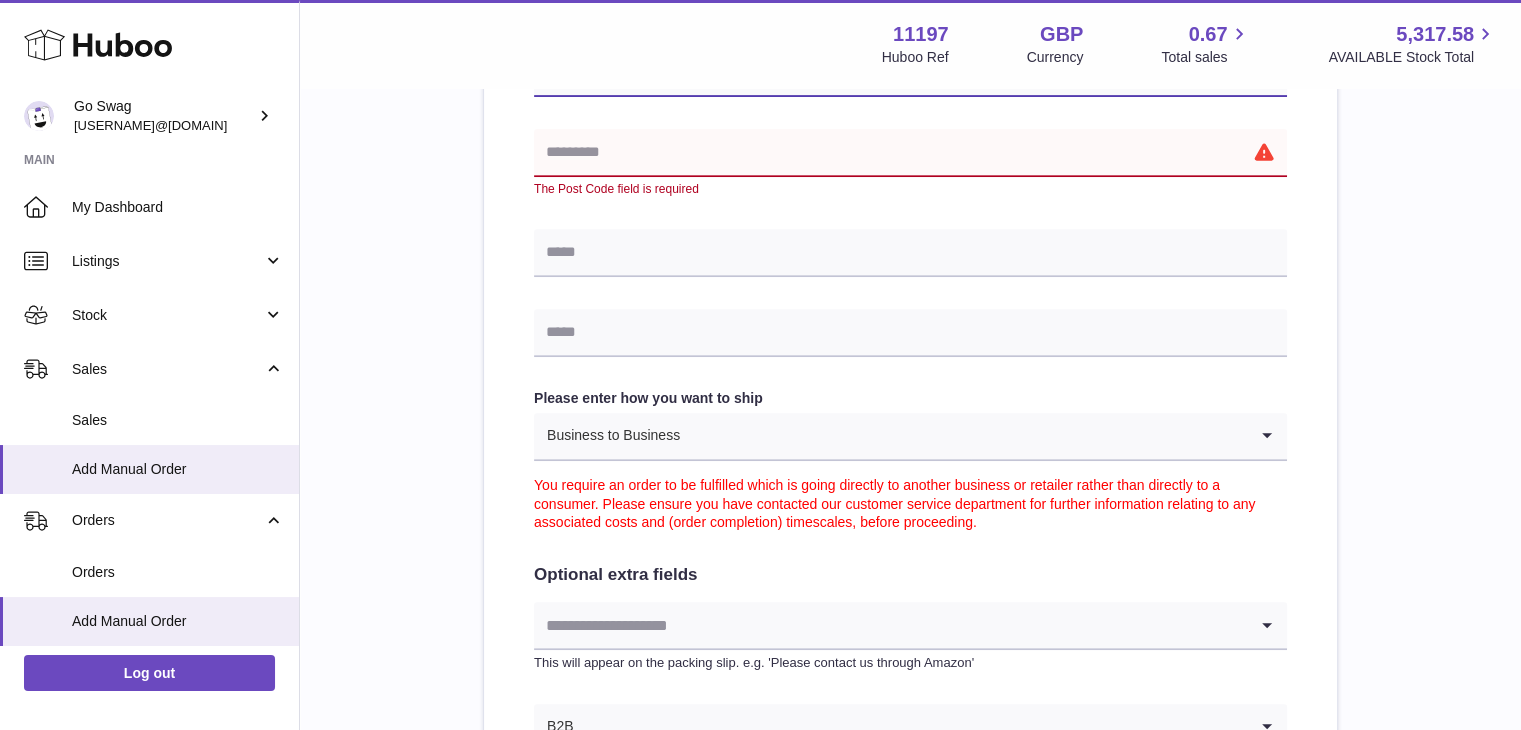 scroll, scrollTop: 760, scrollLeft: 0, axis: vertical 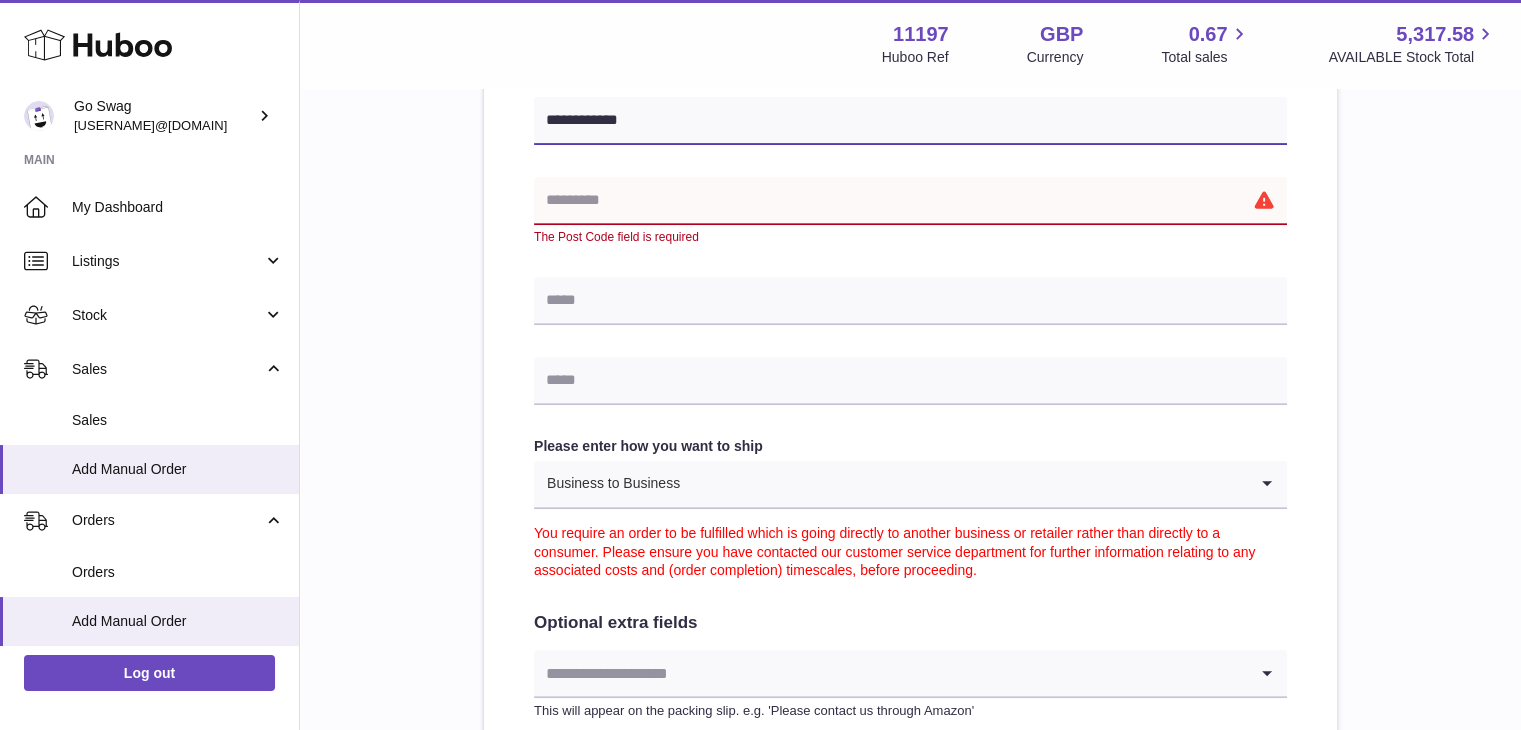type on "**********" 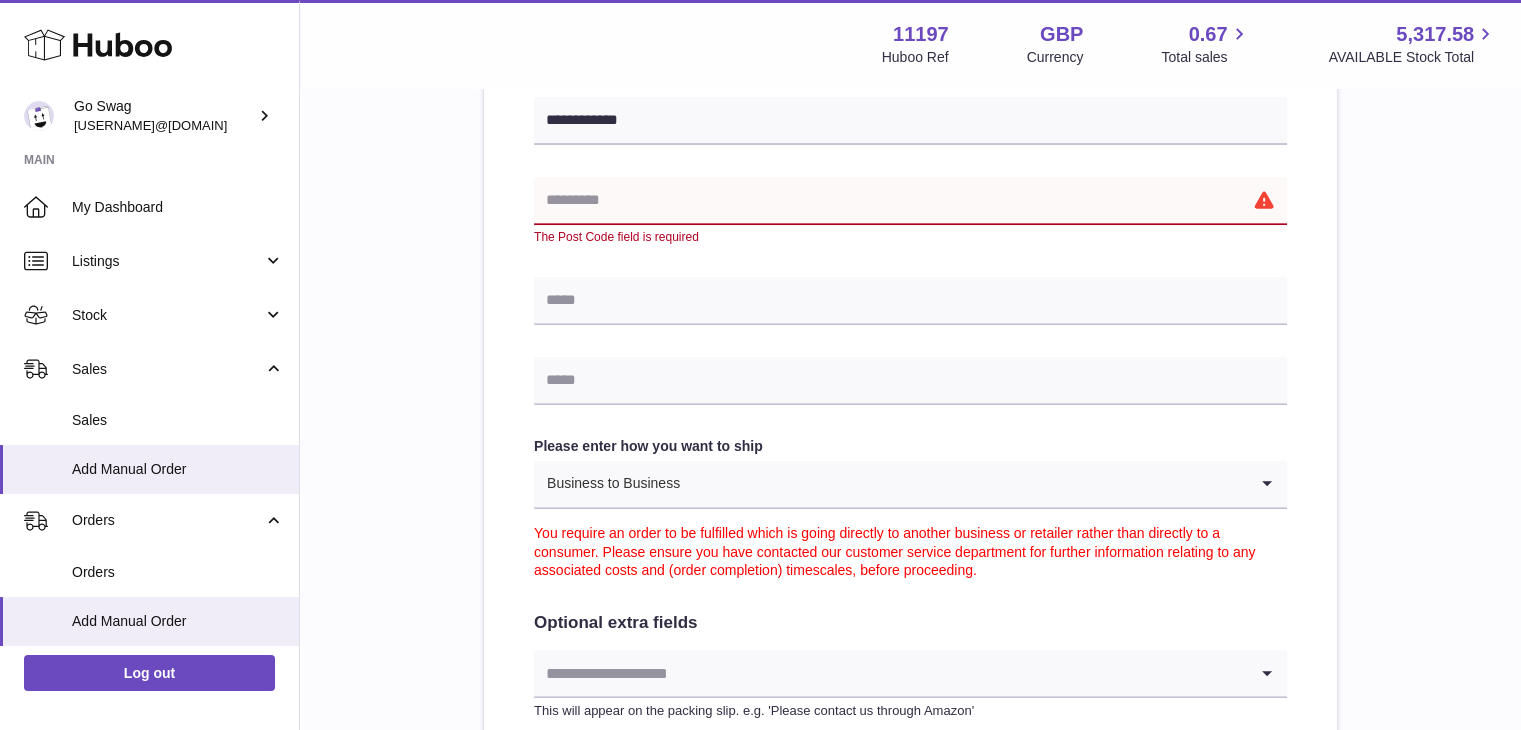 click at bounding box center (910, 201) 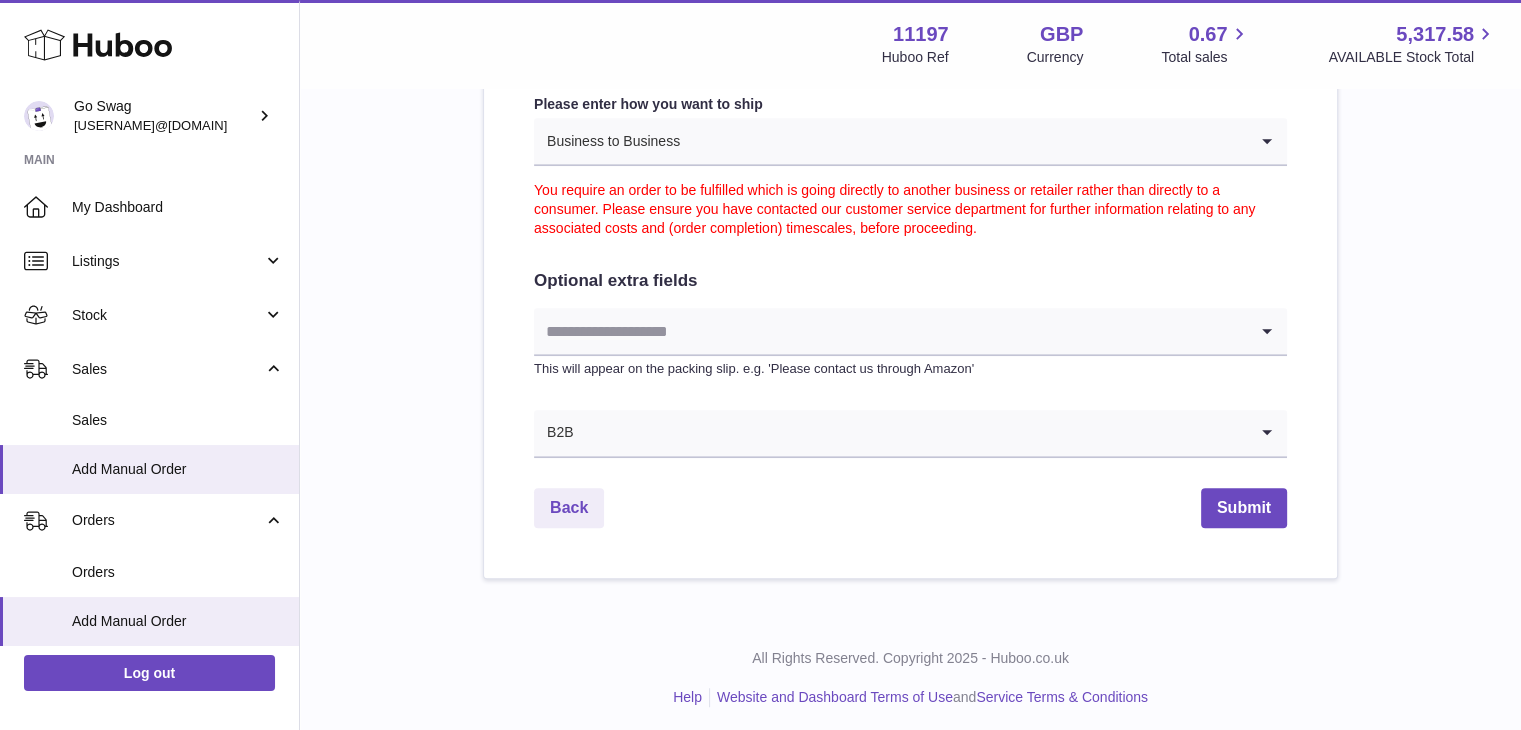 scroll, scrollTop: 1088, scrollLeft: 0, axis: vertical 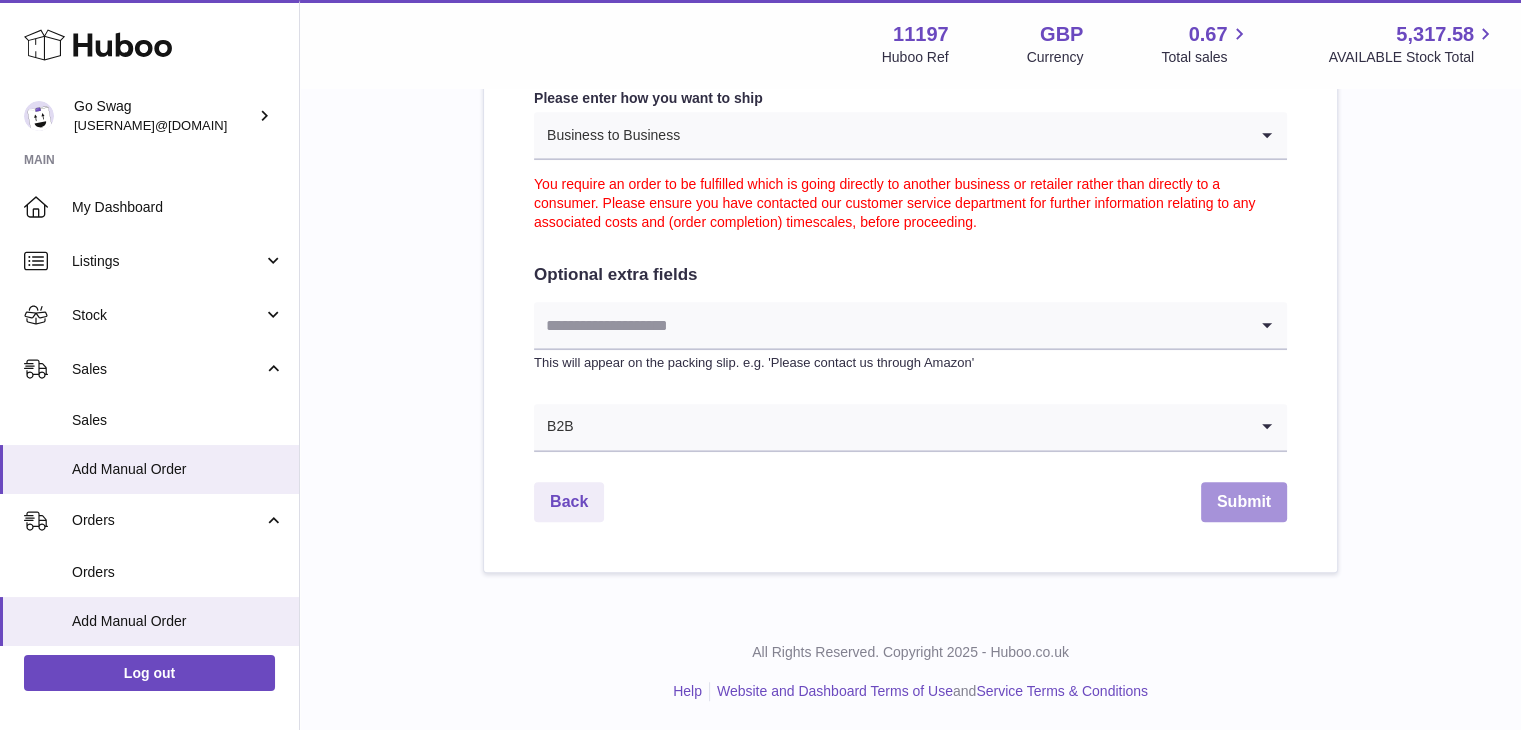 type on "**********" 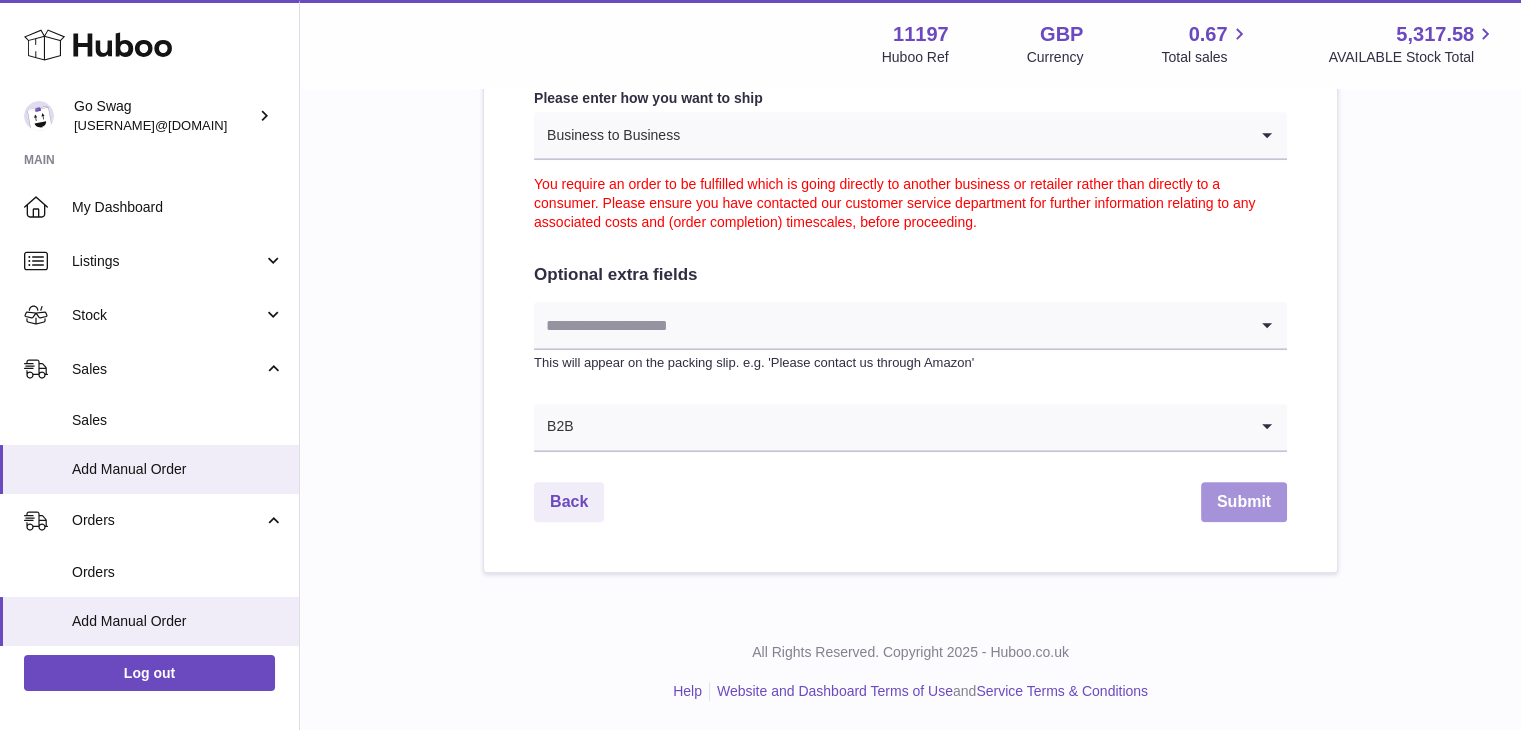click on "Submit" at bounding box center (1244, 502) 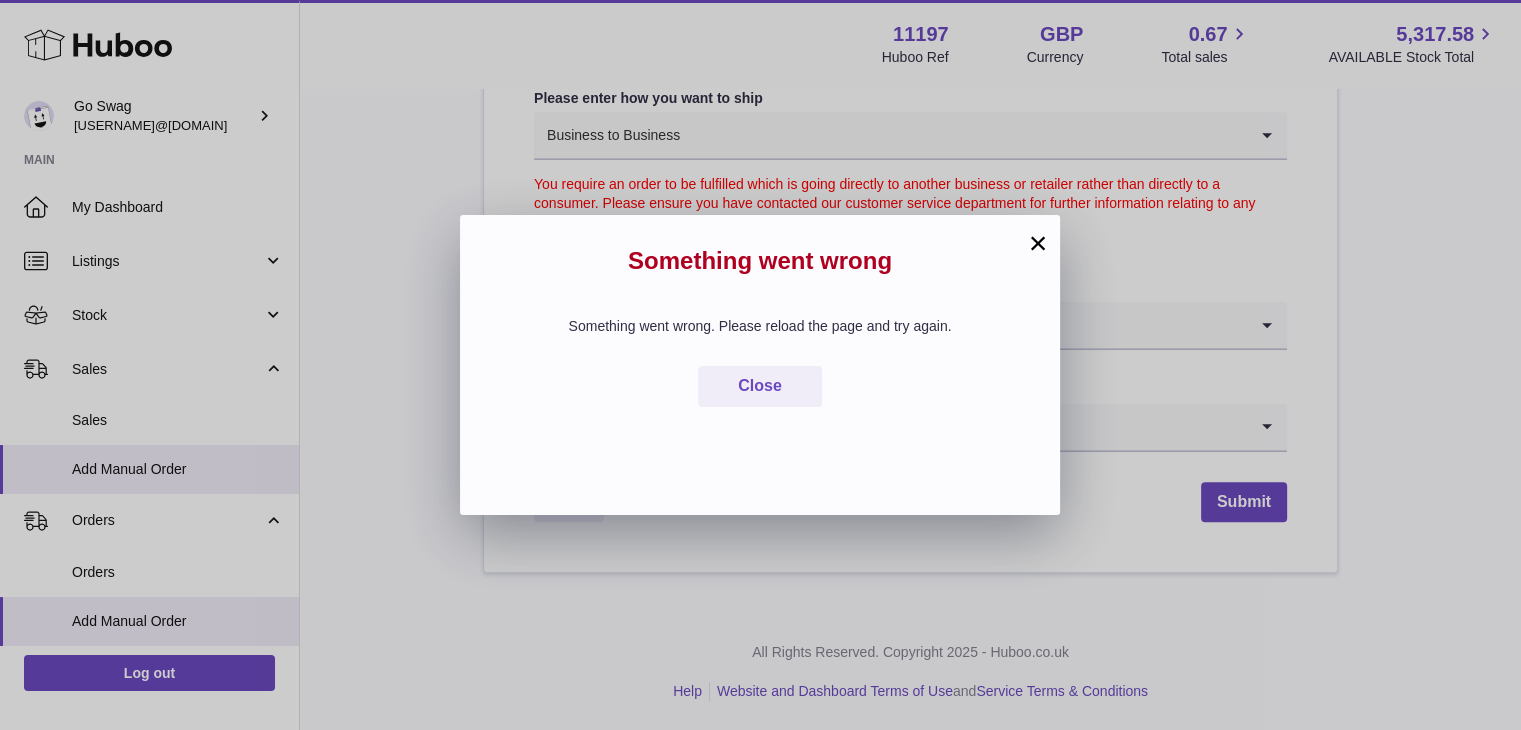 click on "×" at bounding box center [1038, 243] 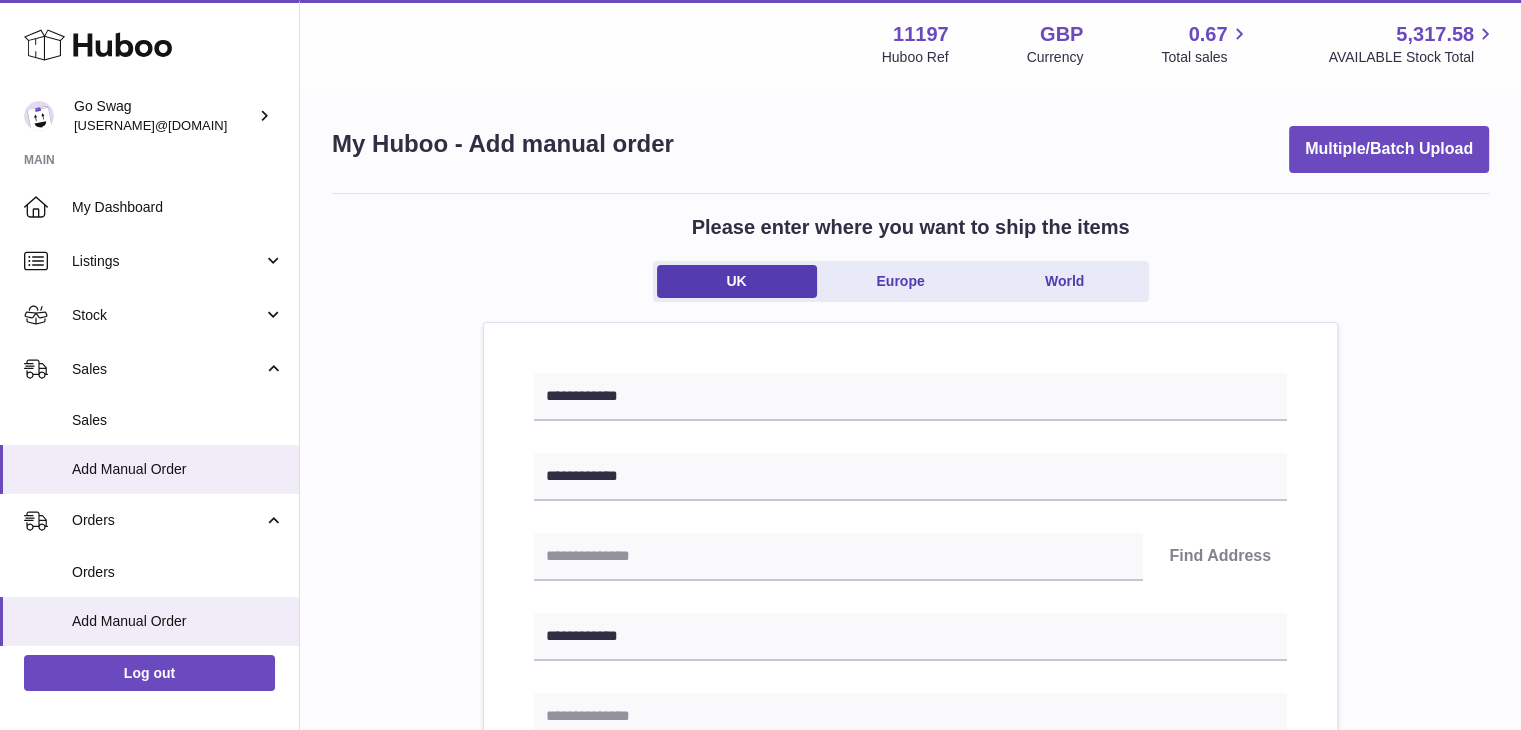 scroll, scrollTop: 0, scrollLeft: 0, axis: both 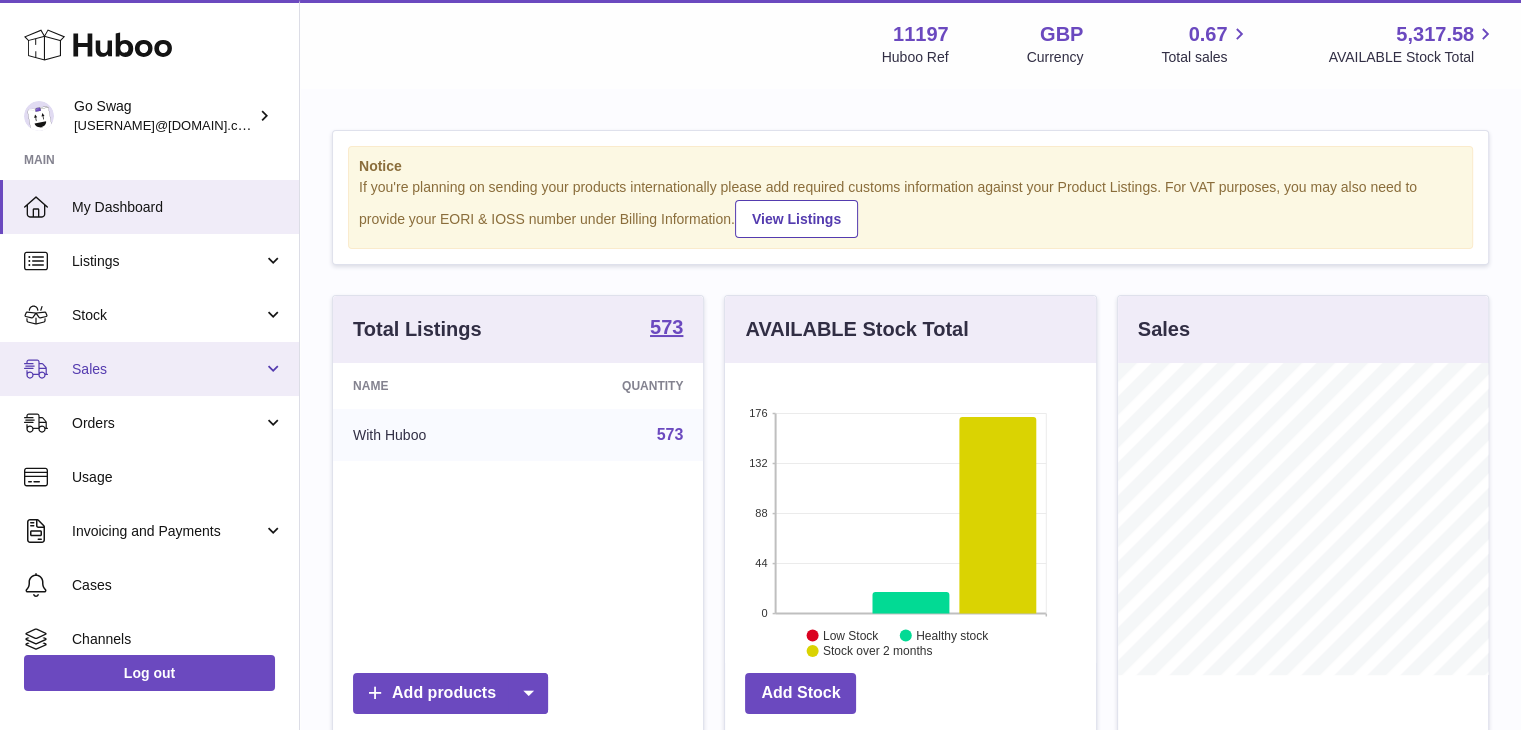click on "Sales" at bounding box center [167, 369] 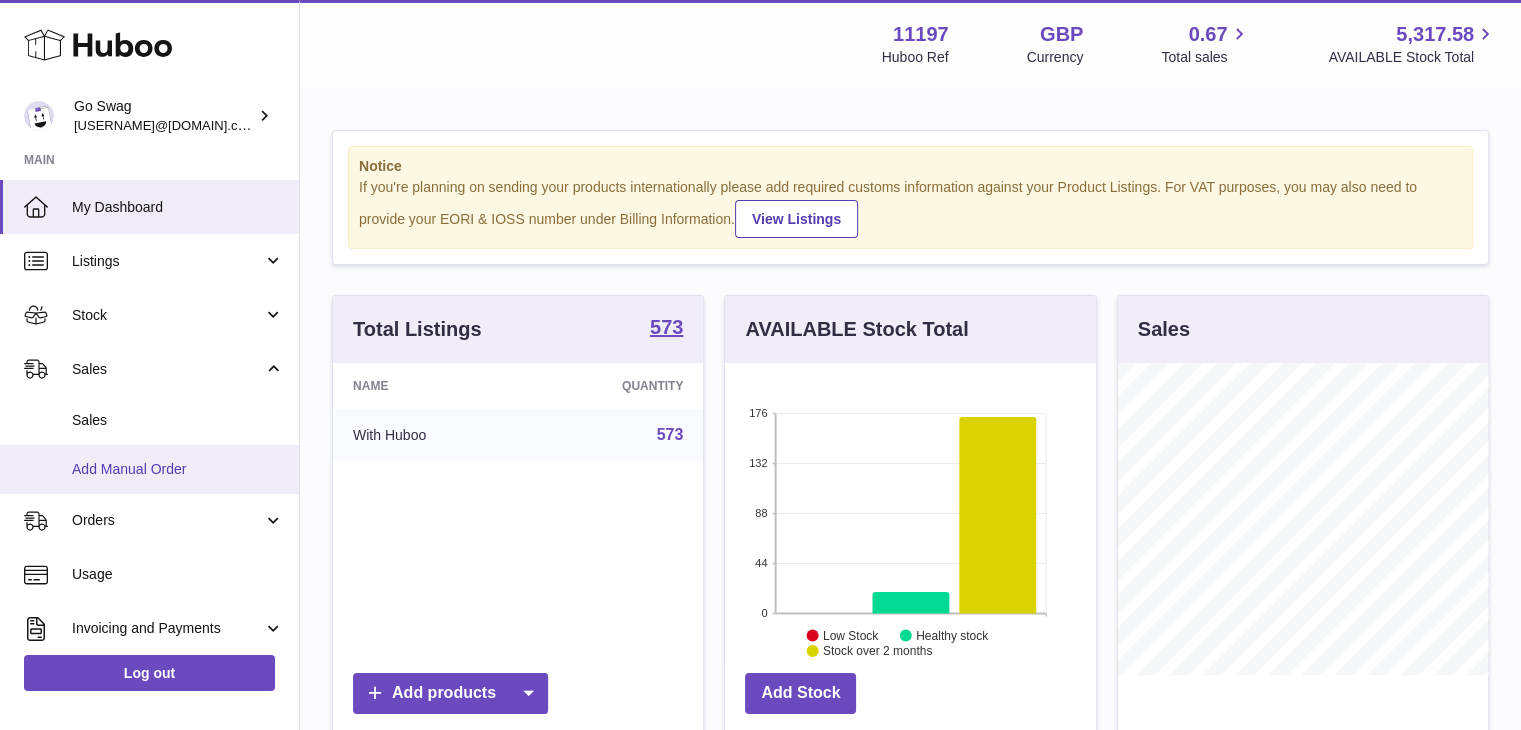 click on "Add Manual Order" at bounding box center [178, 469] 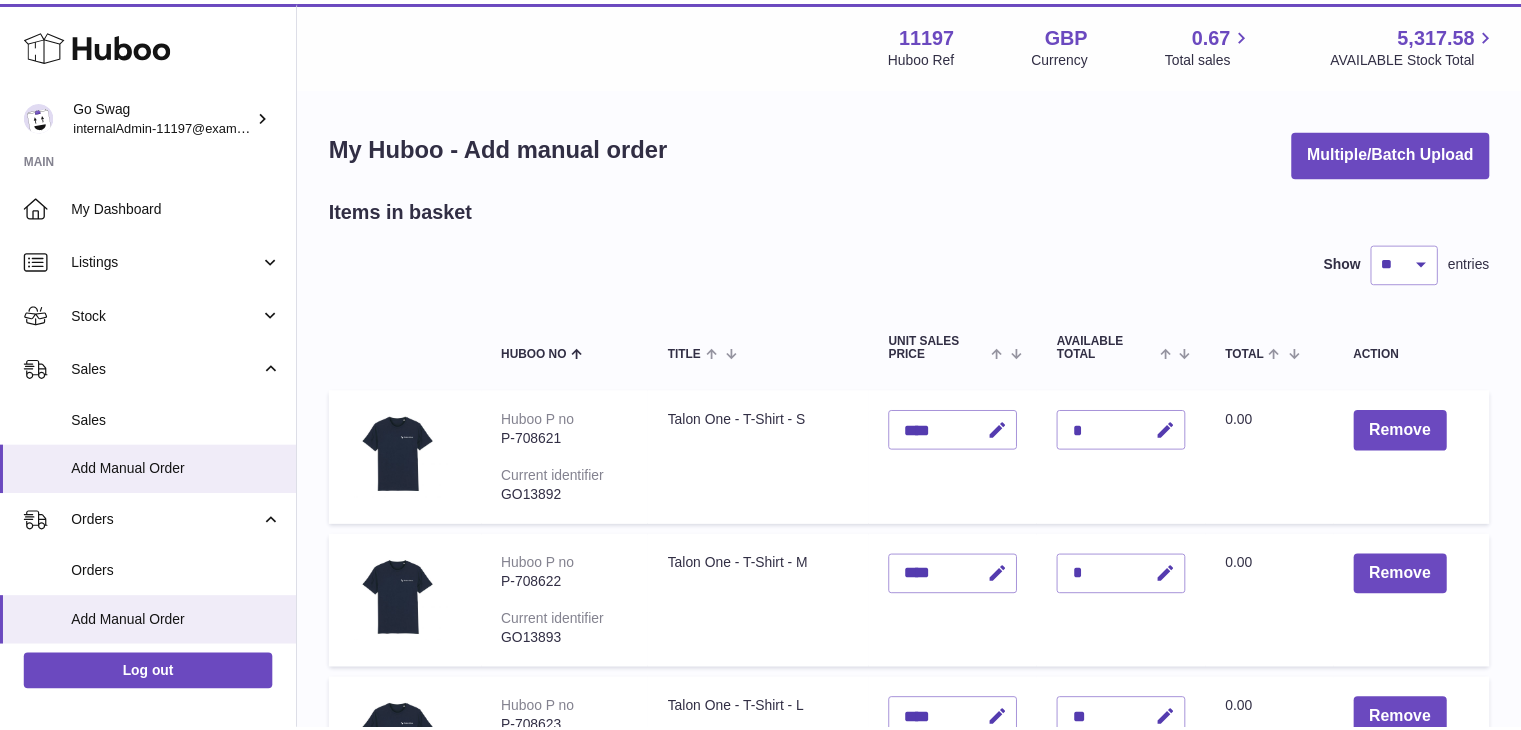 scroll, scrollTop: 0, scrollLeft: 0, axis: both 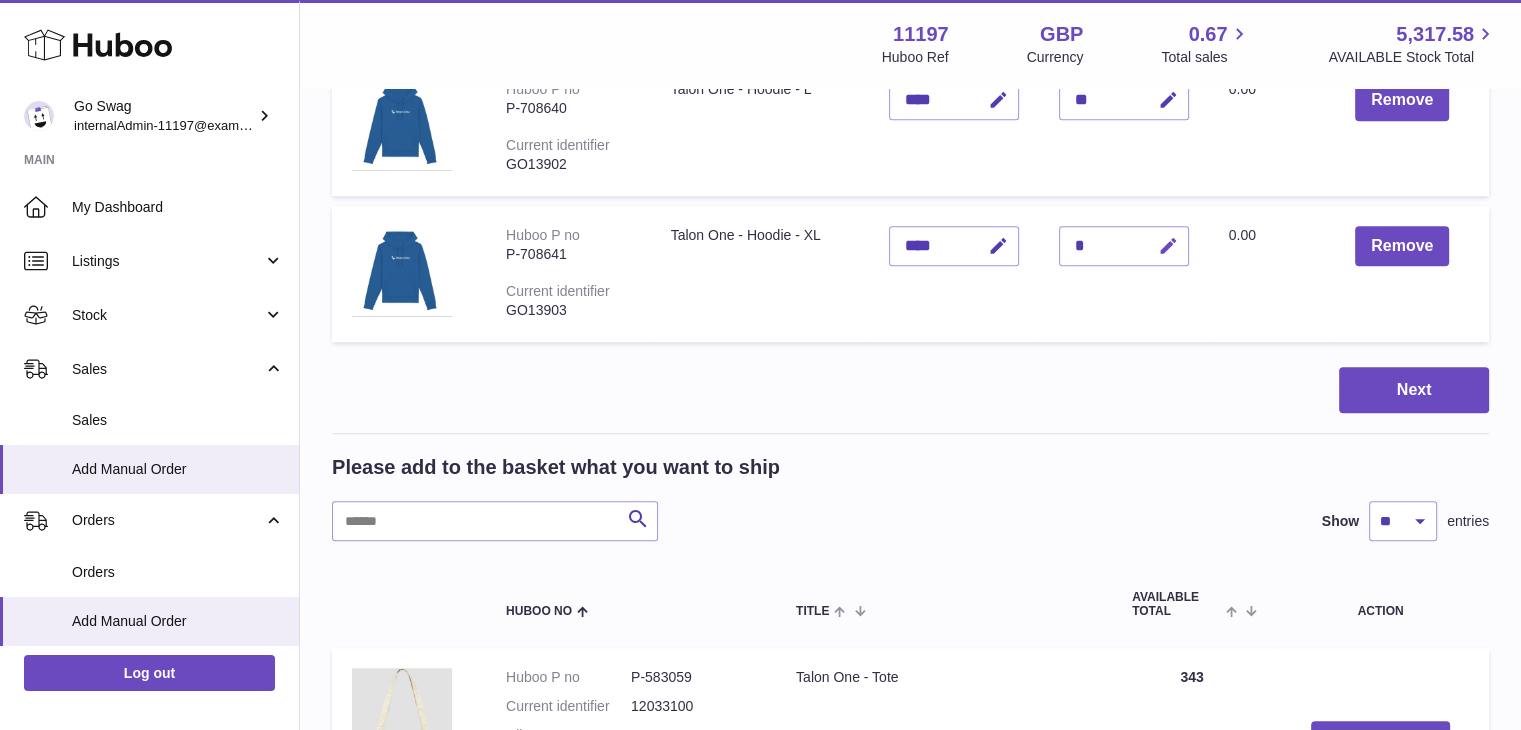 click at bounding box center (1168, 246) 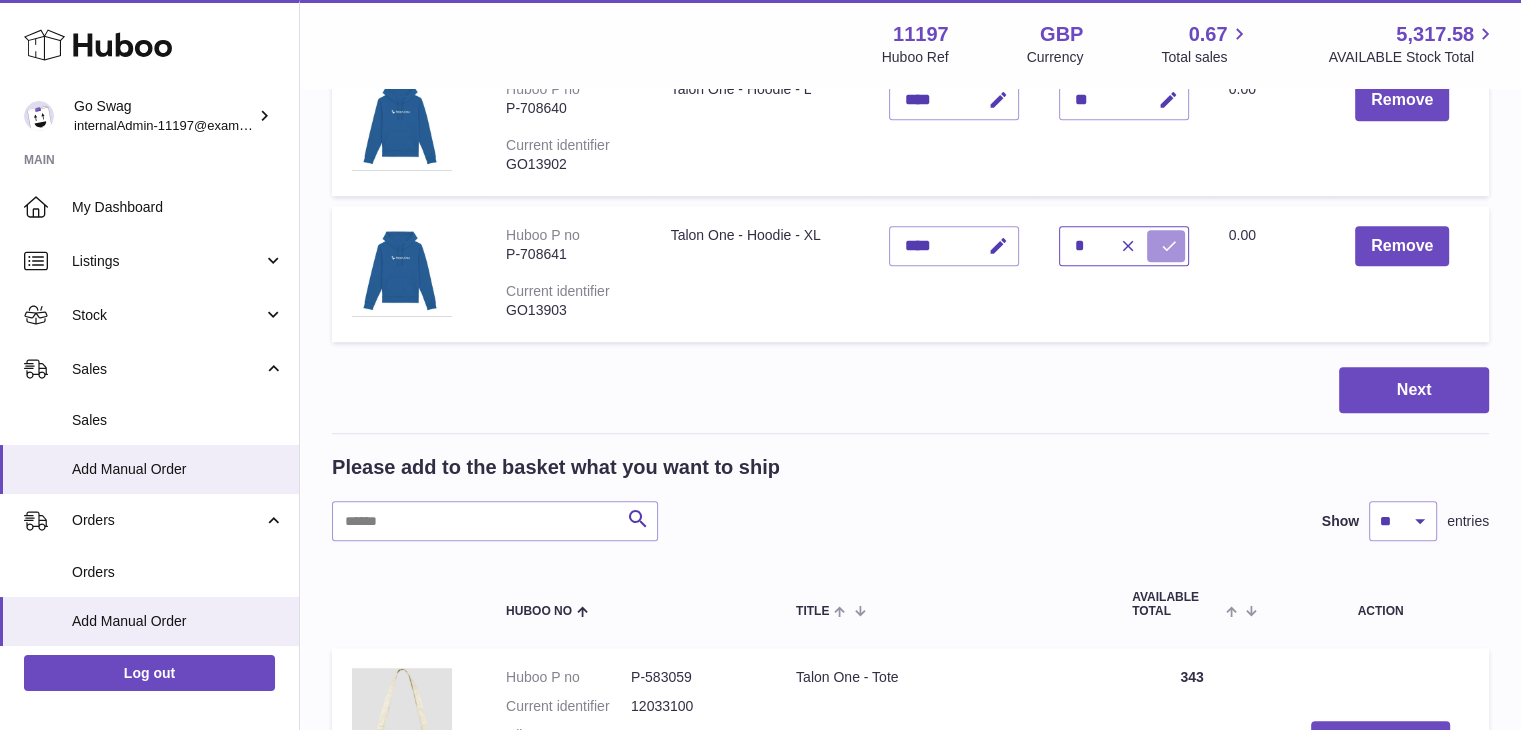 type on "*" 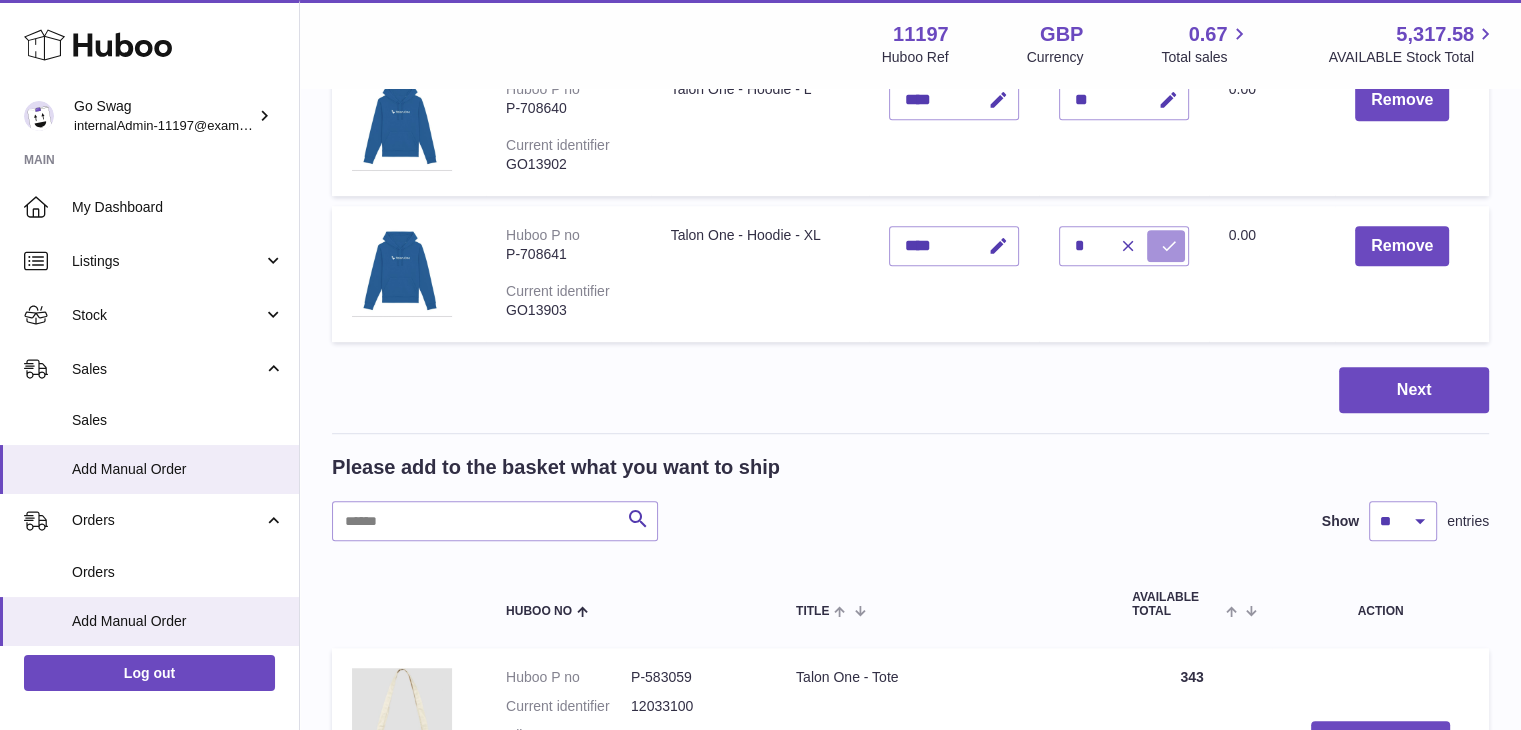 click at bounding box center (1169, 246) 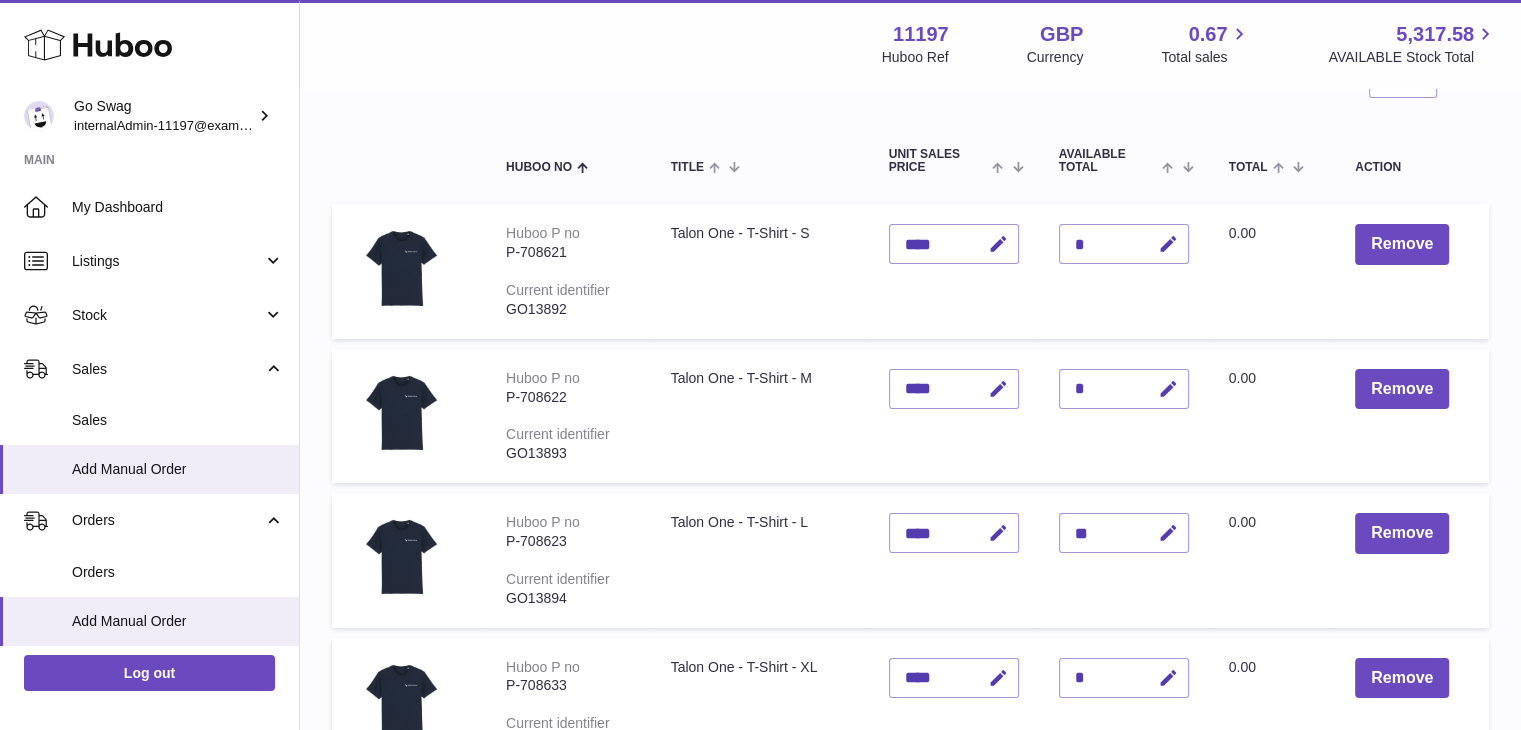 scroll, scrollTop: 100, scrollLeft: 0, axis: vertical 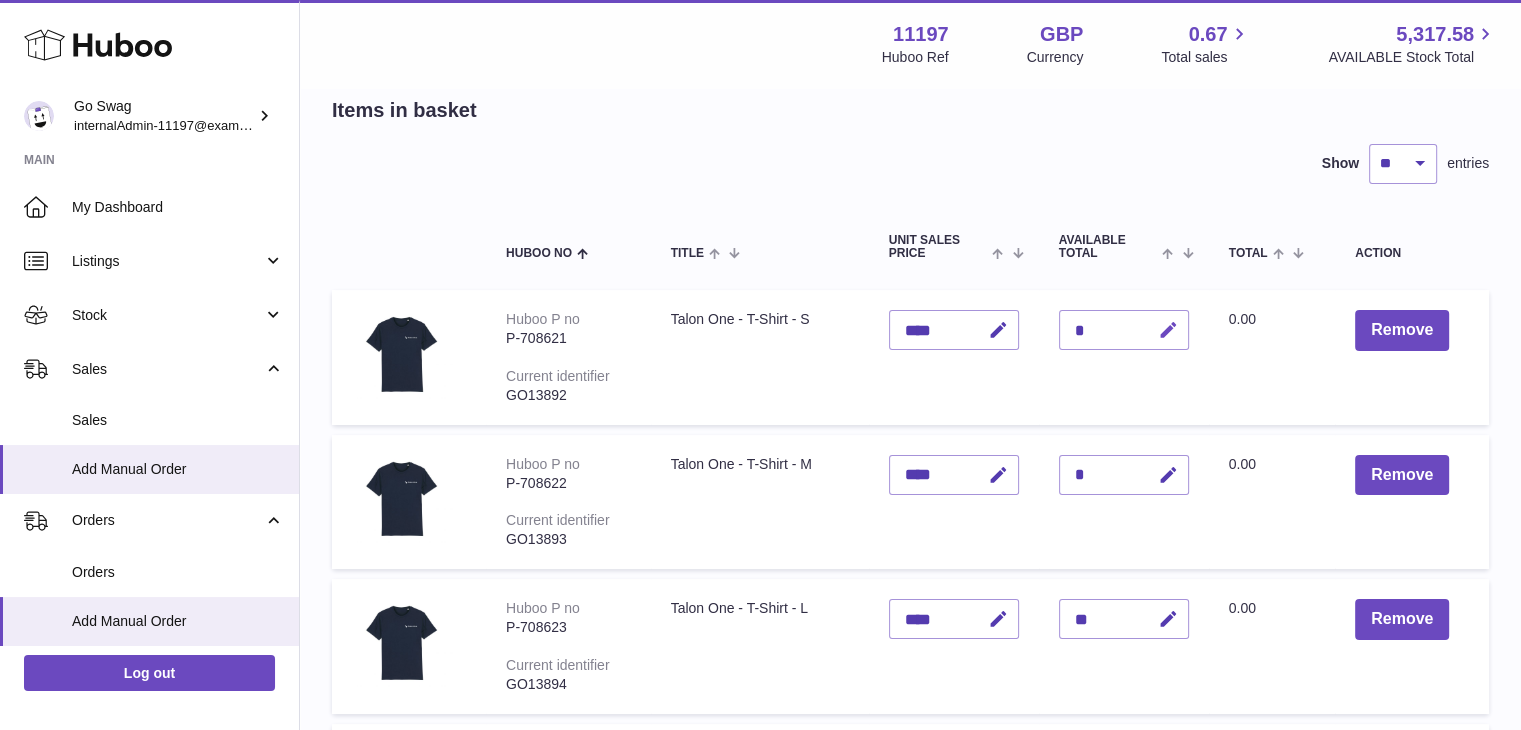 click at bounding box center [1168, 330] 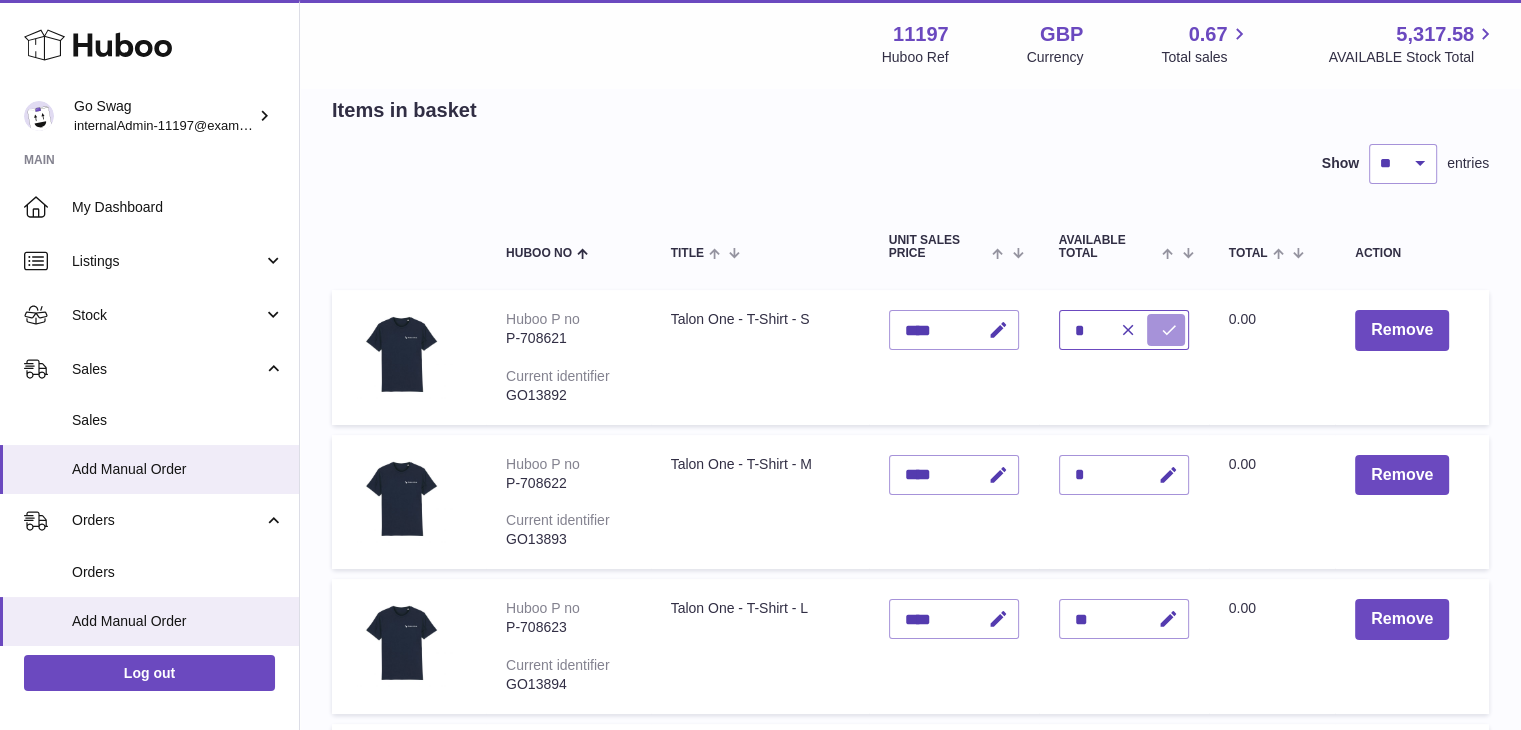 type on "*" 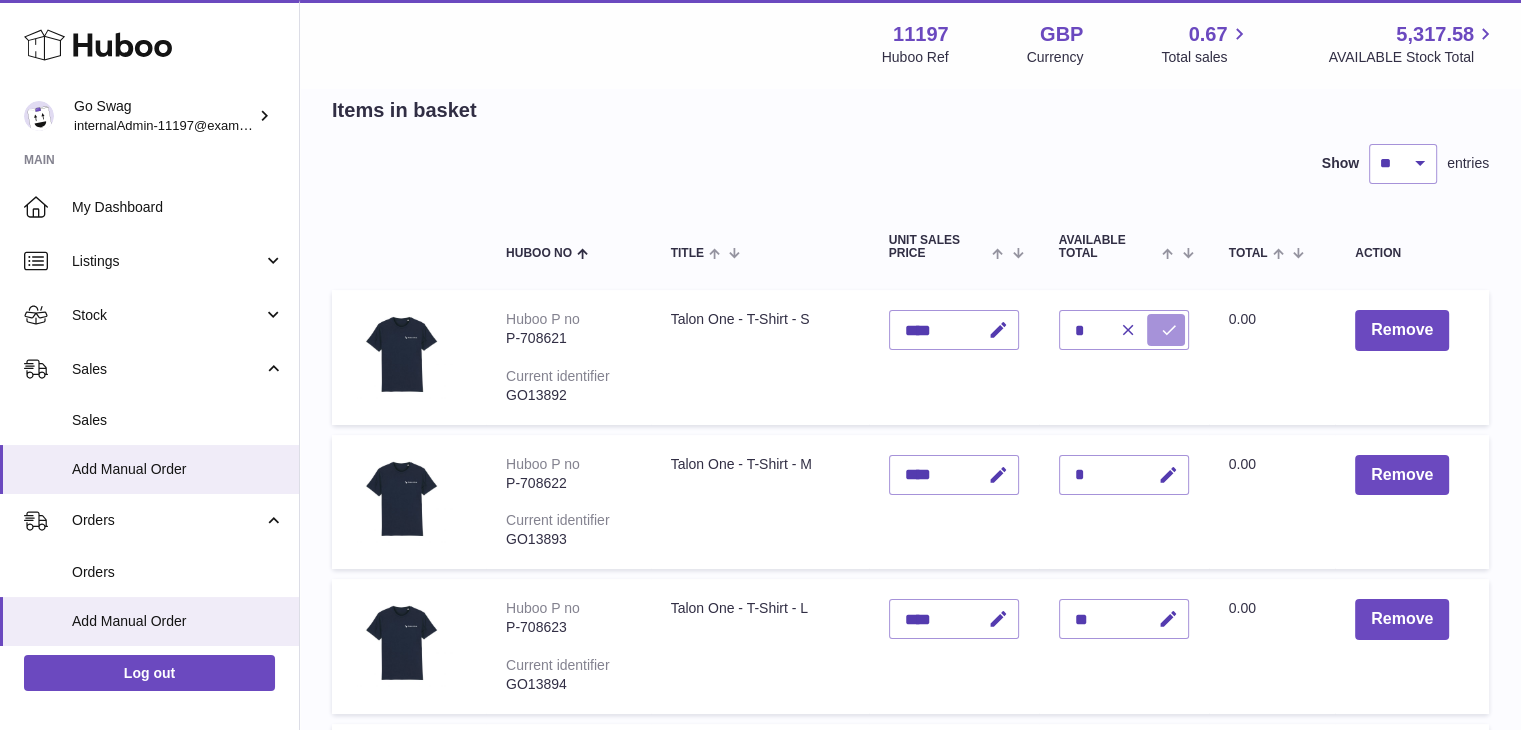click at bounding box center [1166, 330] 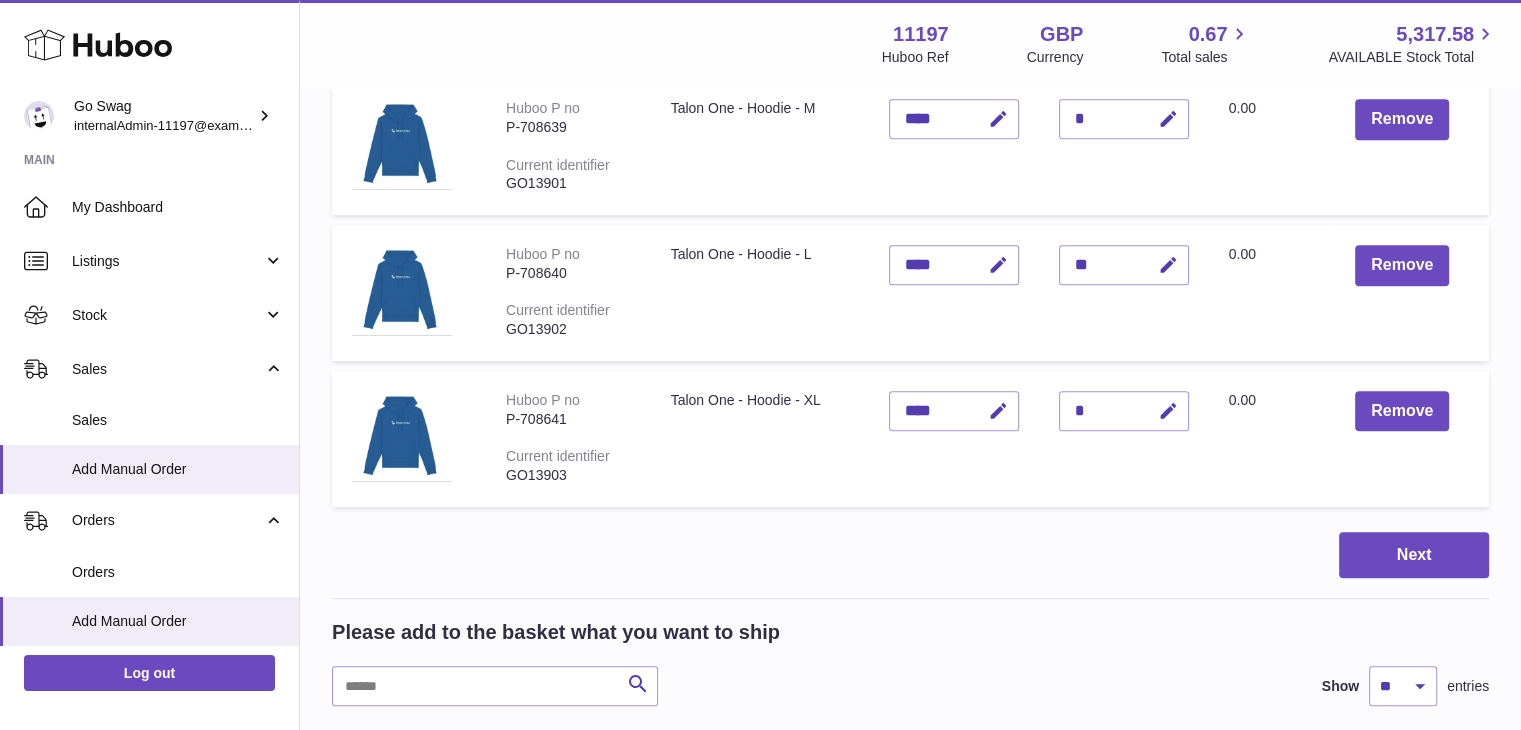 scroll, scrollTop: 1200, scrollLeft: 0, axis: vertical 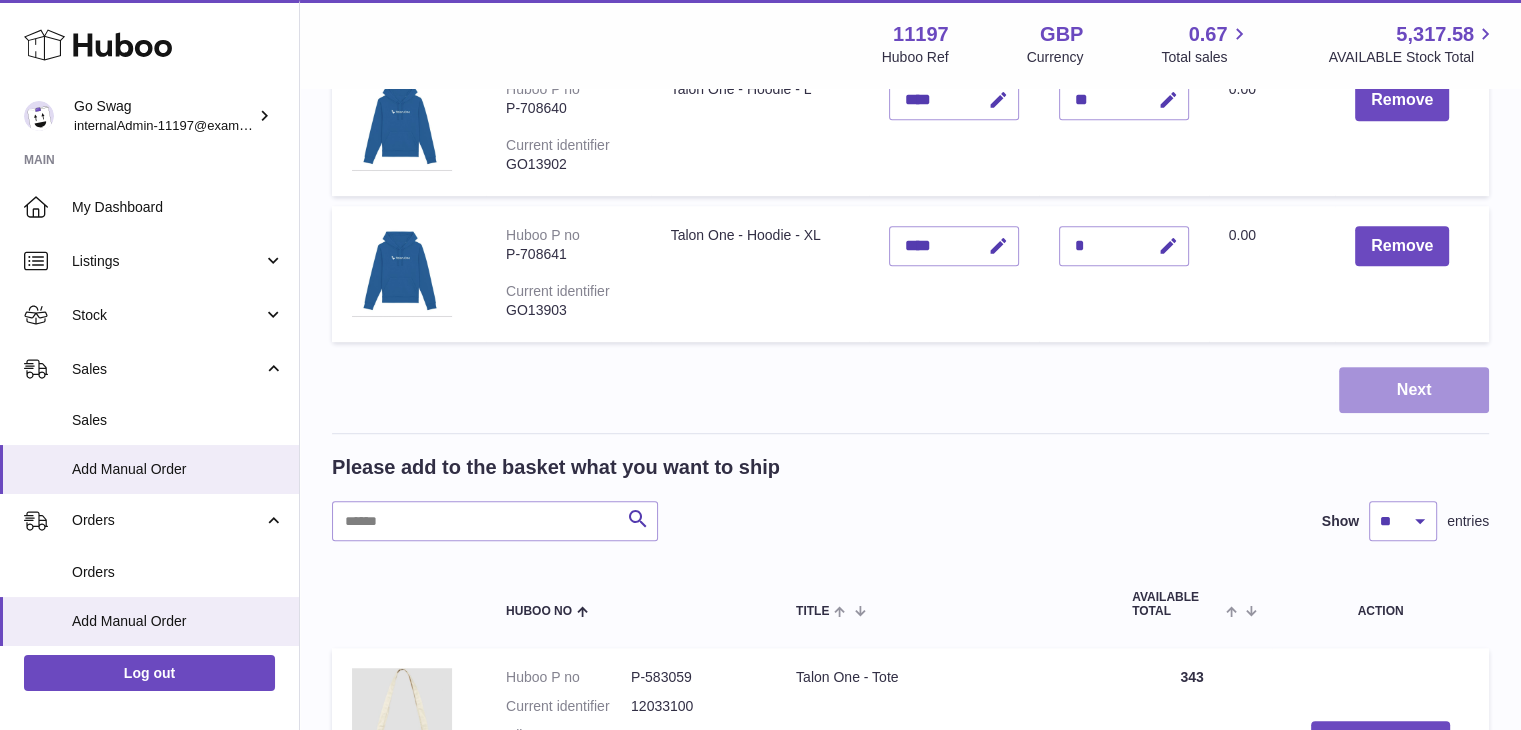 click on "Next" at bounding box center [1414, 390] 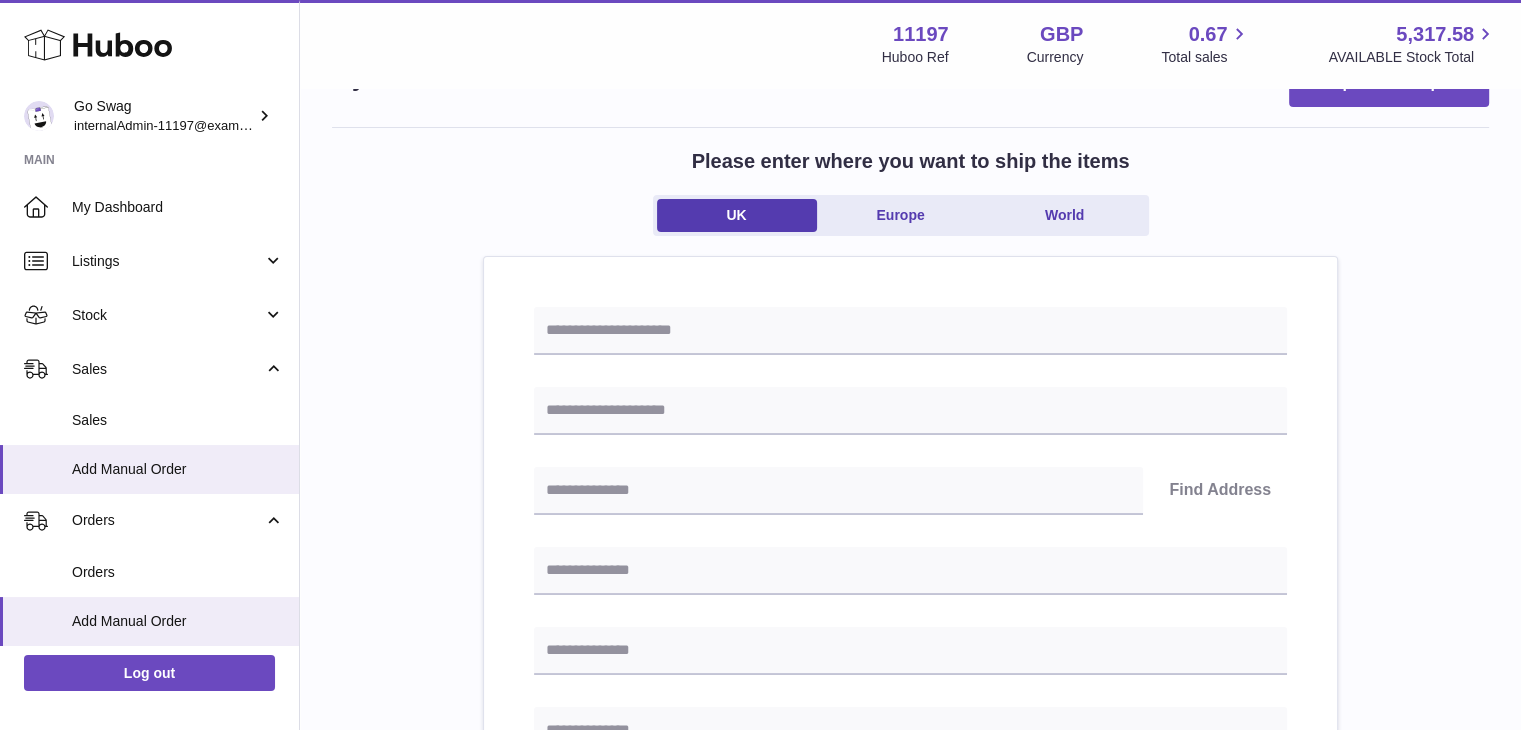 scroll, scrollTop: 100, scrollLeft: 0, axis: vertical 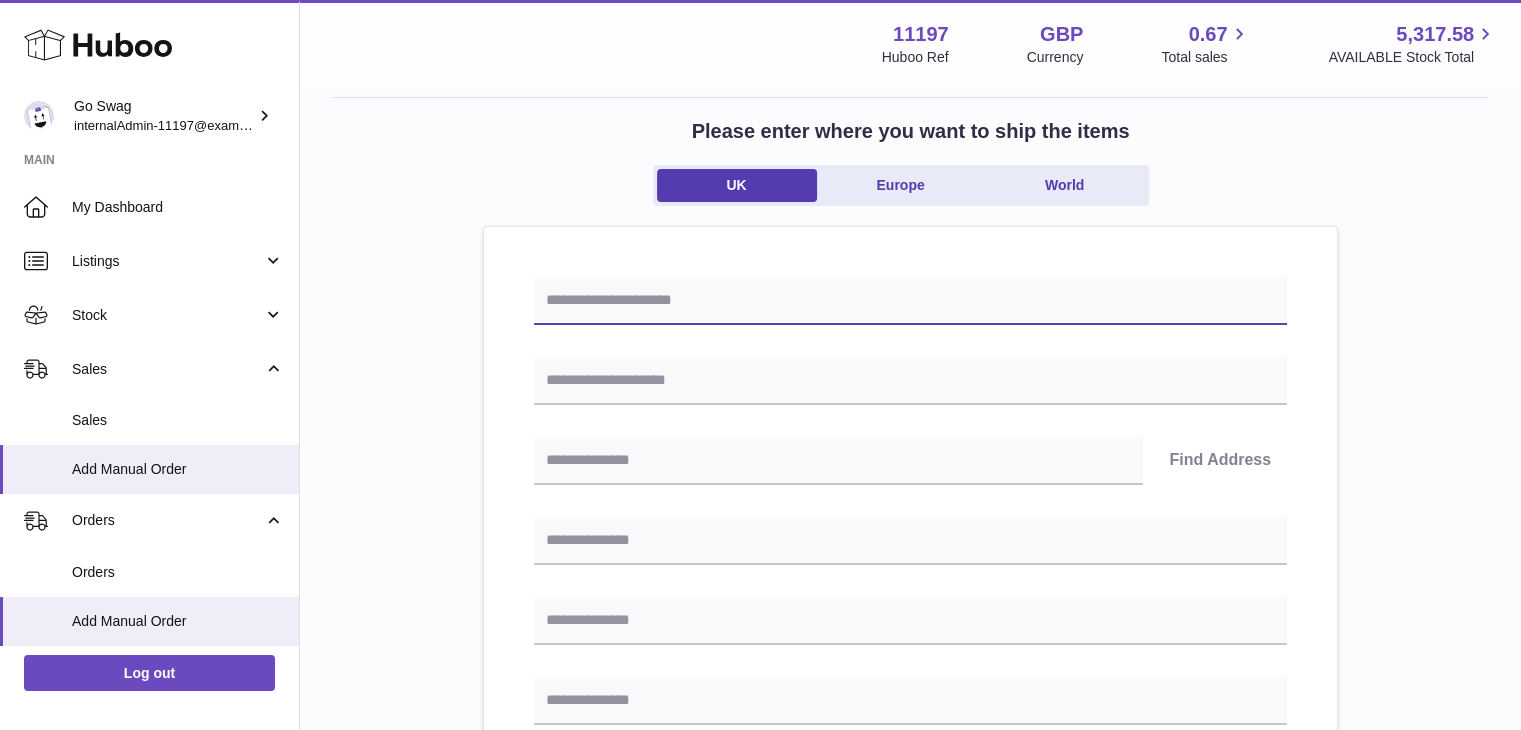 click at bounding box center [910, 301] 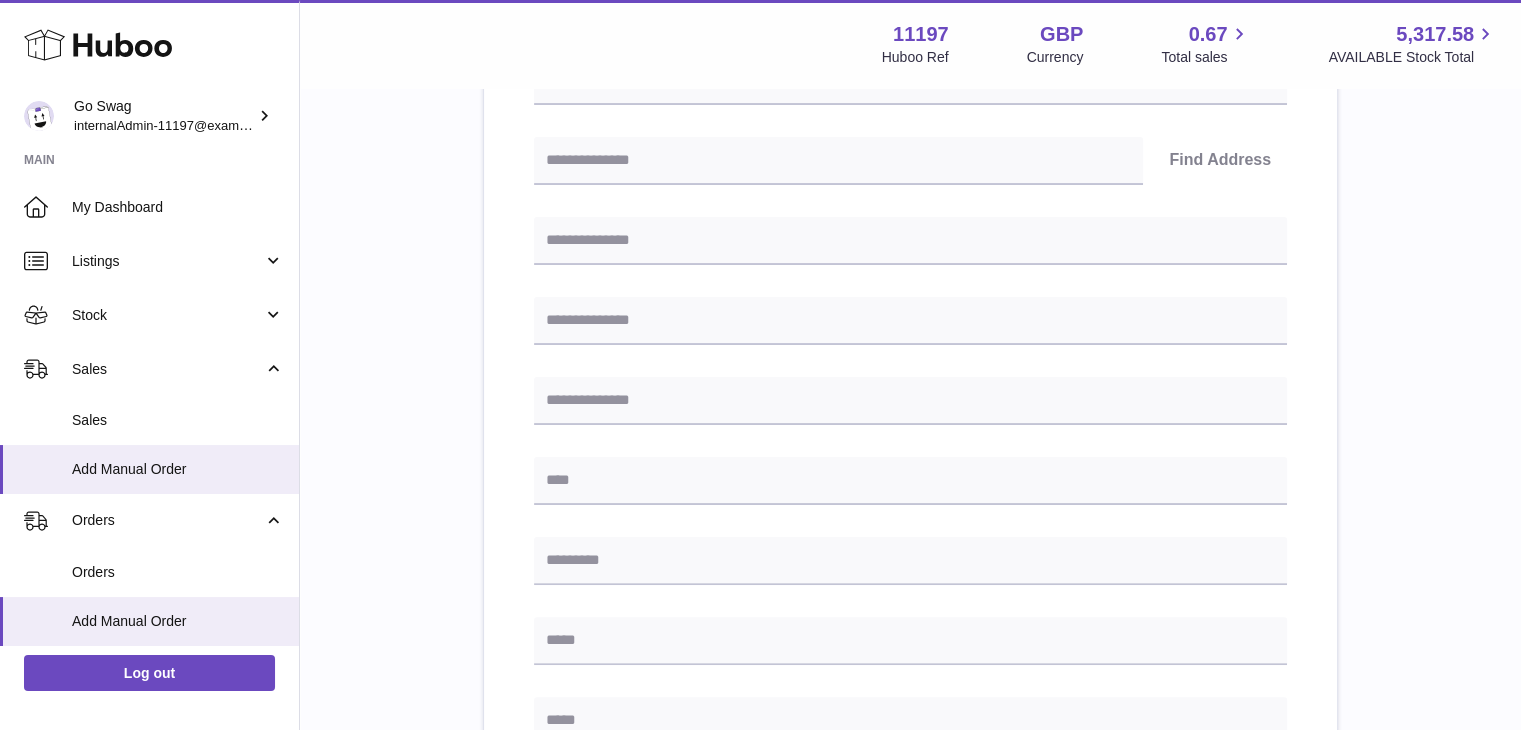 scroll, scrollTop: 100, scrollLeft: 0, axis: vertical 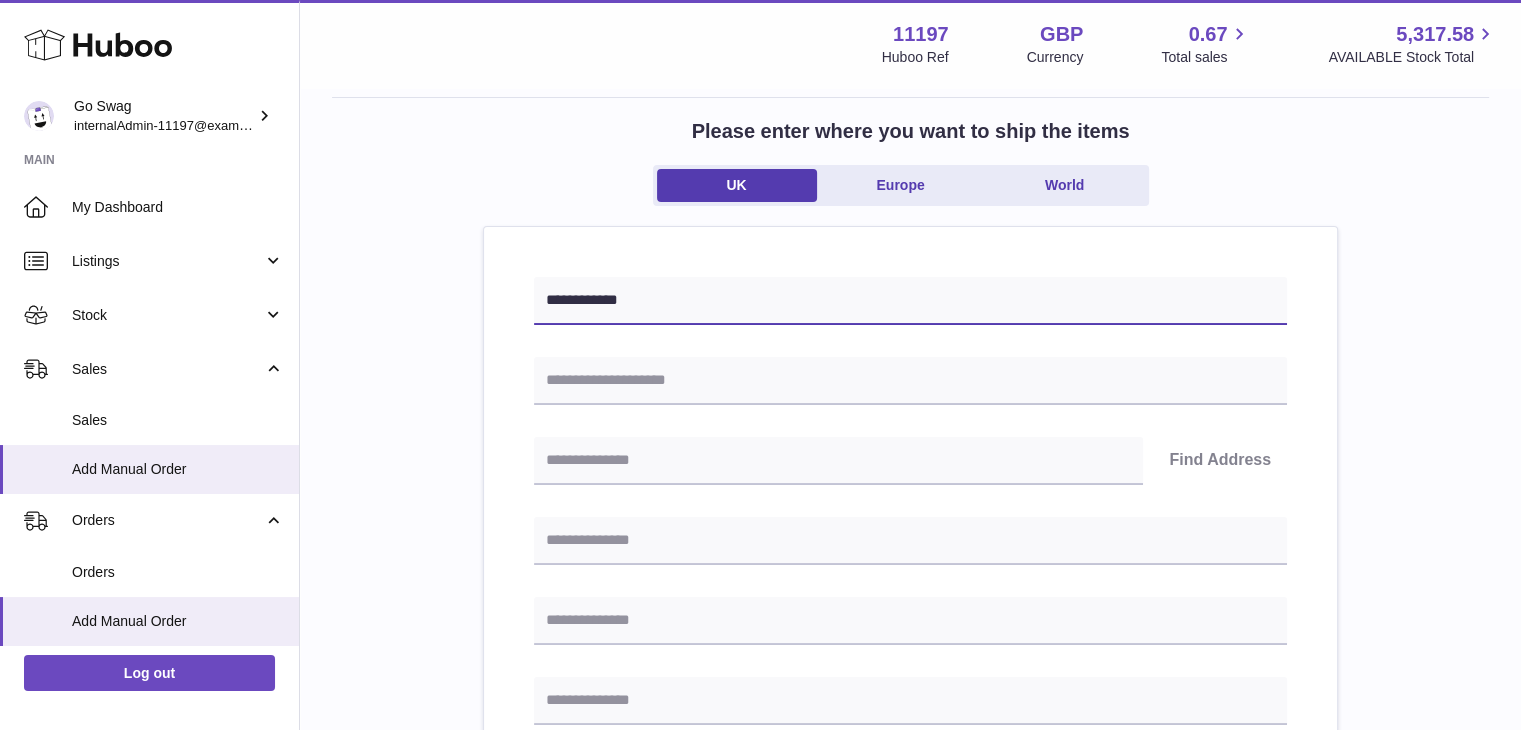 type on "**********" 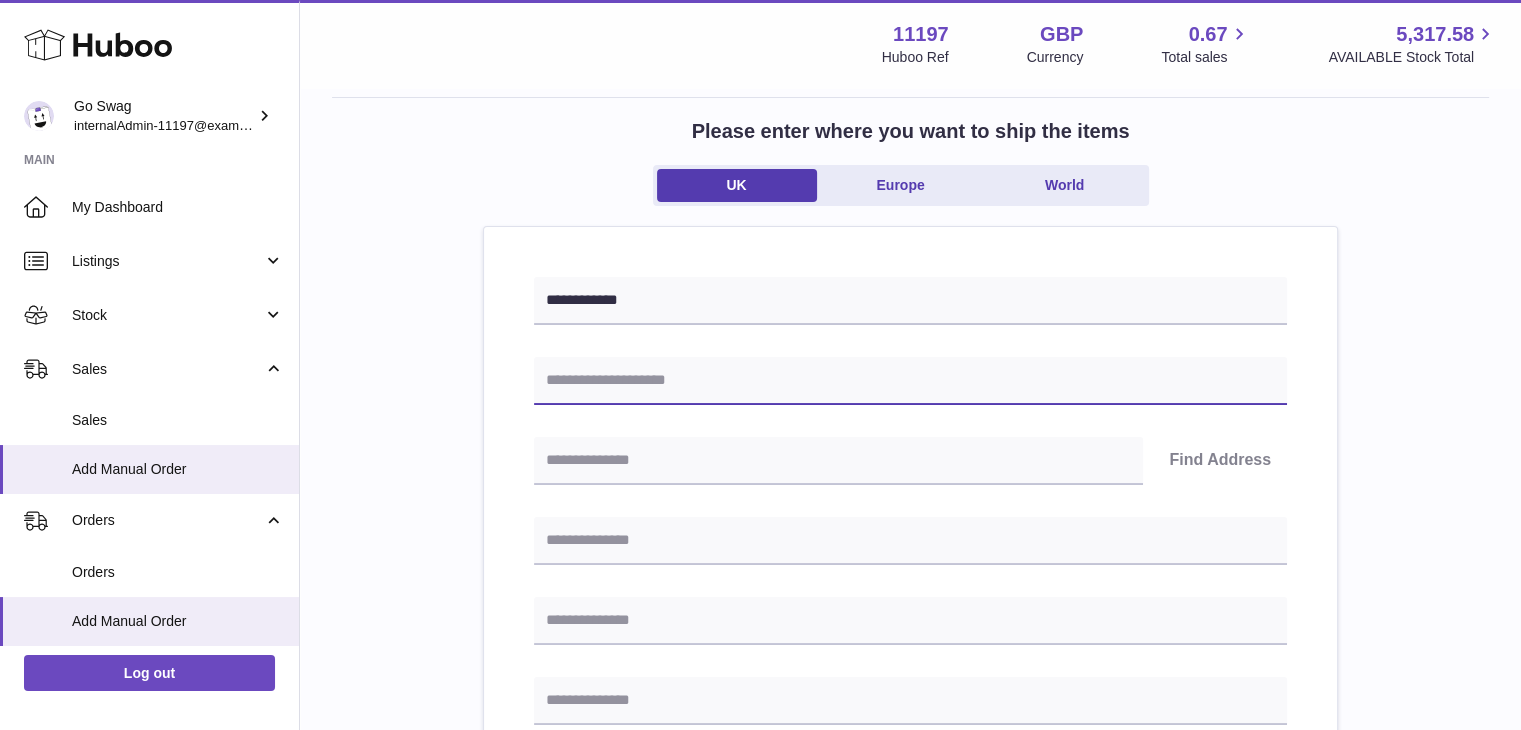 click at bounding box center [910, 381] 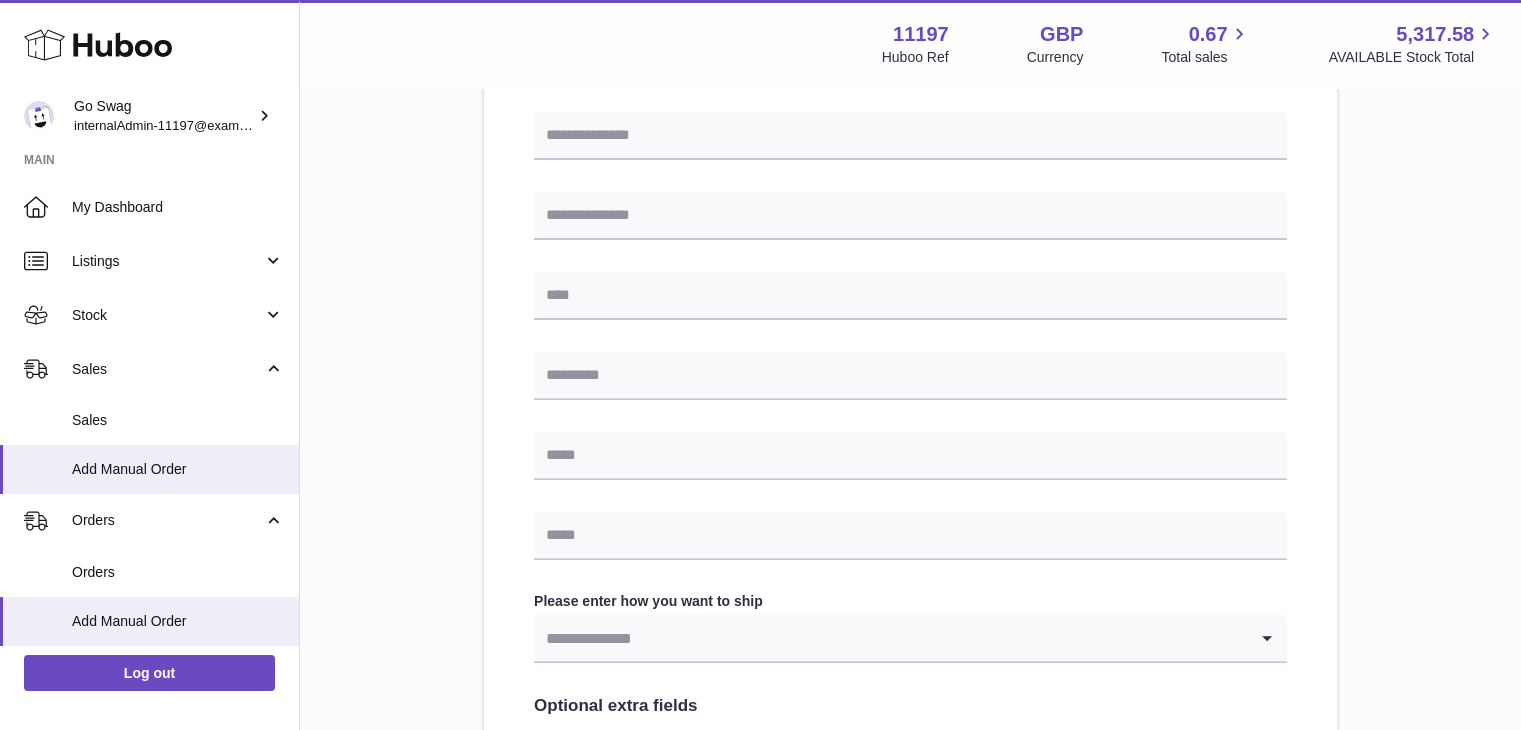 scroll, scrollTop: 800, scrollLeft: 0, axis: vertical 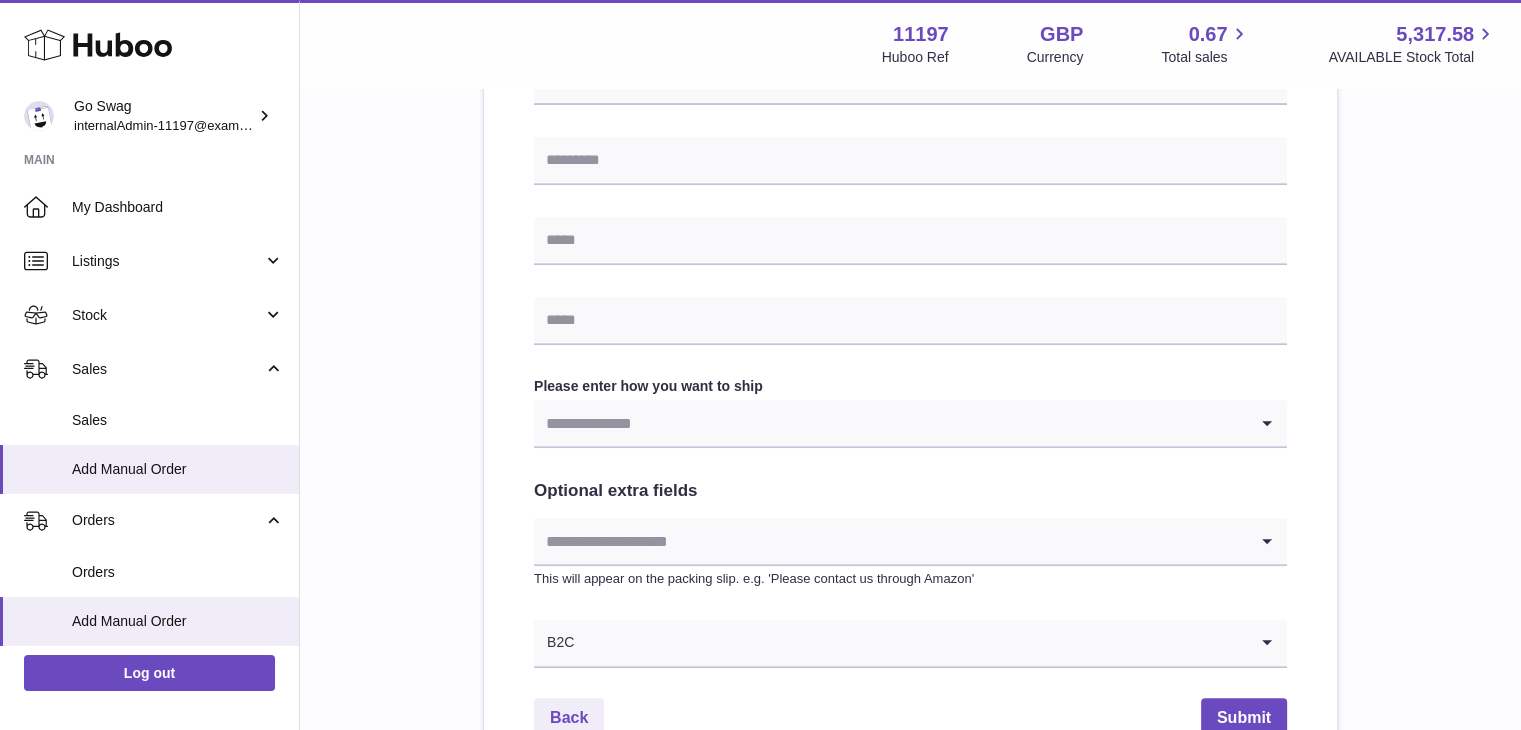type on "**********" 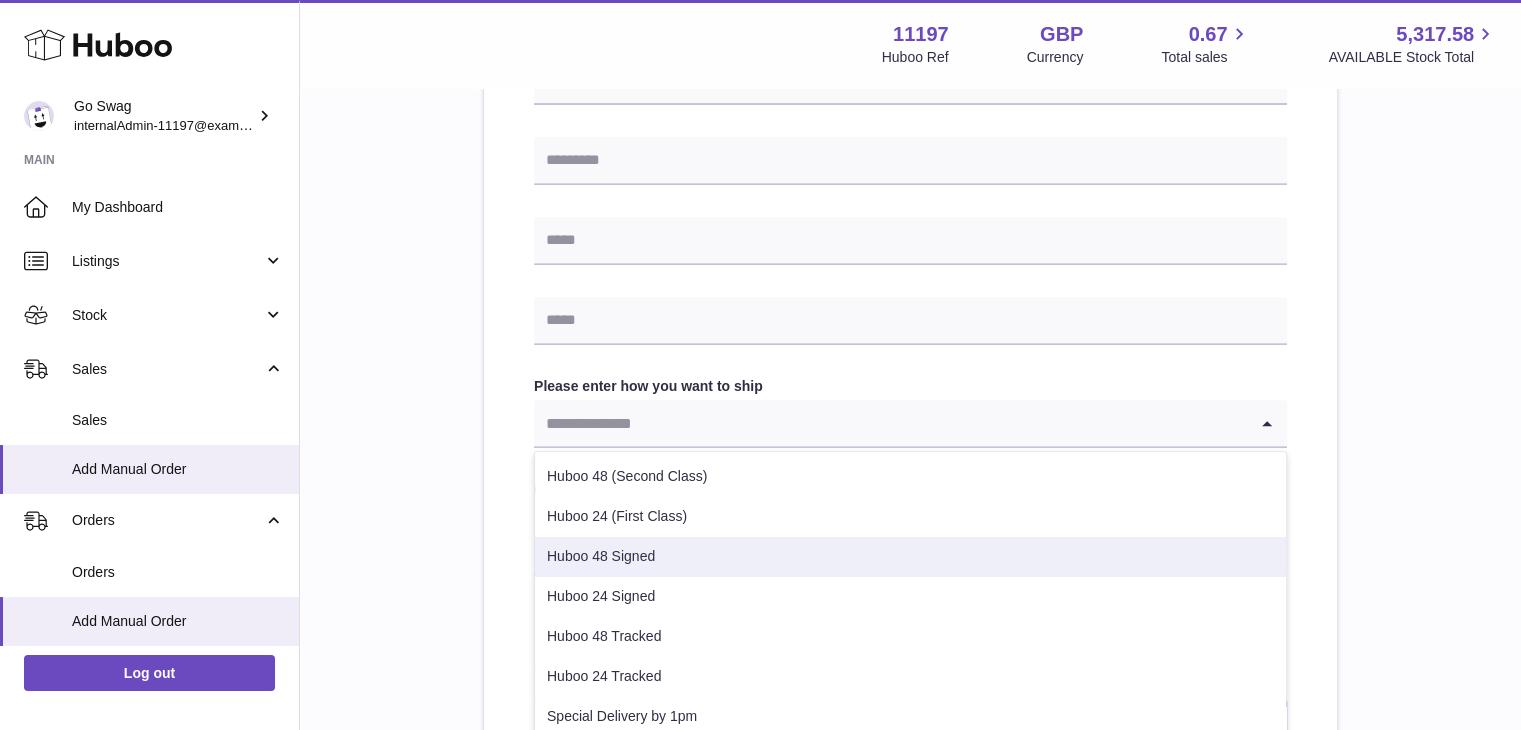 scroll, scrollTop: 61, scrollLeft: 0, axis: vertical 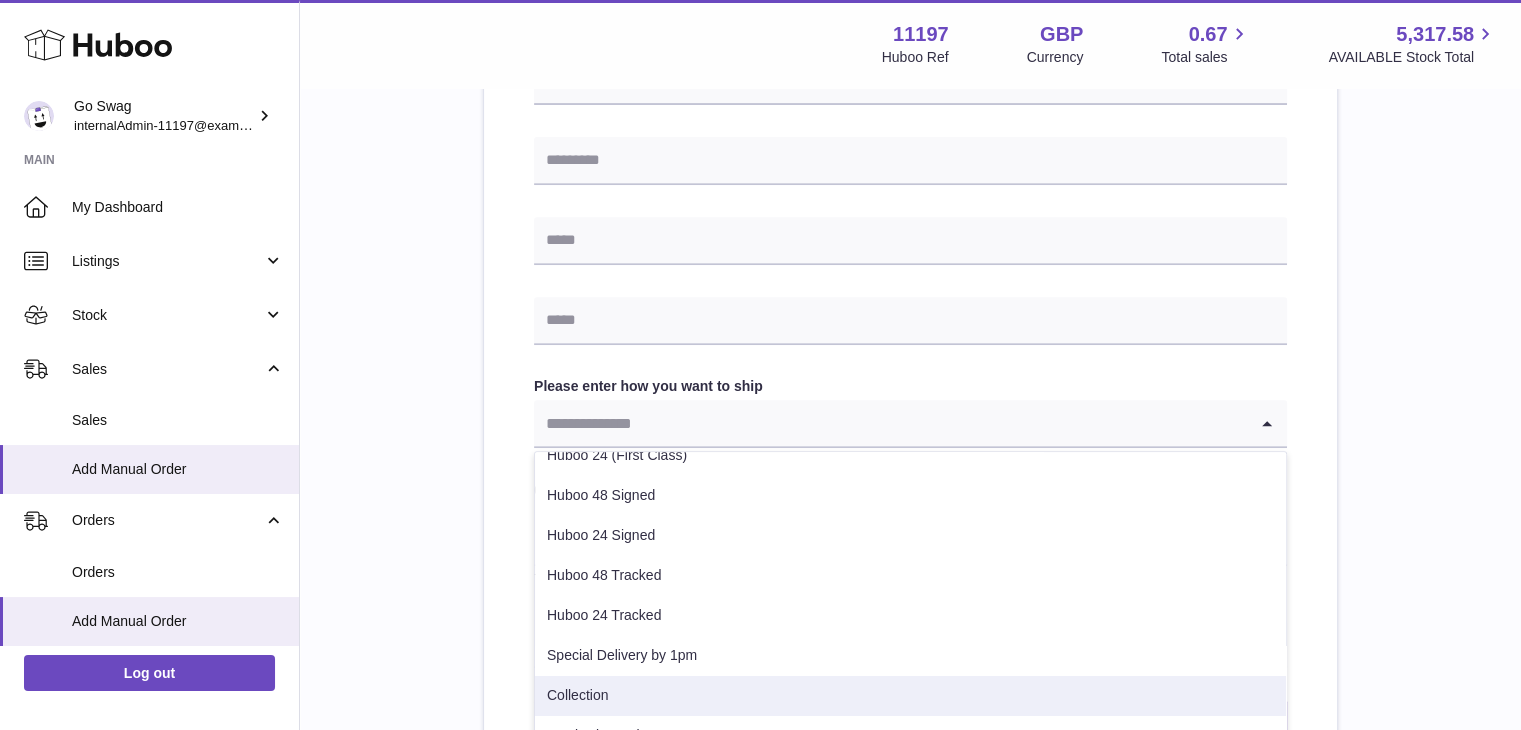 click on "Collection" at bounding box center [910, 696] 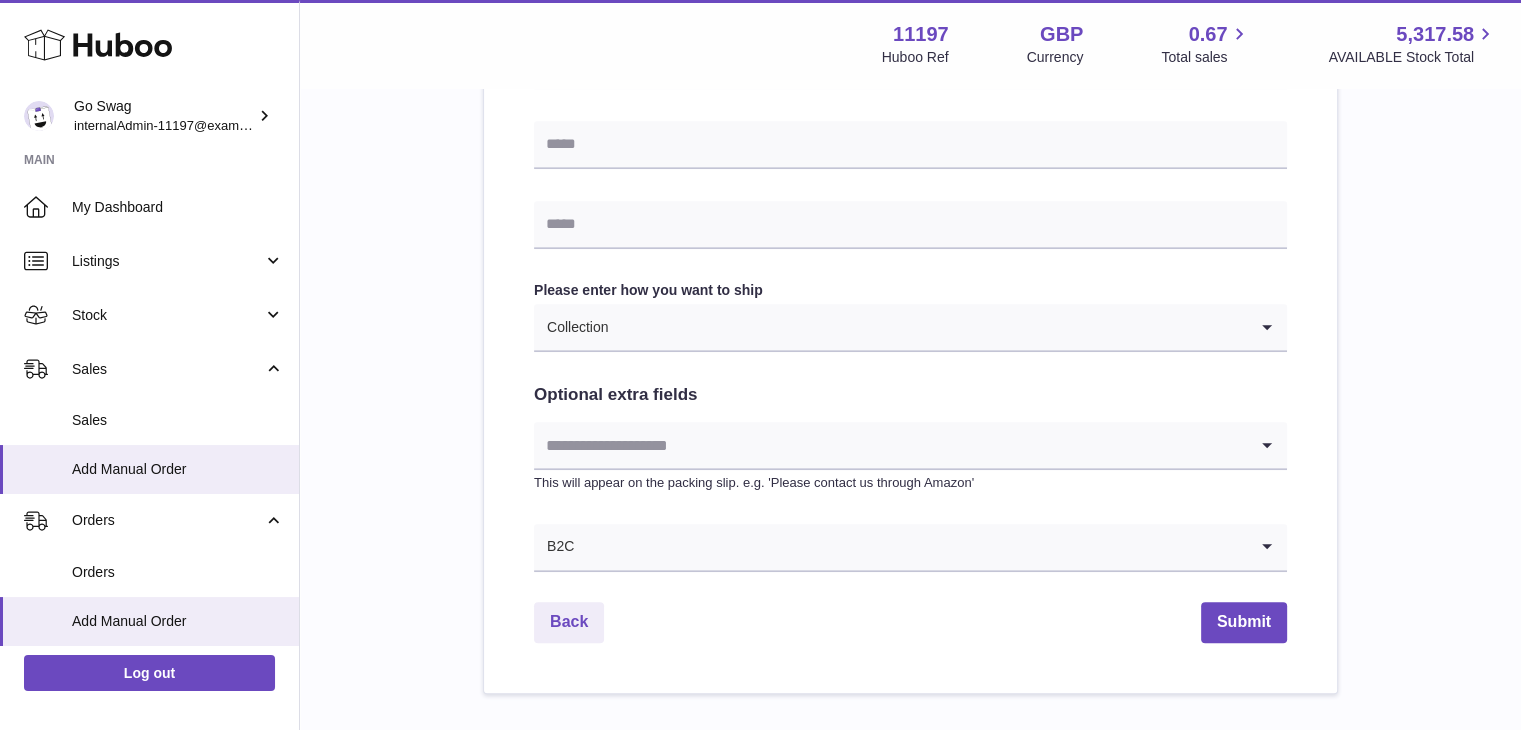 scroll, scrollTop: 1017, scrollLeft: 0, axis: vertical 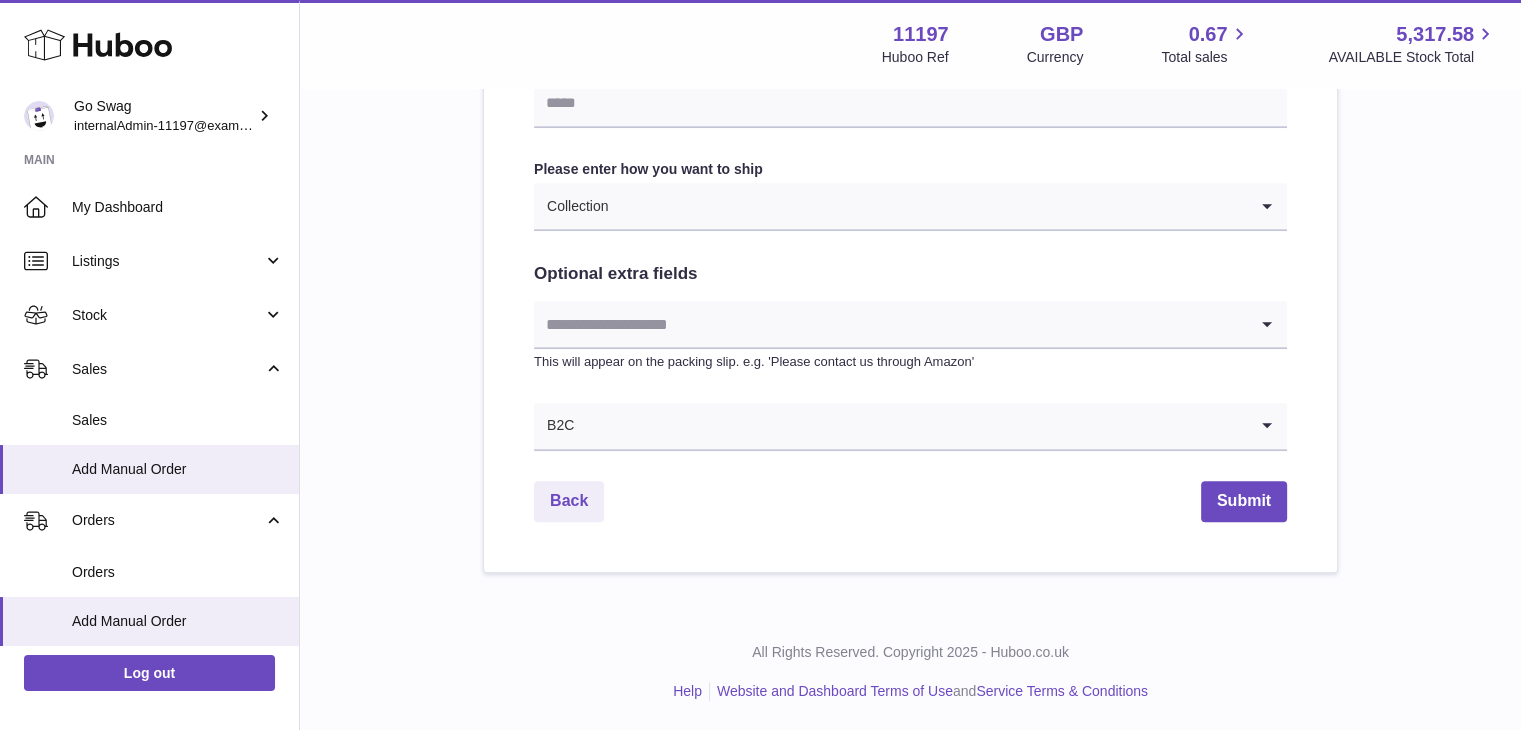click at bounding box center [890, 324] 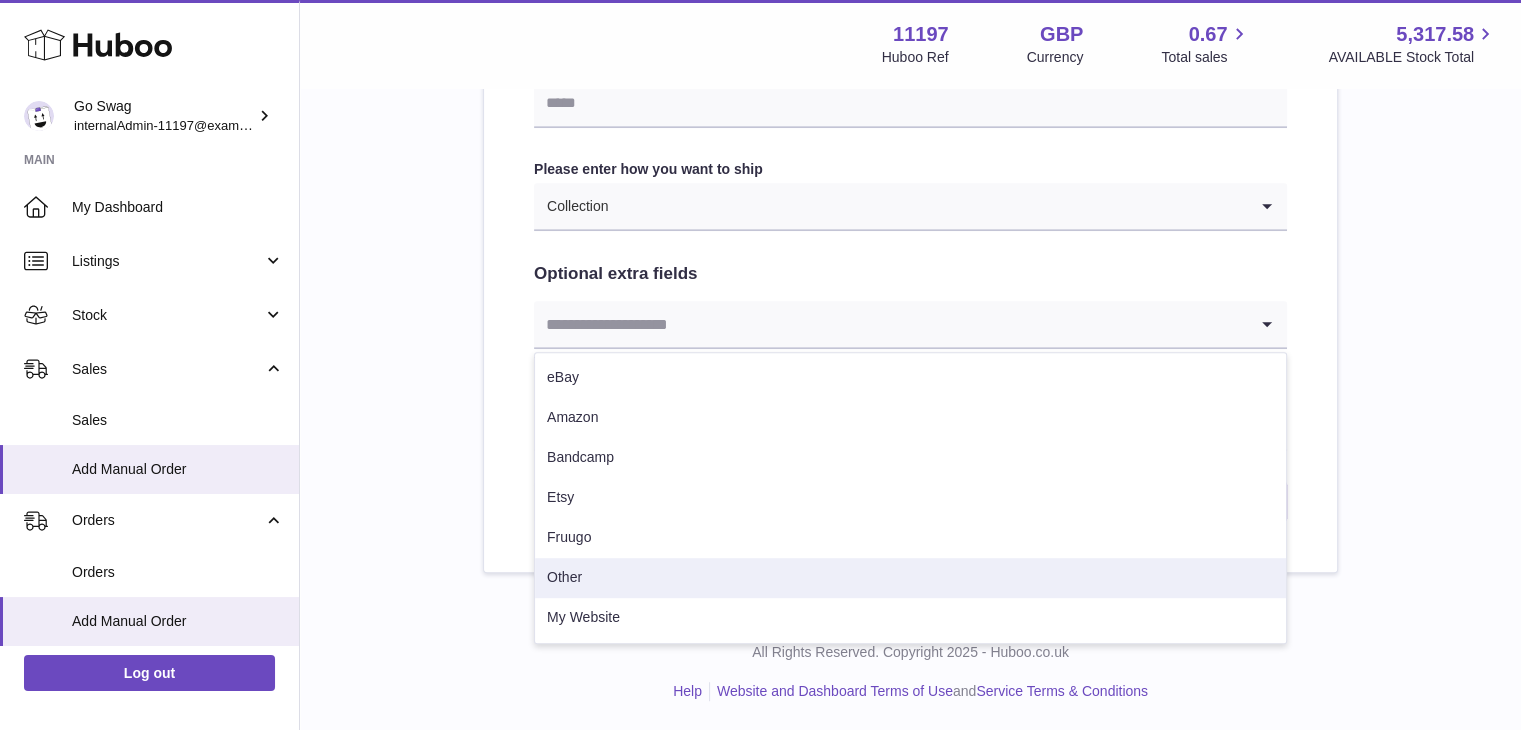 click on "**********" at bounding box center [910, -124] 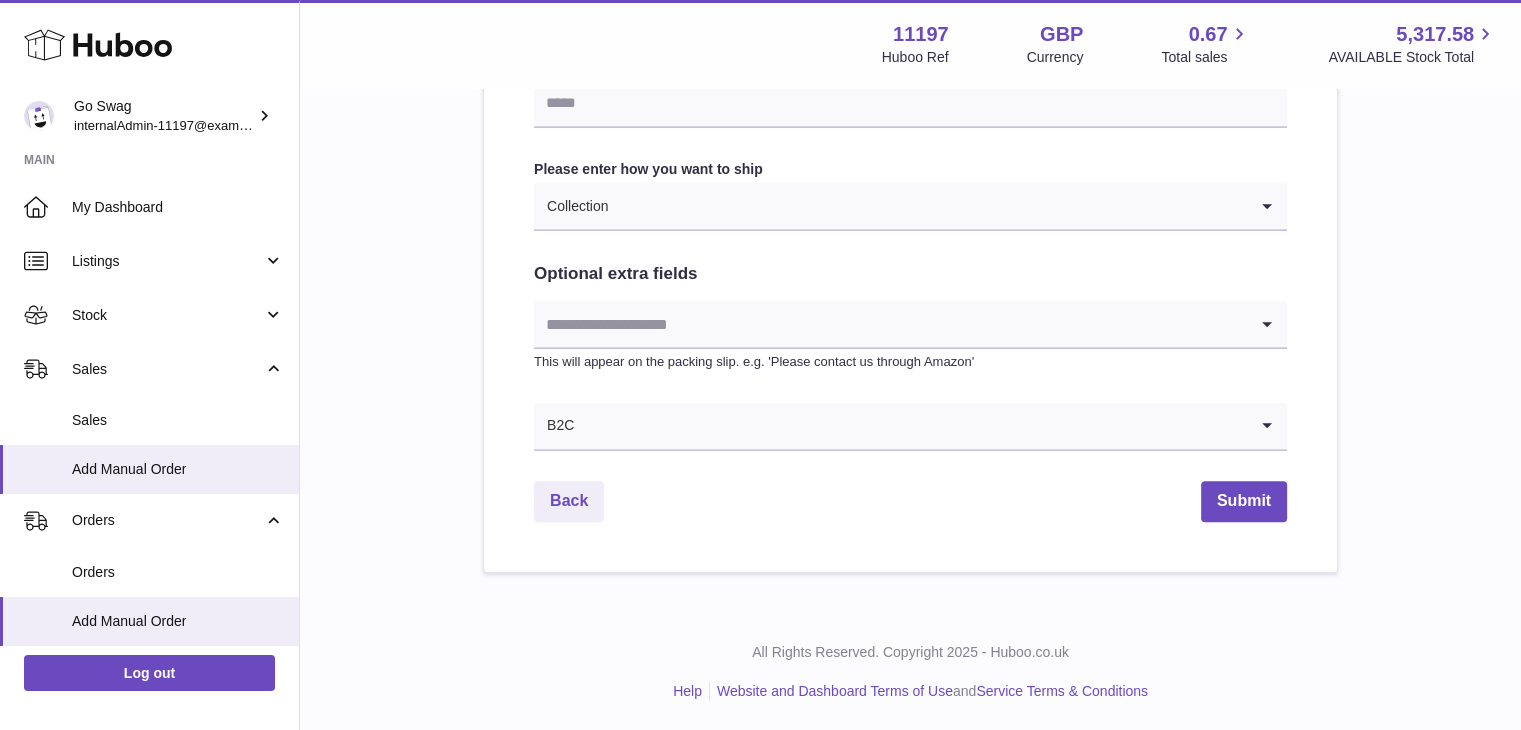 click at bounding box center (911, 426) 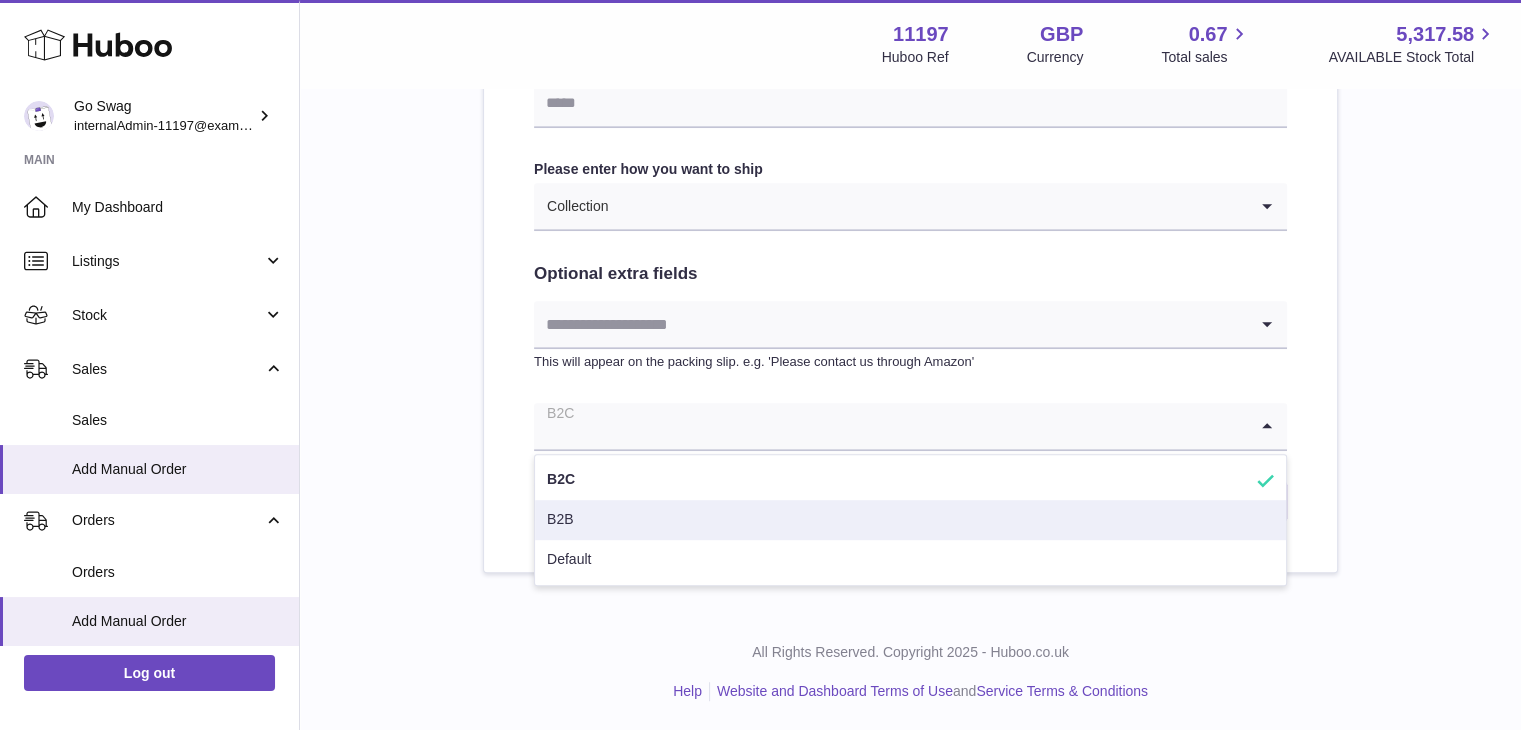click on "B2B" at bounding box center [910, 520] 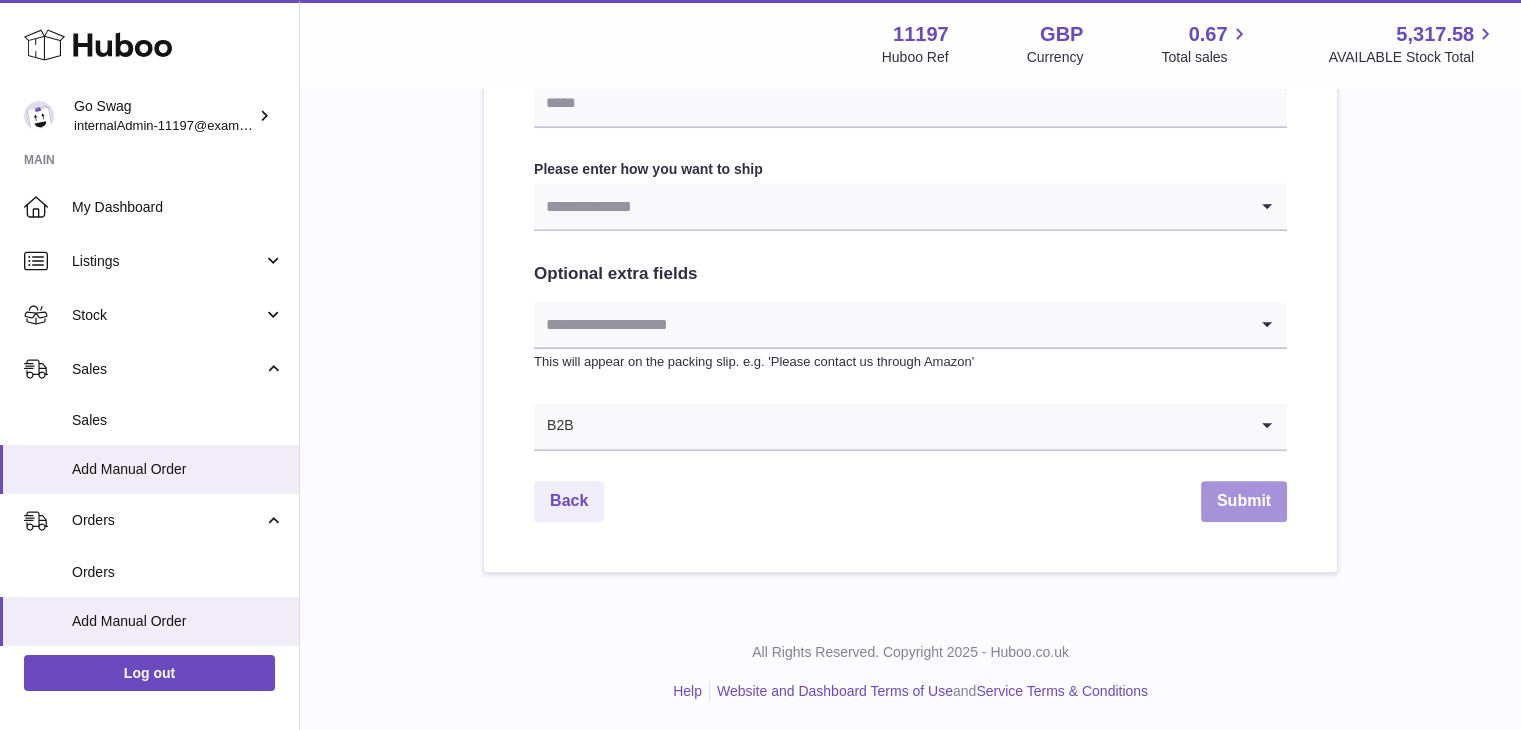 click on "Submit" at bounding box center [1244, 501] 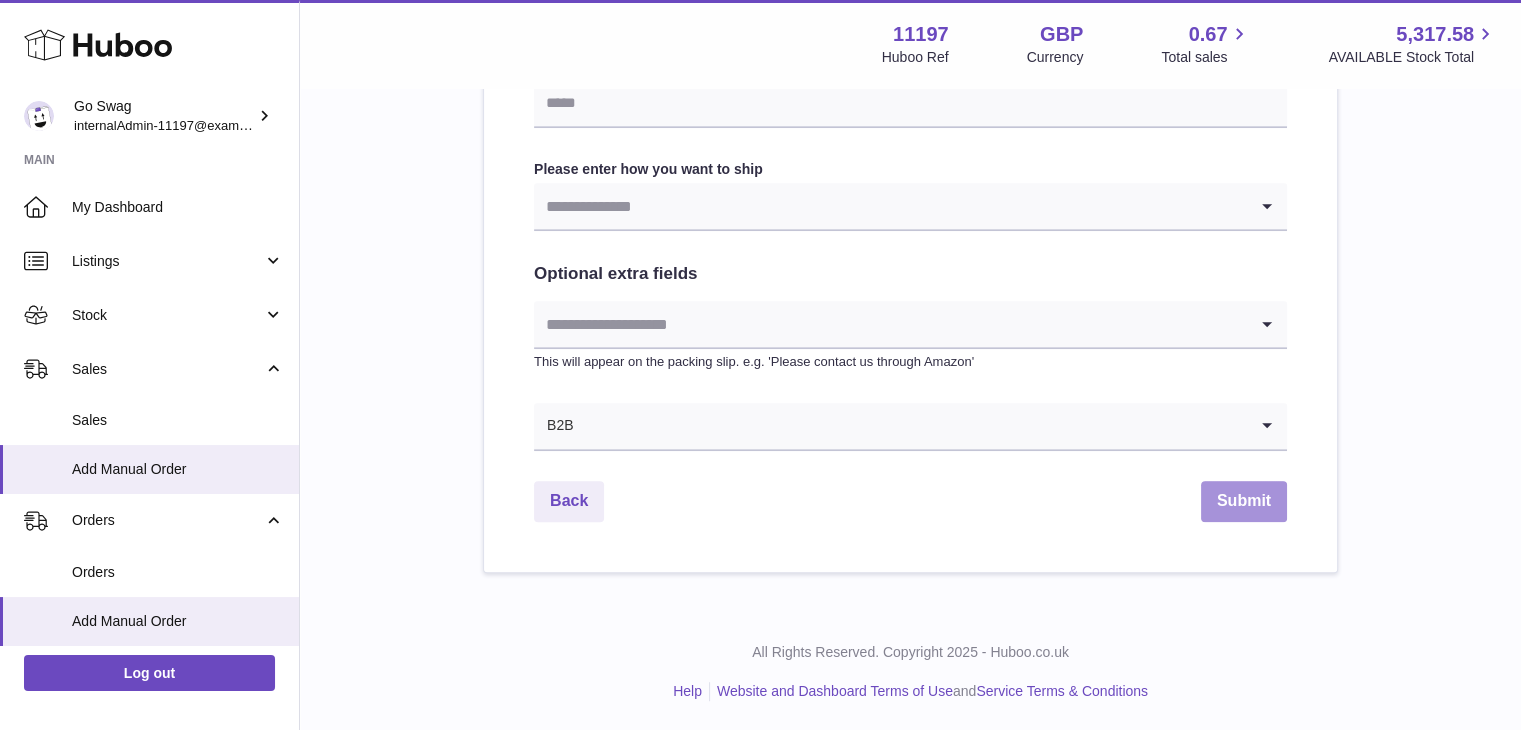 scroll, scrollTop: 1078, scrollLeft: 0, axis: vertical 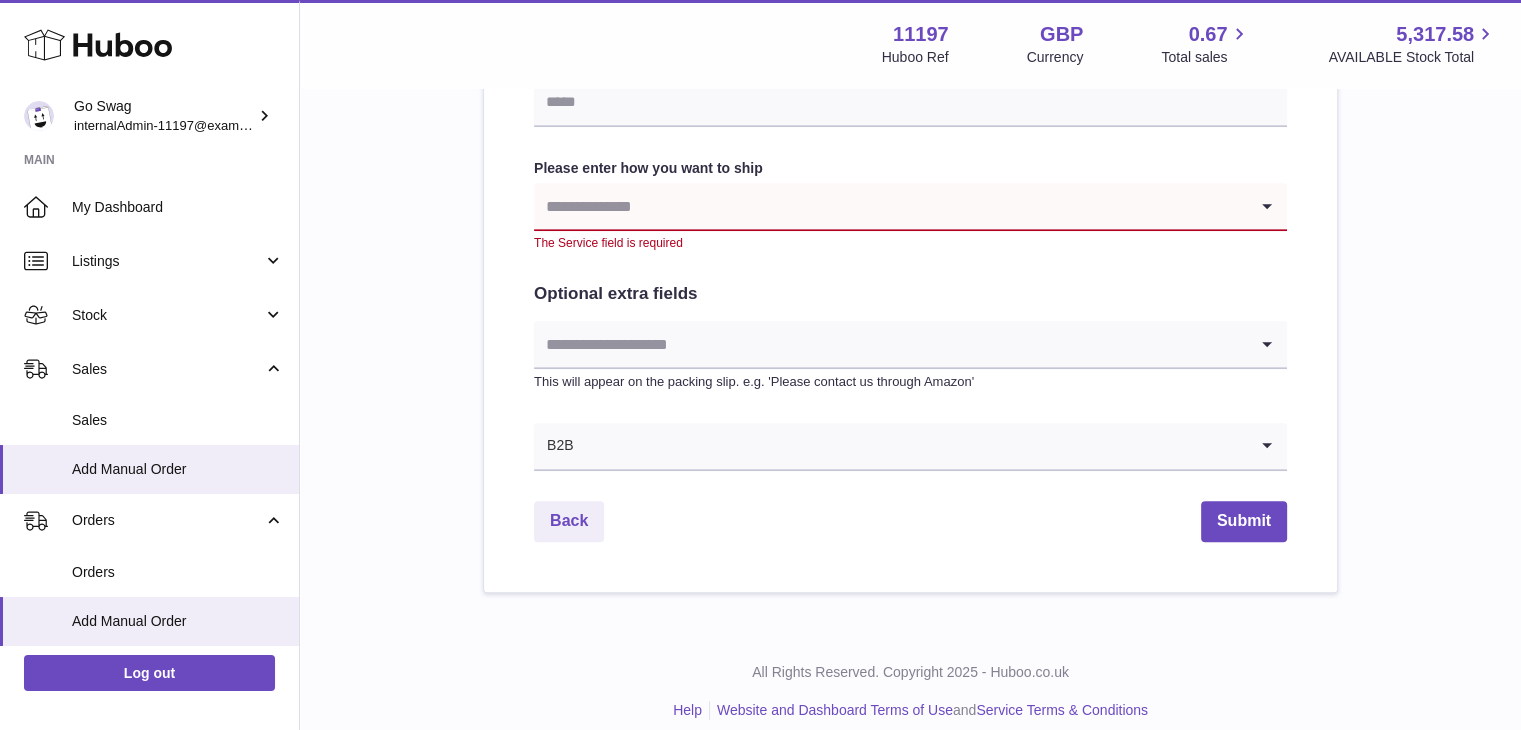 click at bounding box center (890, 206) 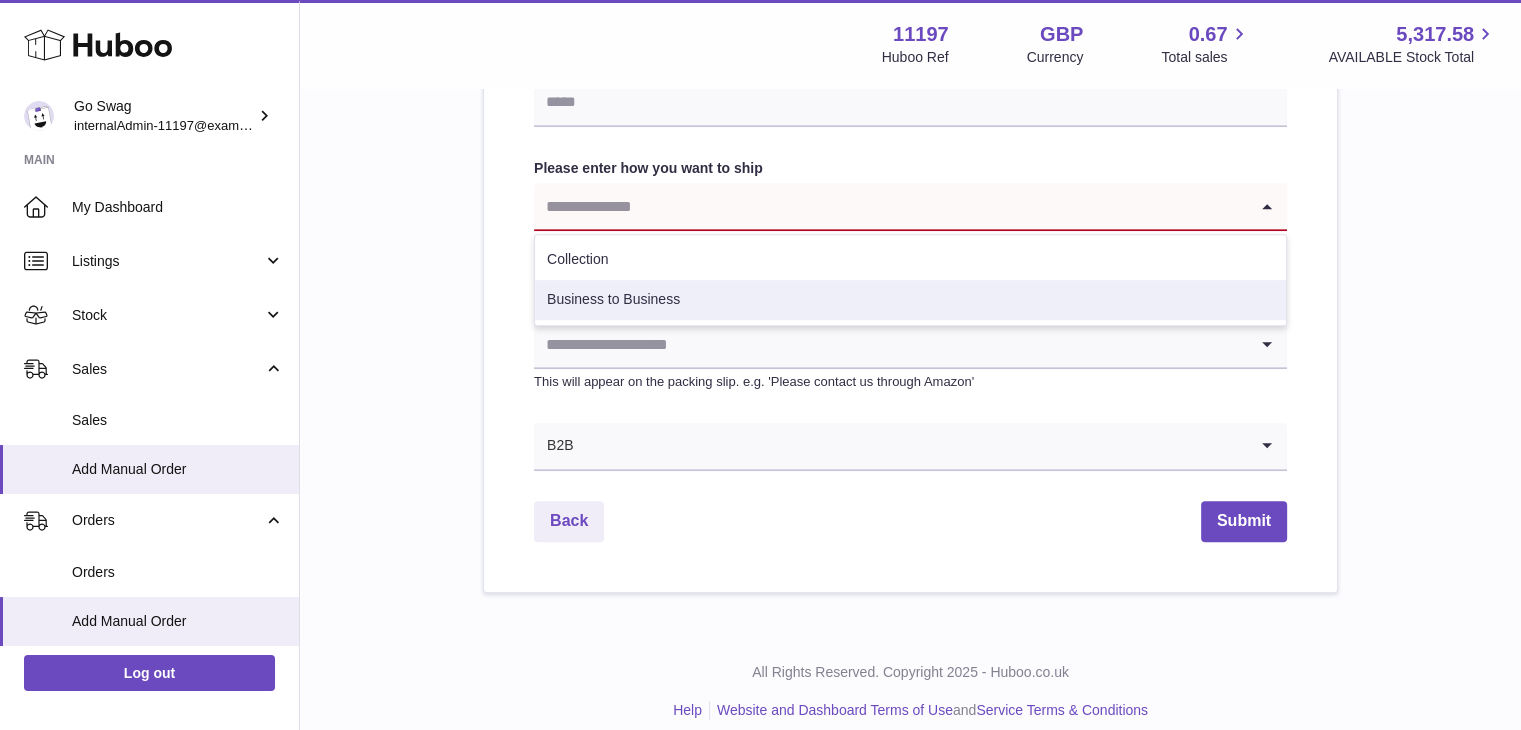 click on "Business to Business" at bounding box center (910, 300) 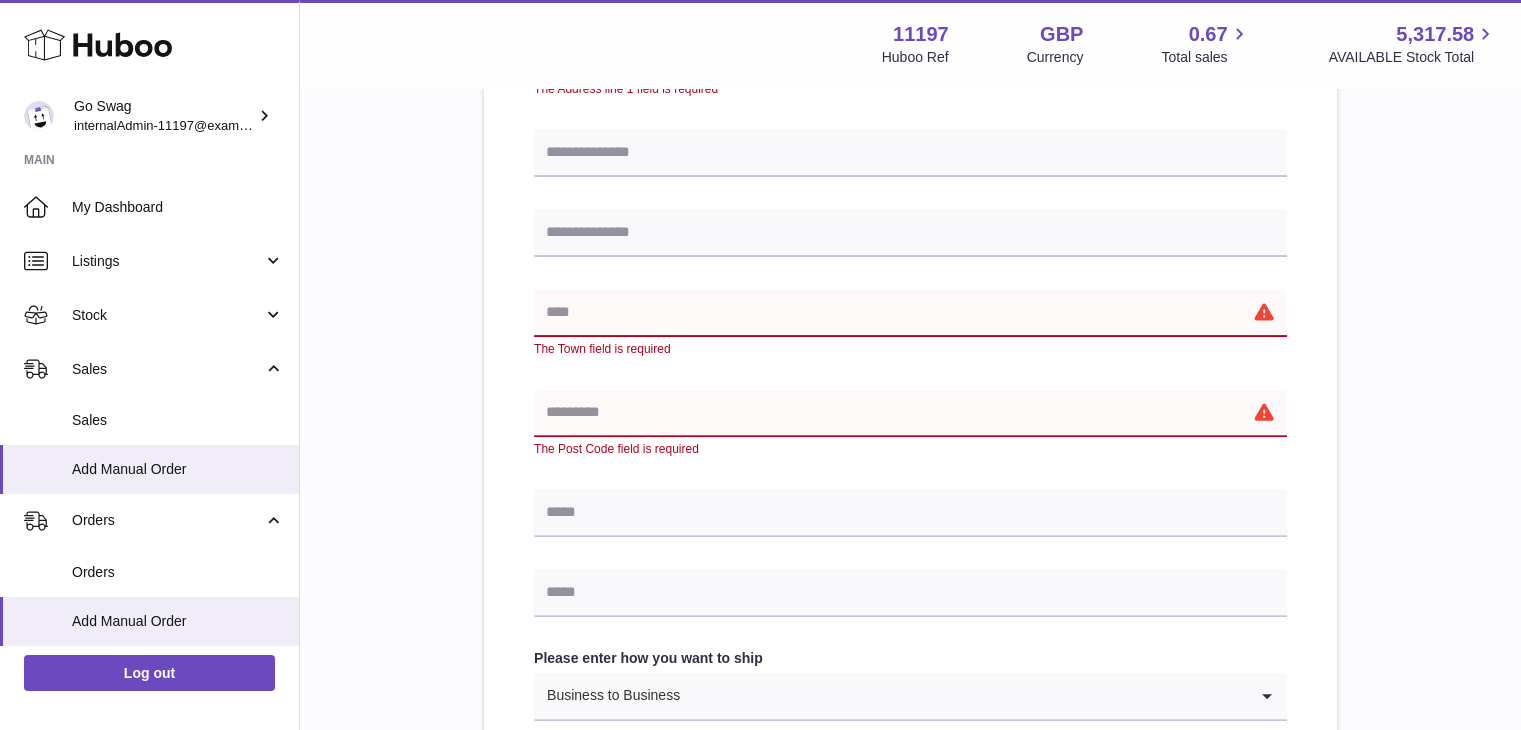scroll, scrollTop: 578, scrollLeft: 0, axis: vertical 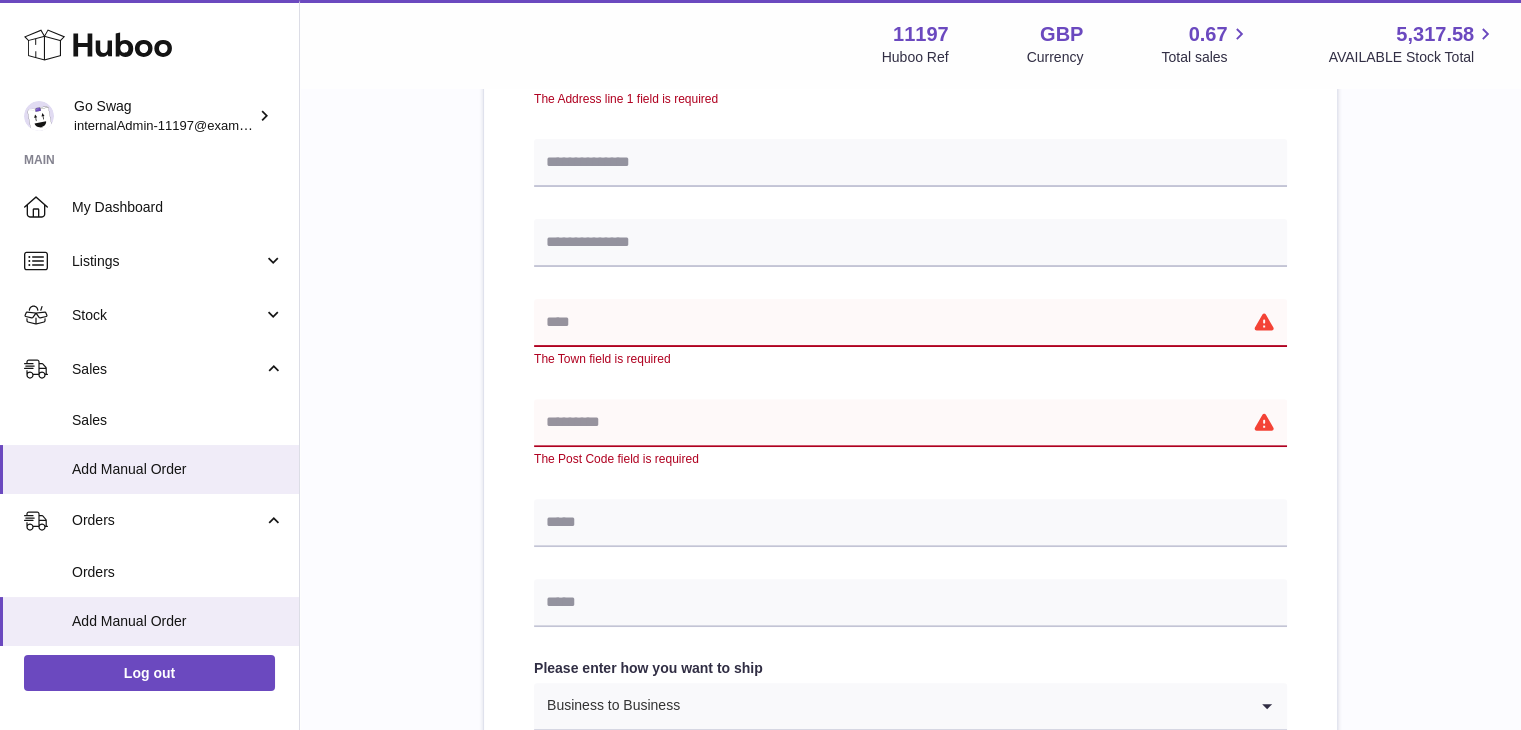 click at bounding box center (910, 323) 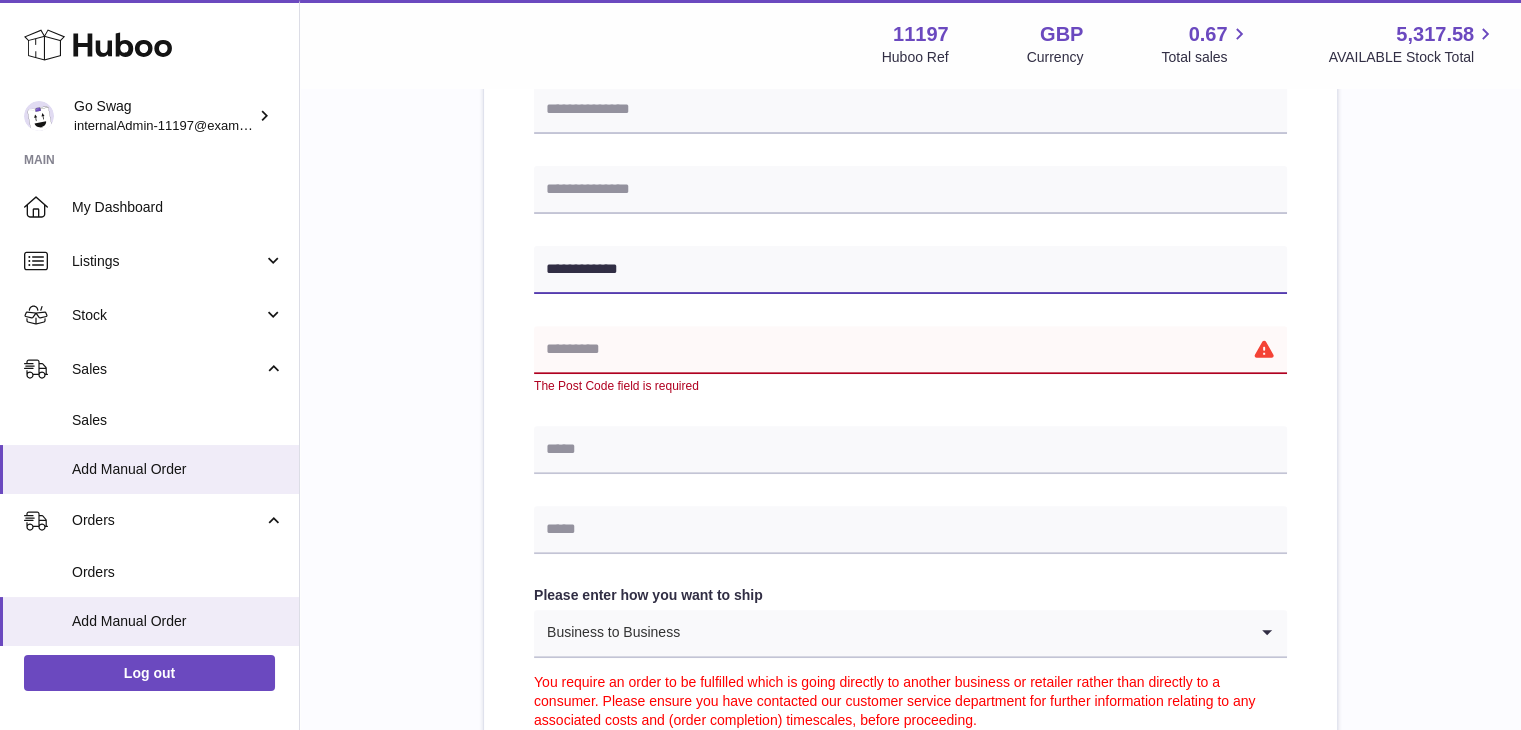 scroll, scrollTop: 678, scrollLeft: 0, axis: vertical 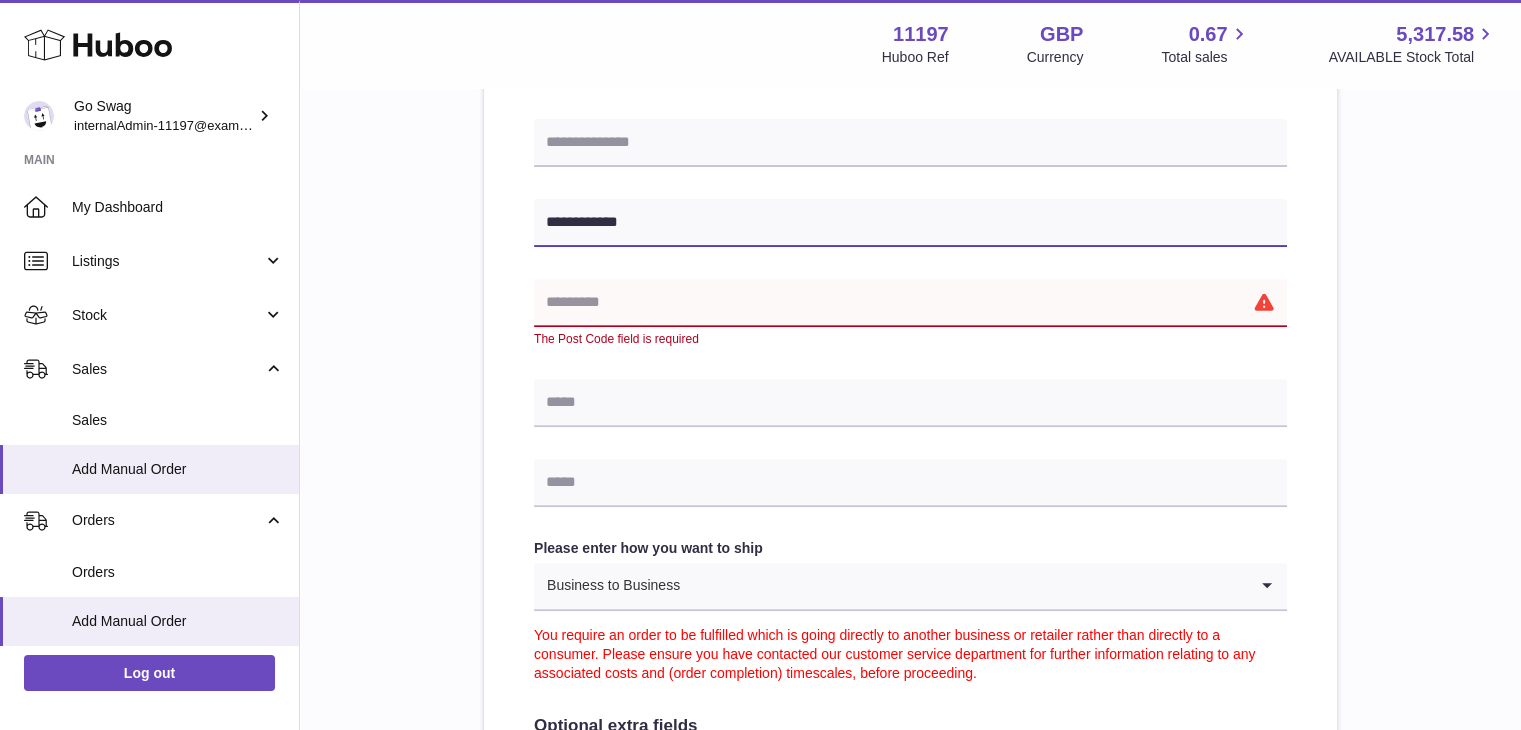 type on "**********" 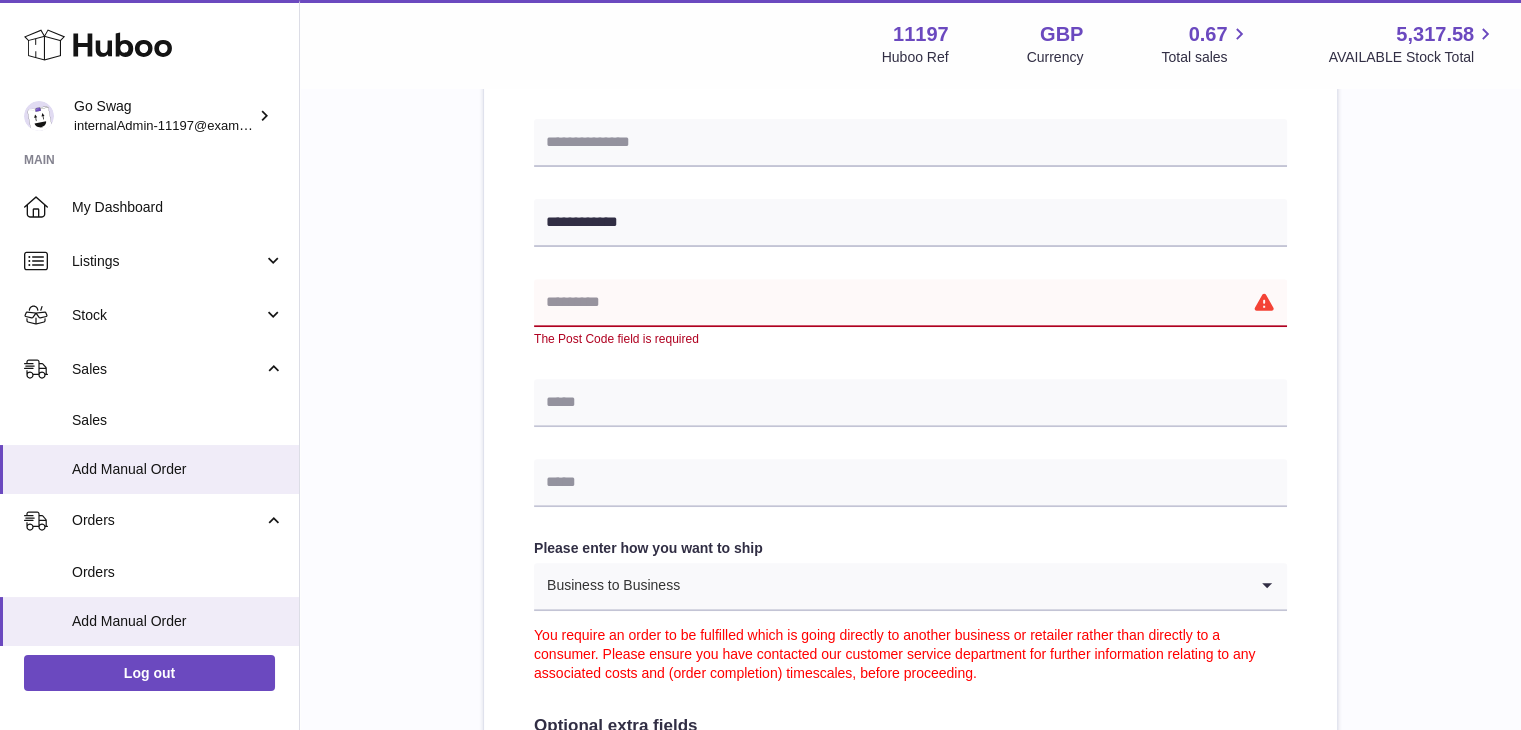 click at bounding box center (910, 303) 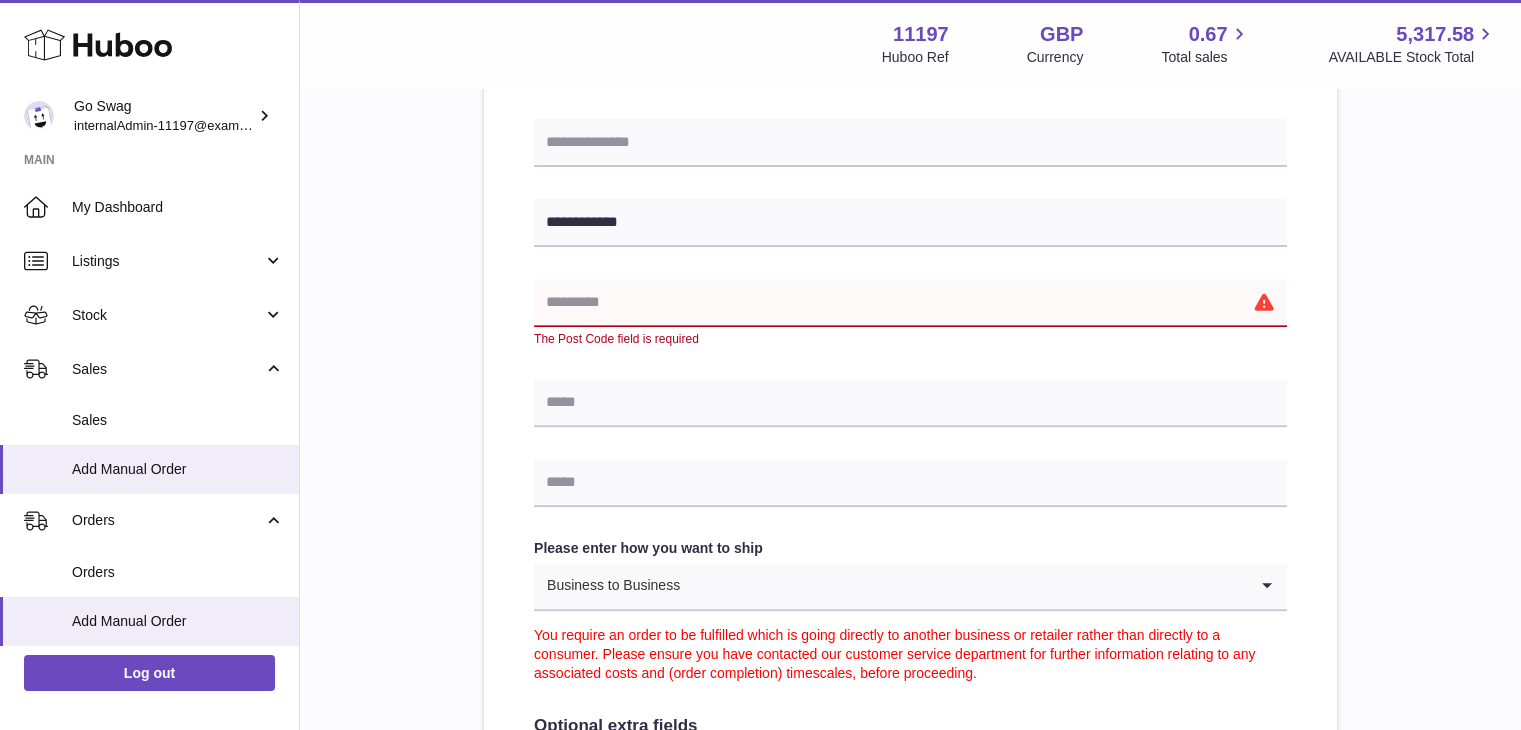 paste on "**********" 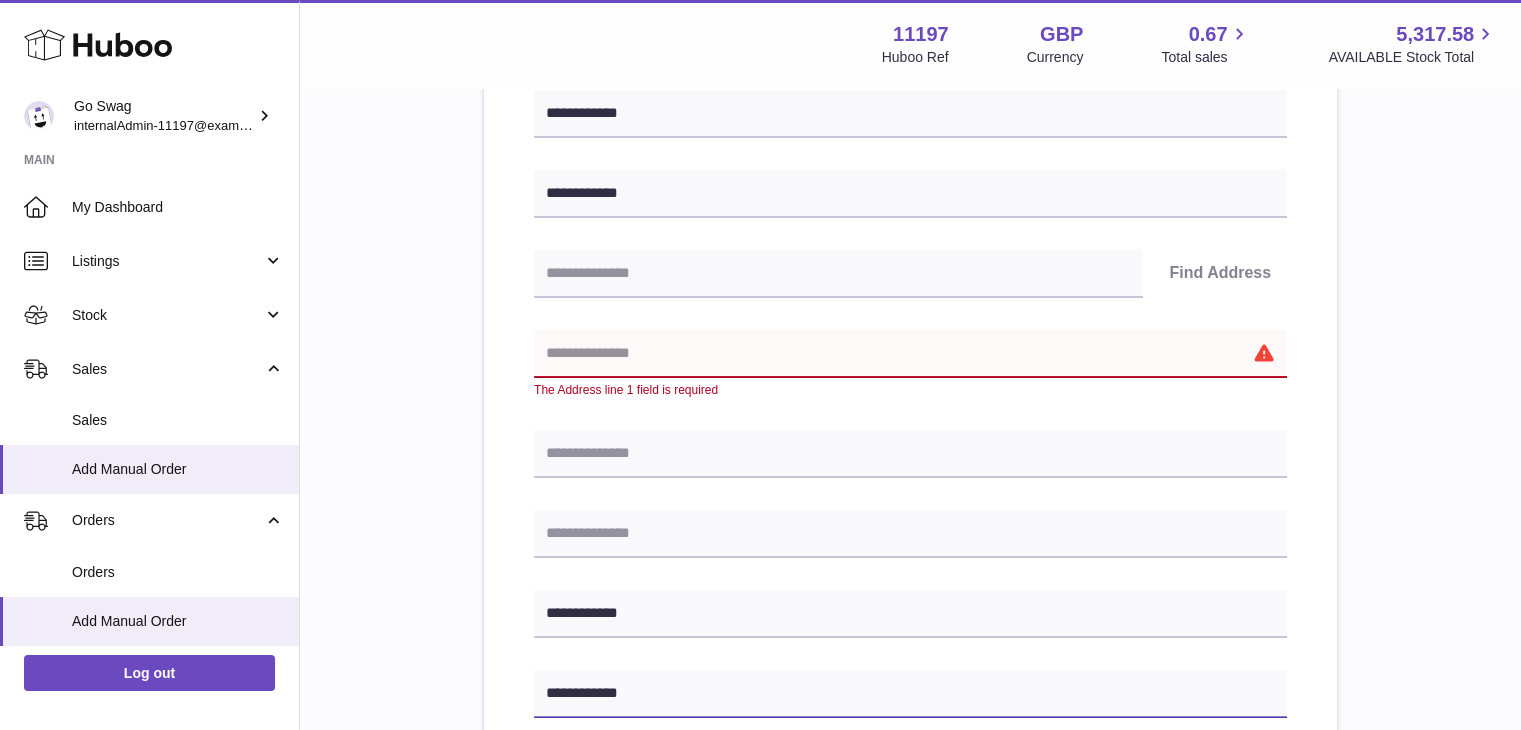 scroll, scrollTop: 178, scrollLeft: 0, axis: vertical 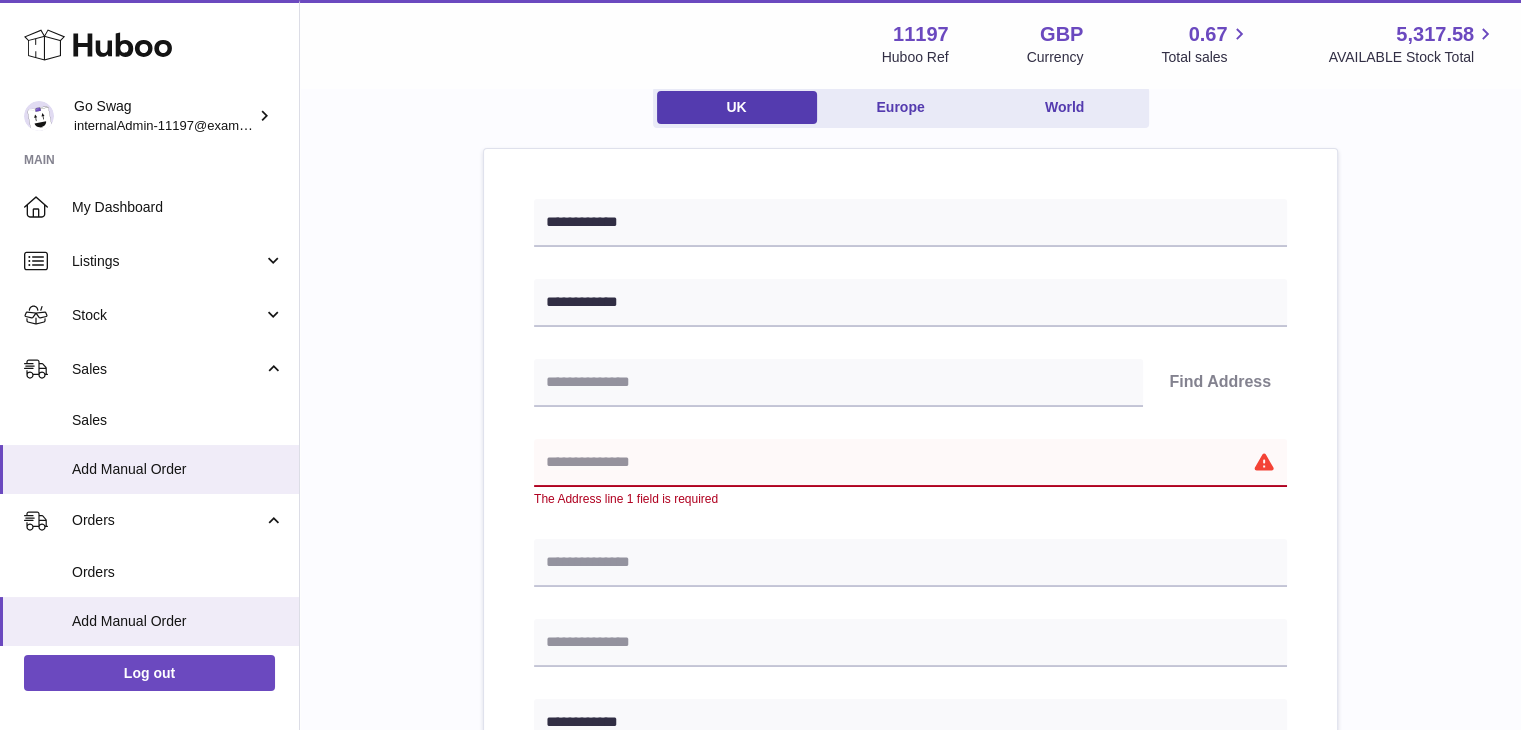 type on "**********" 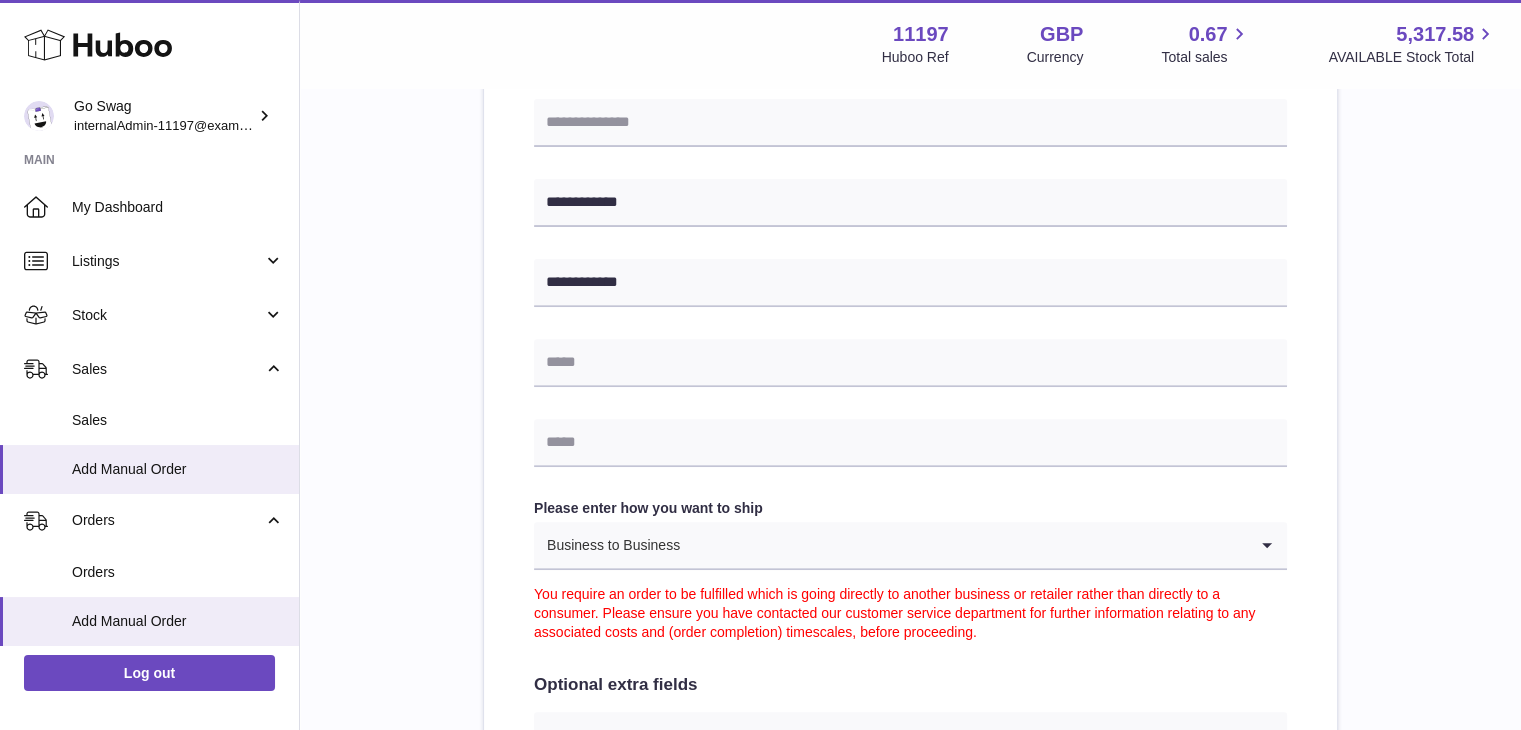 scroll, scrollTop: 1088, scrollLeft: 0, axis: vertical 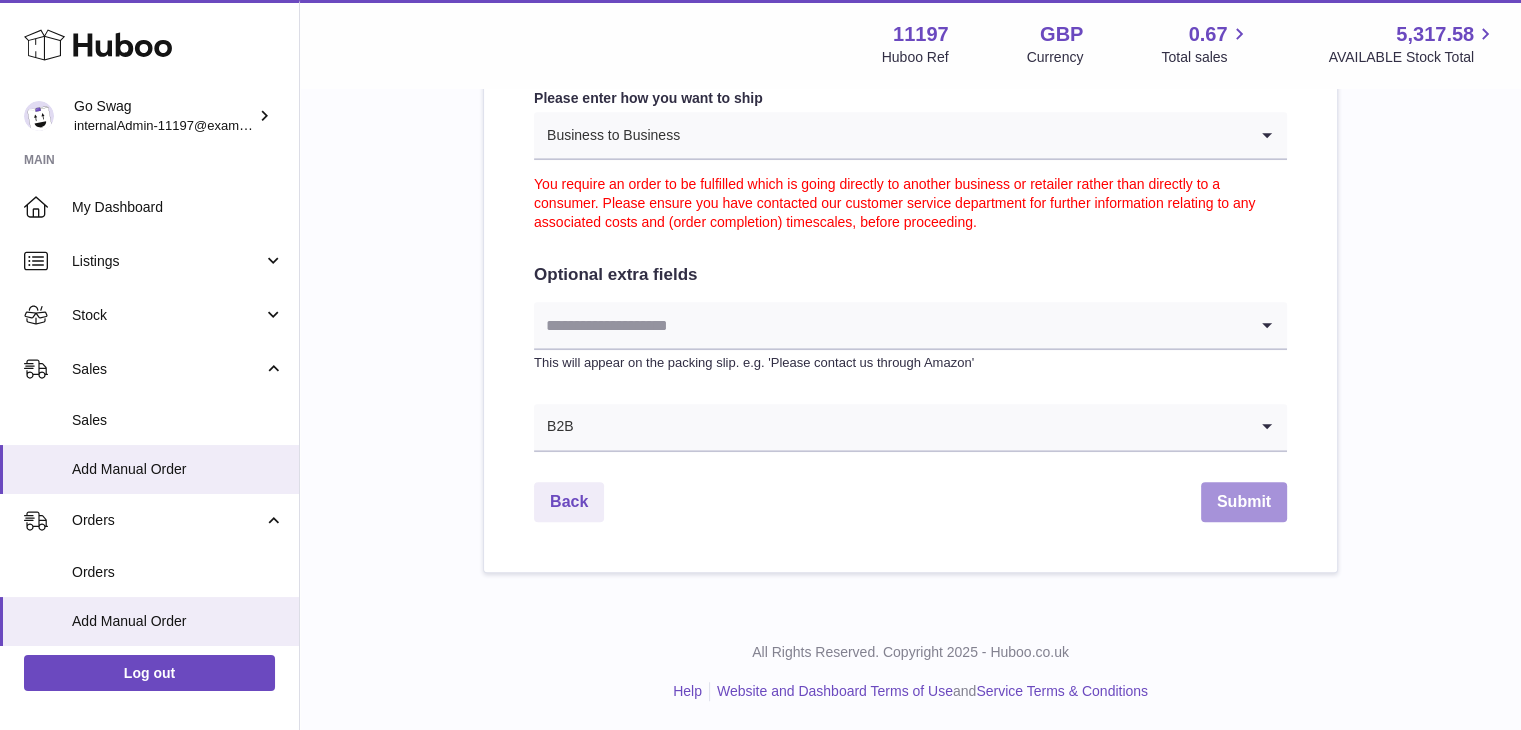type on "**********" 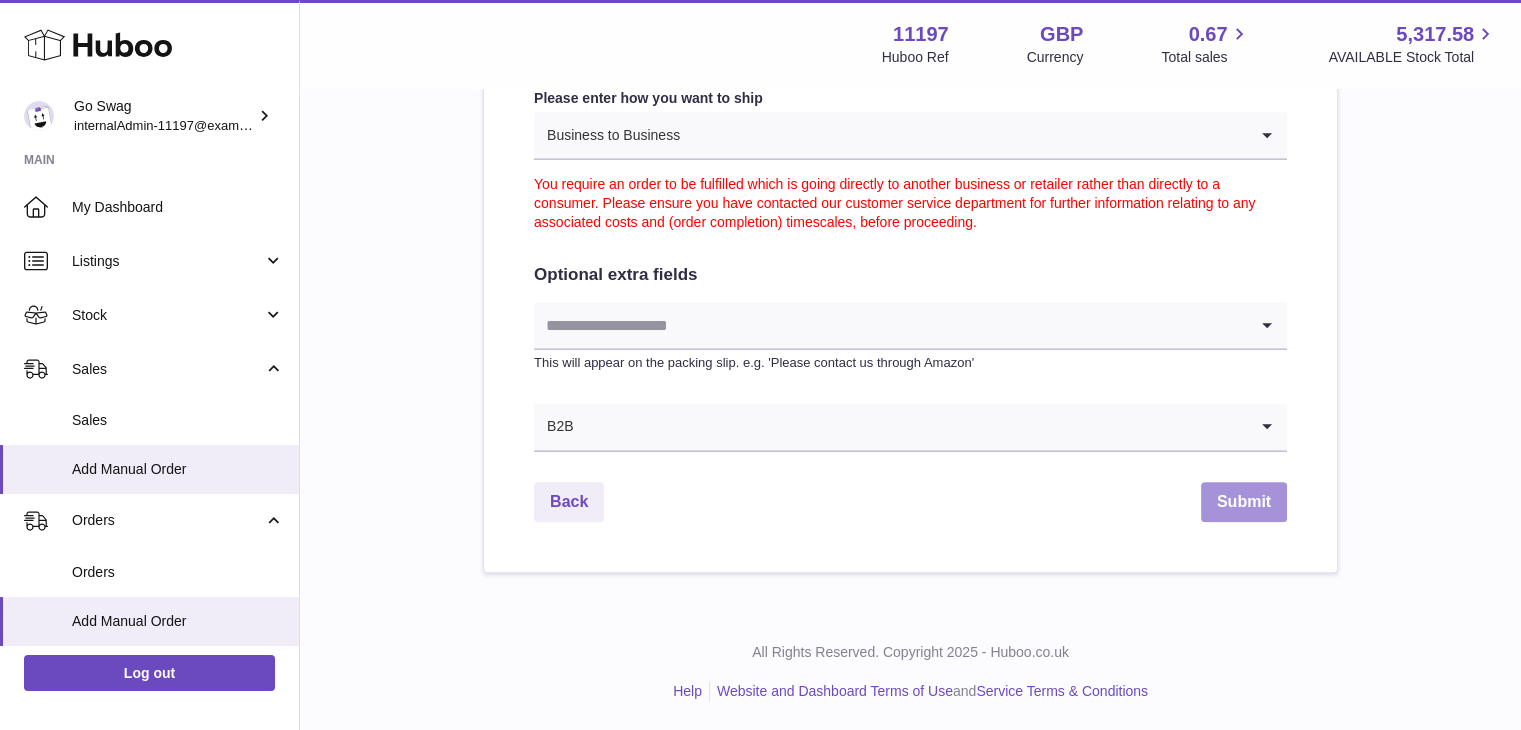 click on "Submit" at bounding box center (1244, 502) 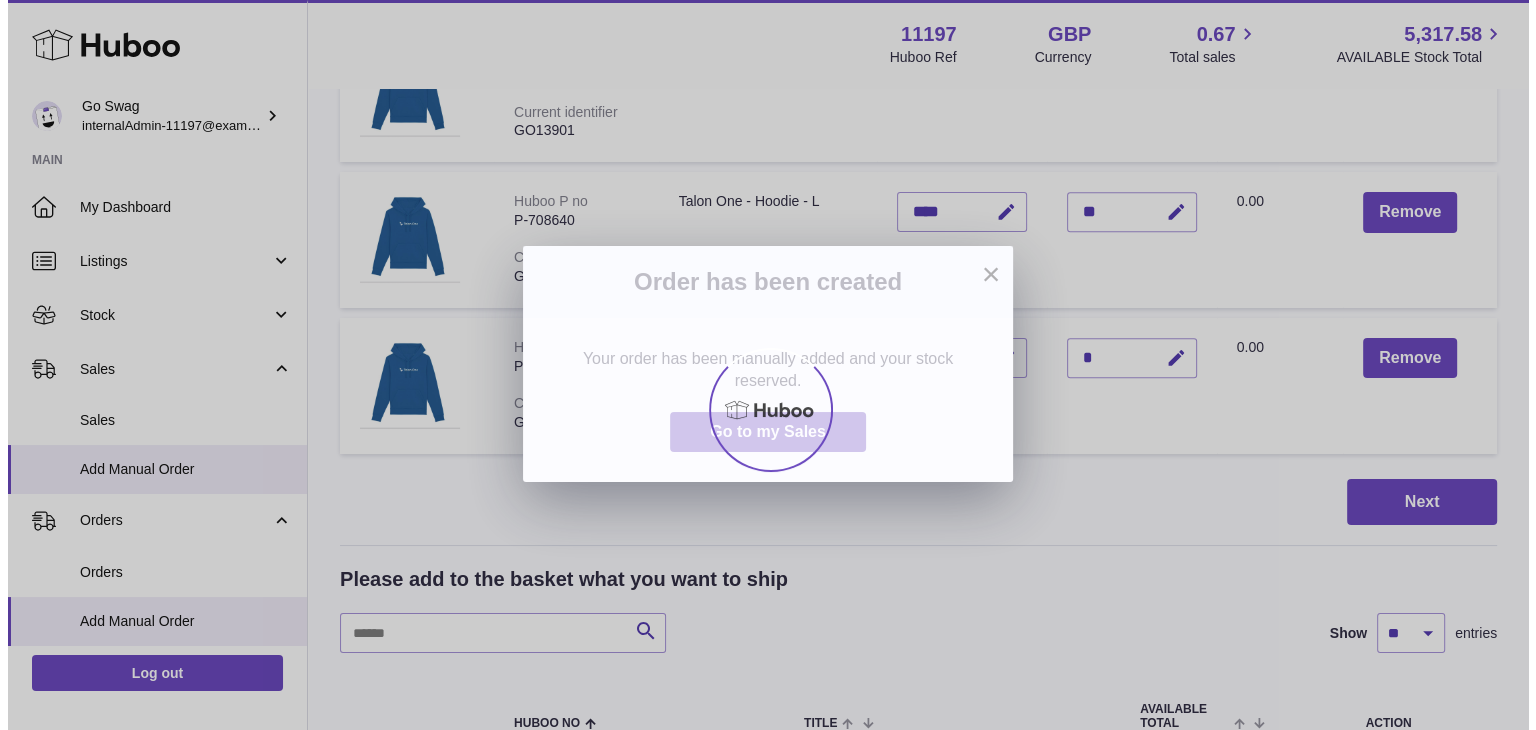 scroll, scrollTop: 0, scrollLeft: 0, axis: both 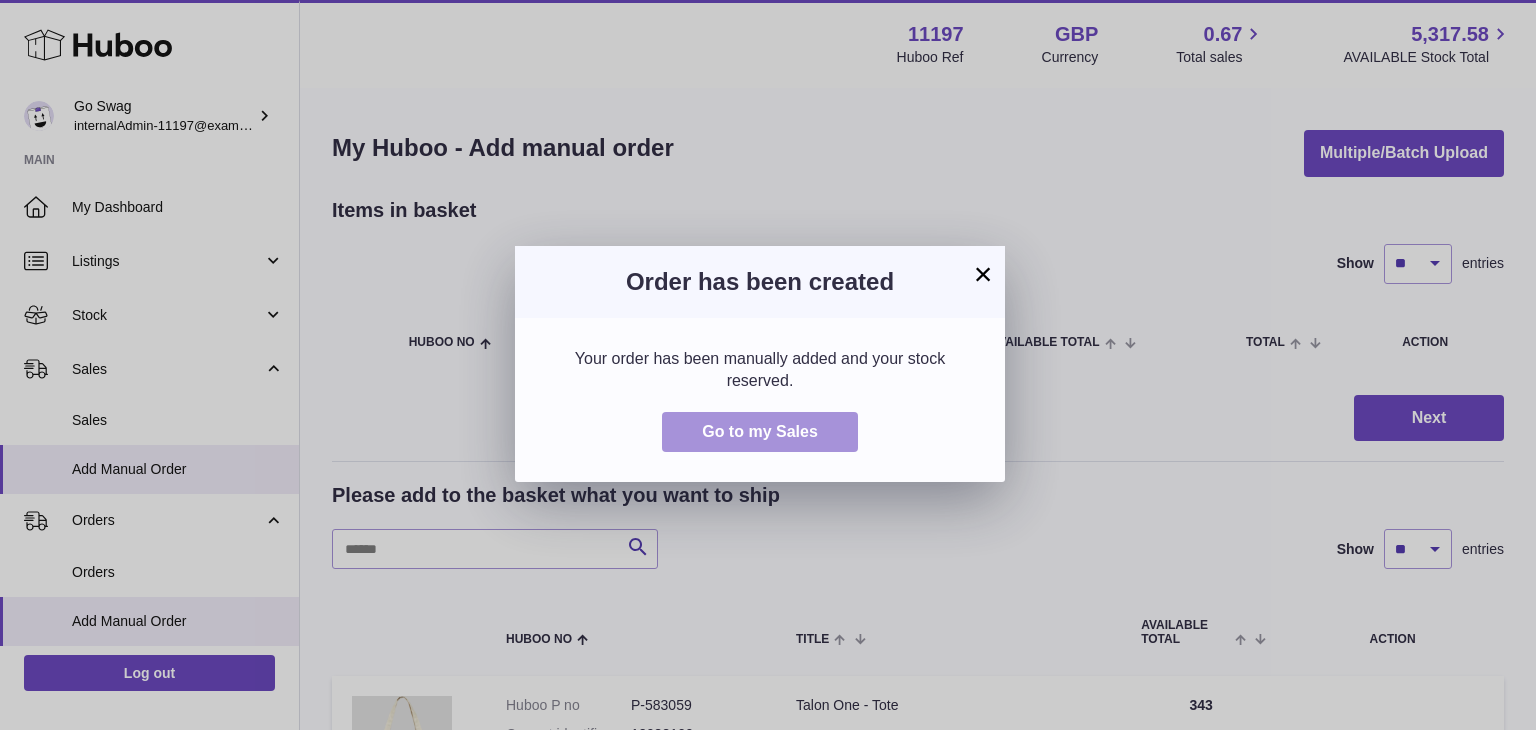 click on "Go to my Sales" at bounding box center [760, 431] 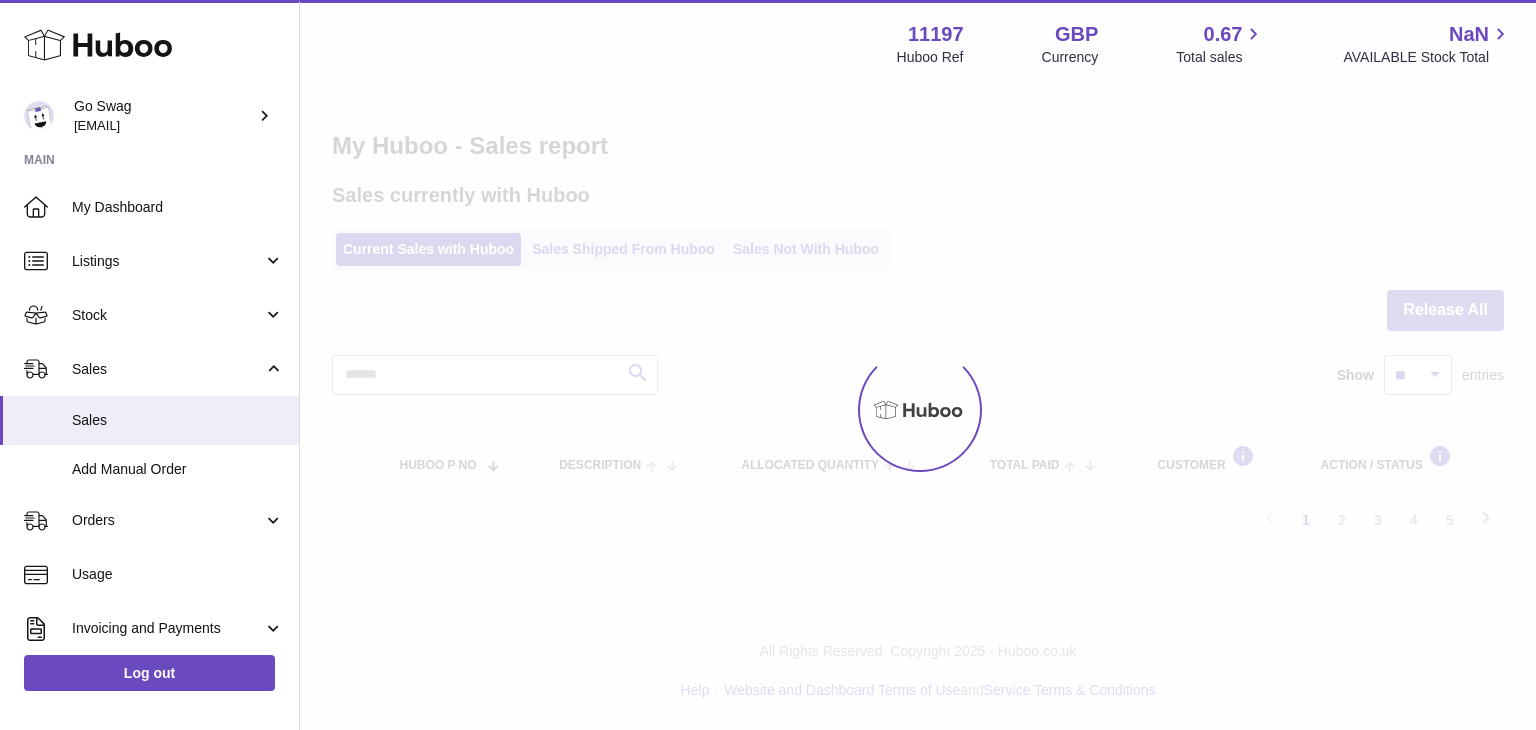 scroll, scrollTop: 0, scrollLeft: 0, axis: both 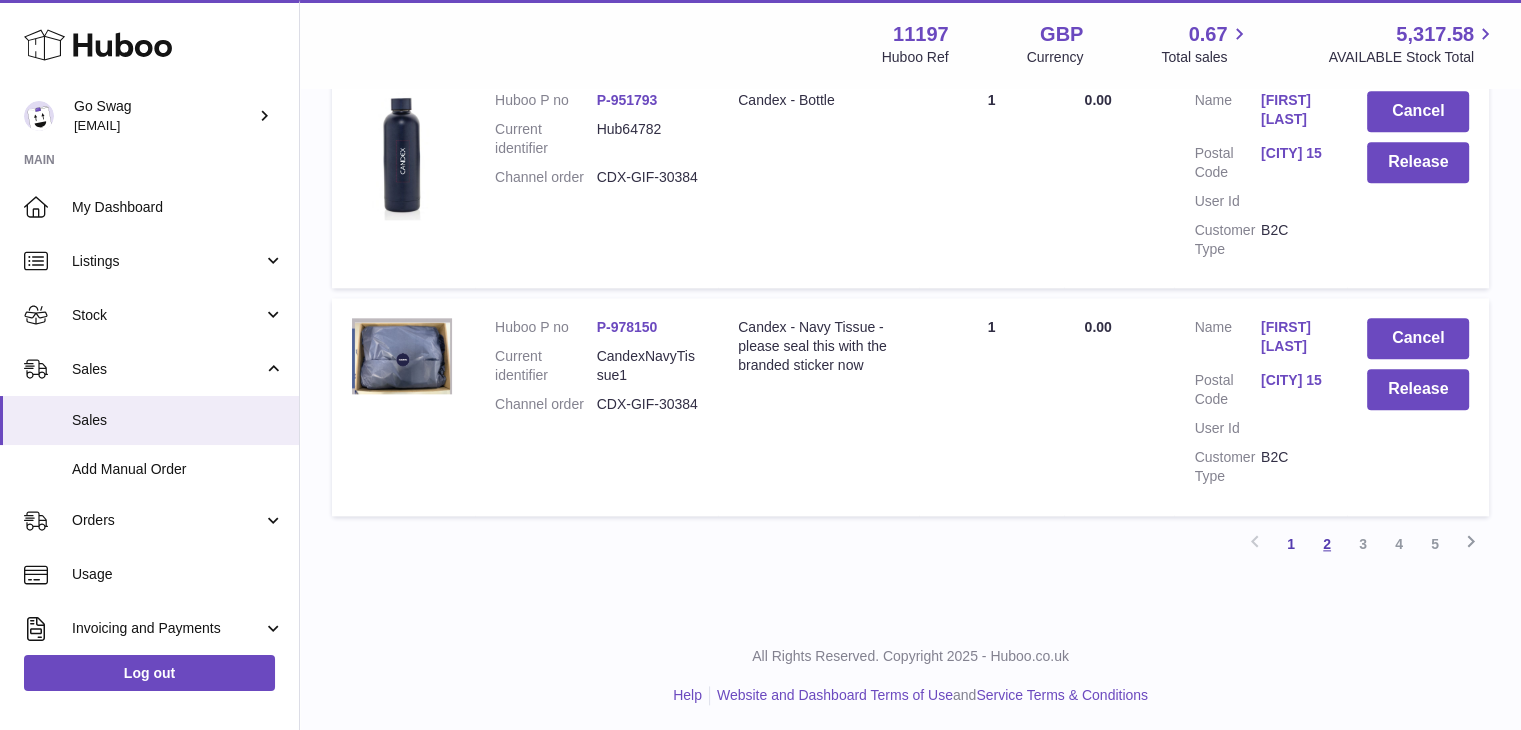 click on "2" at bounding box center (1327, 544) 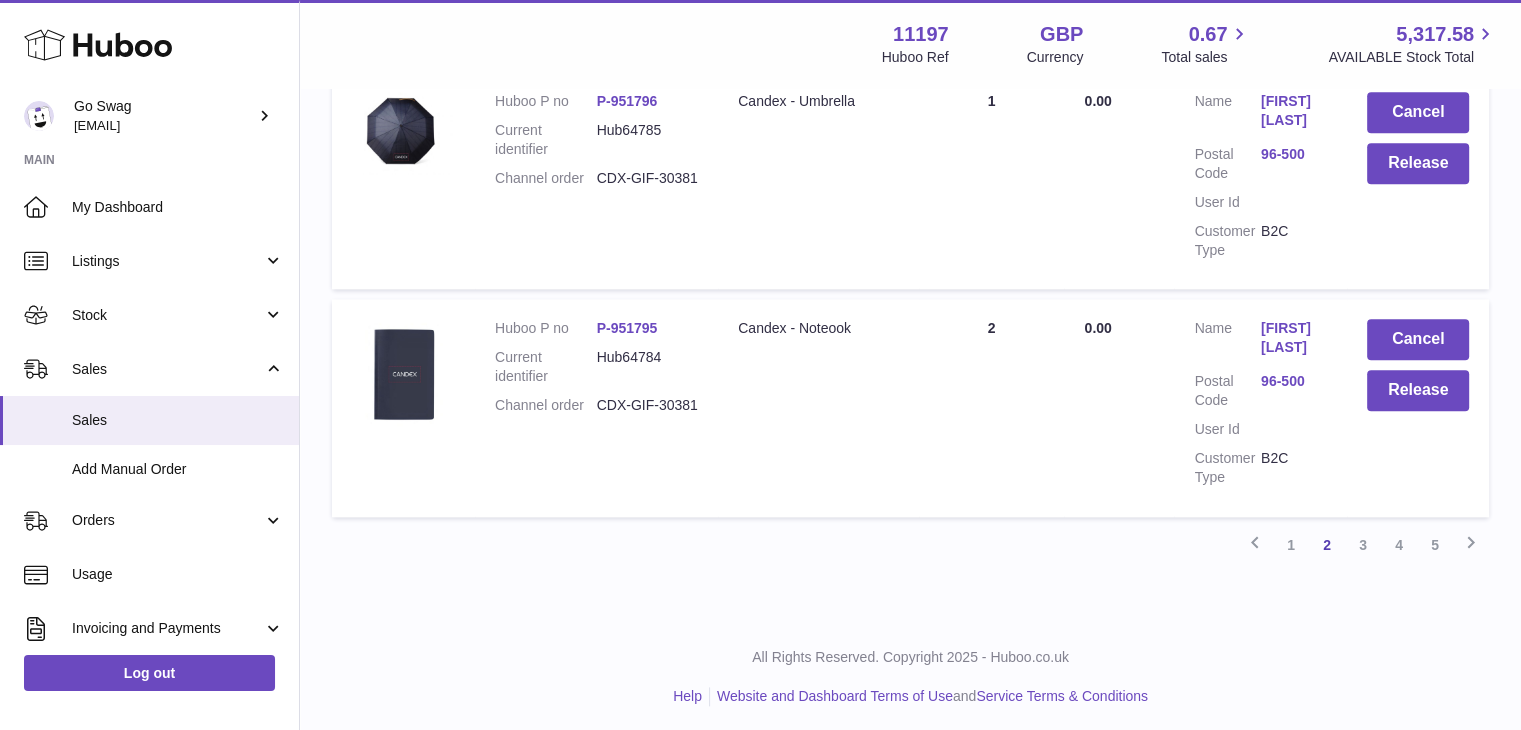 scroll, scrollTop: 2249, scrollLeft: 0, axis: vertical 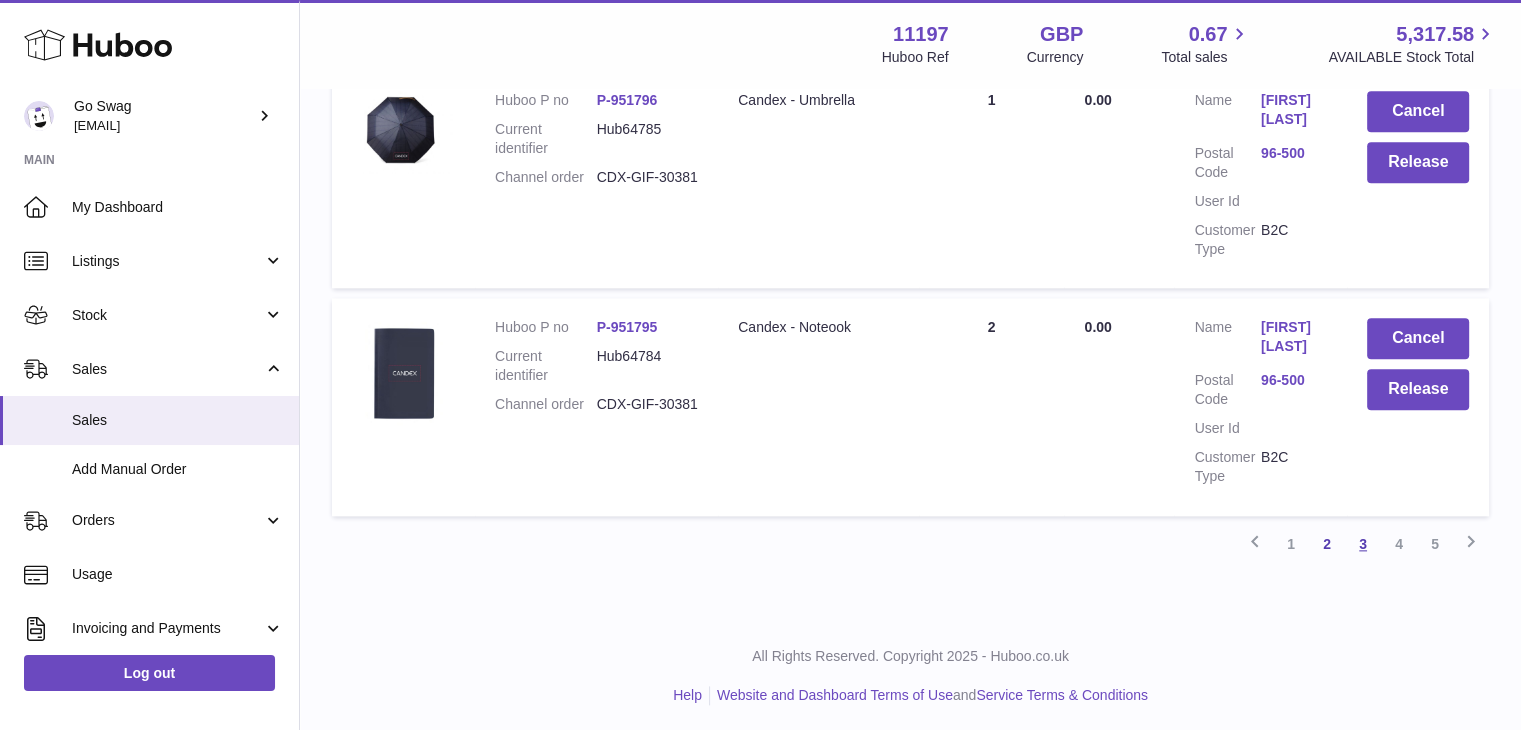 click on "3" at bounding box center (1363, 544) 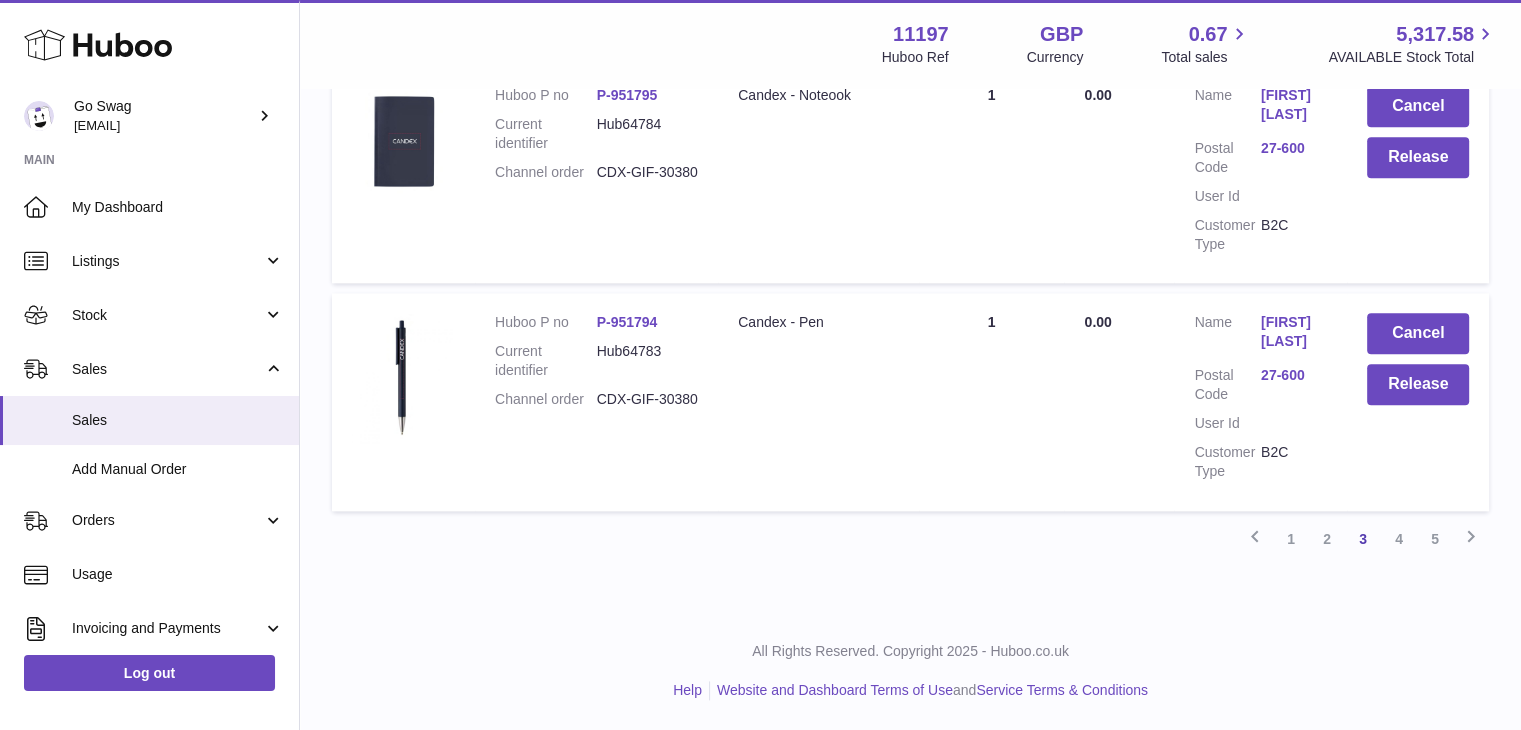 scroll, scrollTop: 2400, scrollLeft: 0, axis: vertical 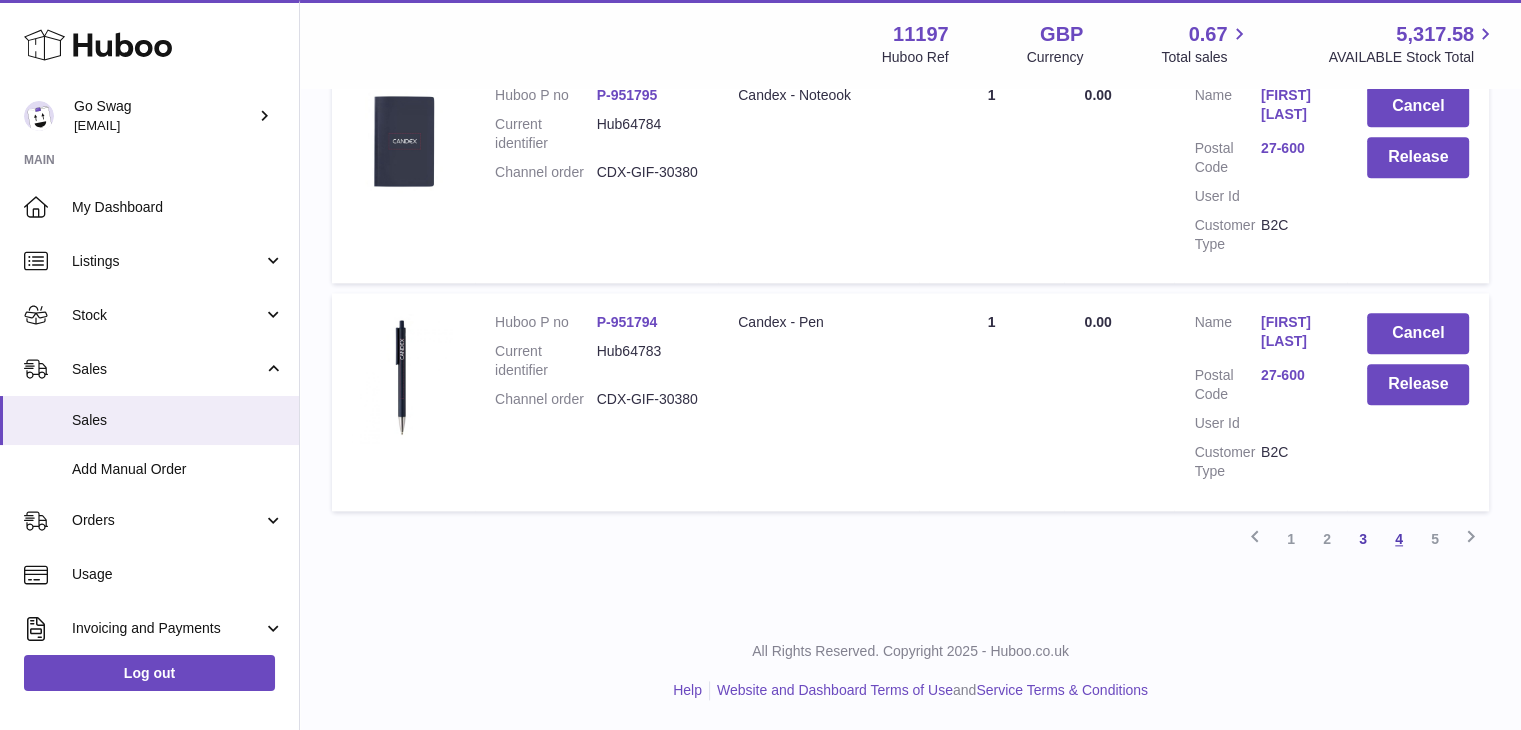 click on "4" at bounding box center [1399, 539] 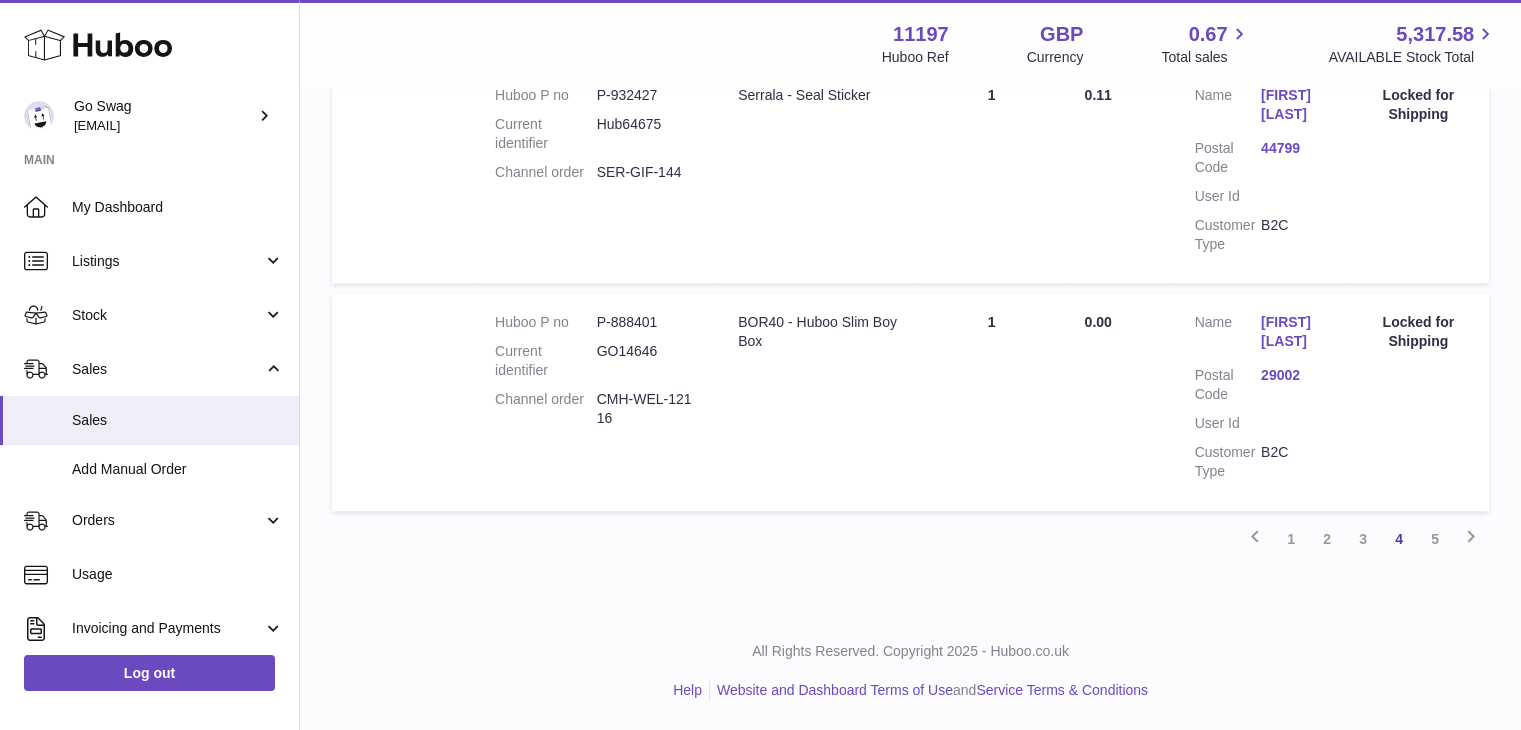 scroll, scrollTop: 2325, scrollLeft: 0, axis: vertical 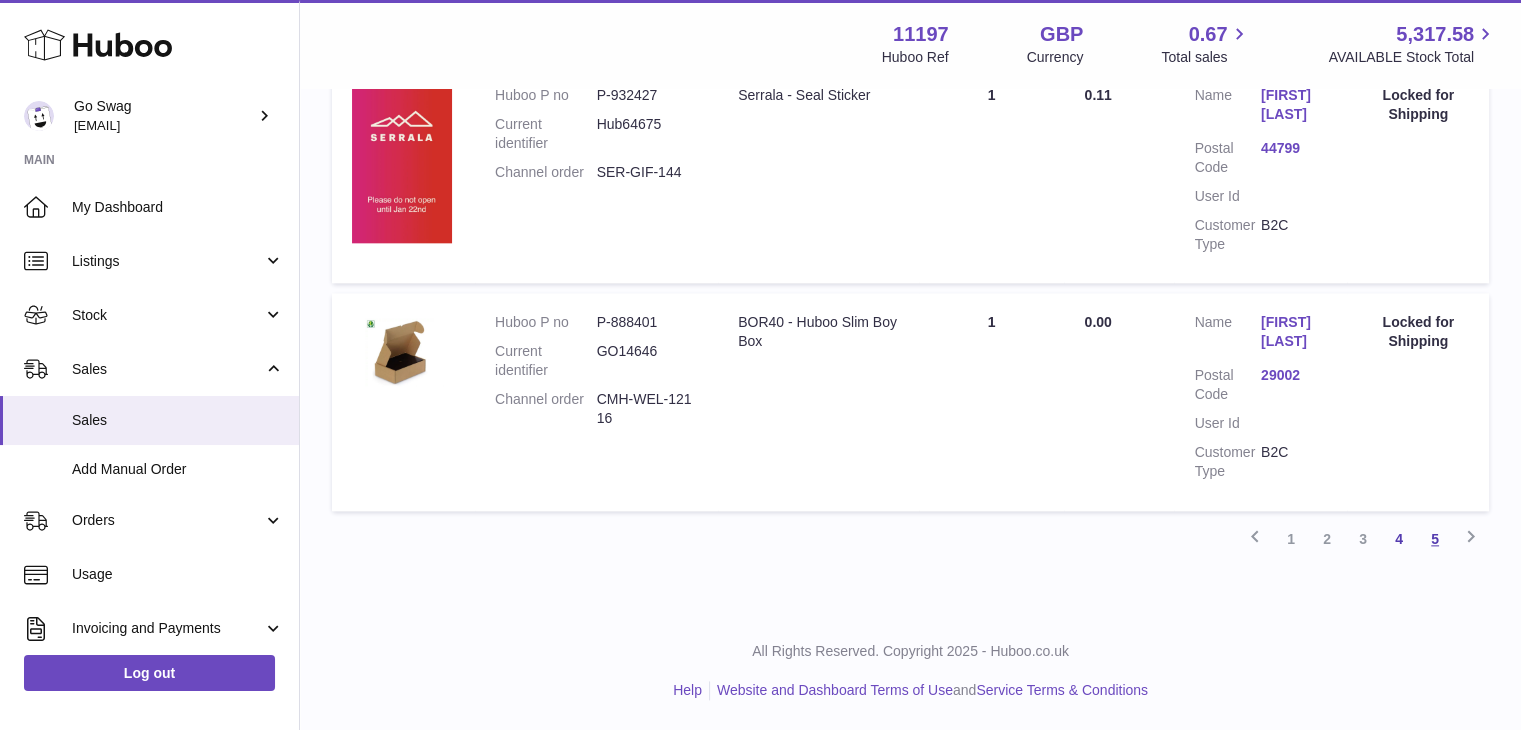 click on "5" at bounding box center (1435, 539) 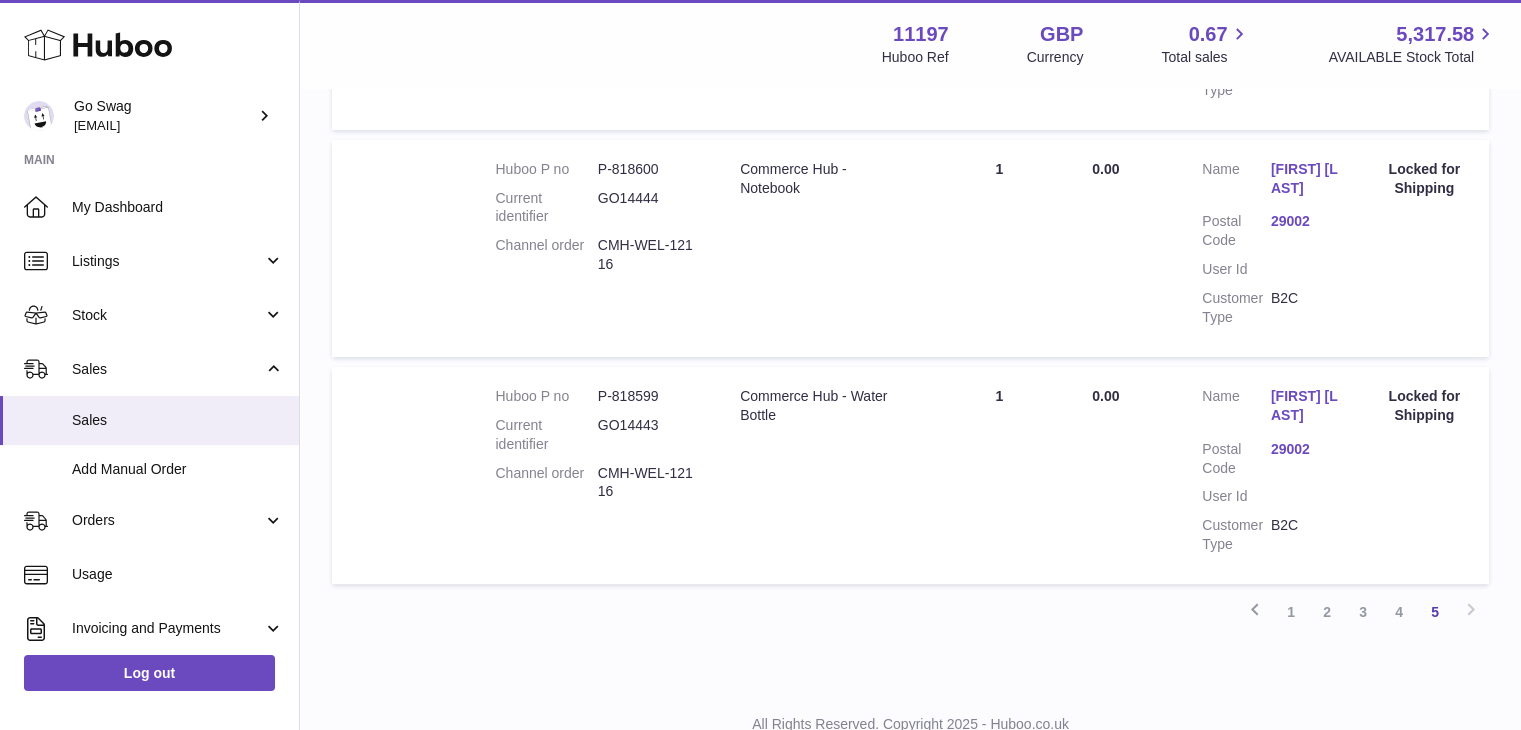 scroll, scrollTop: 661, scrollLeft: 0, axis: vertical 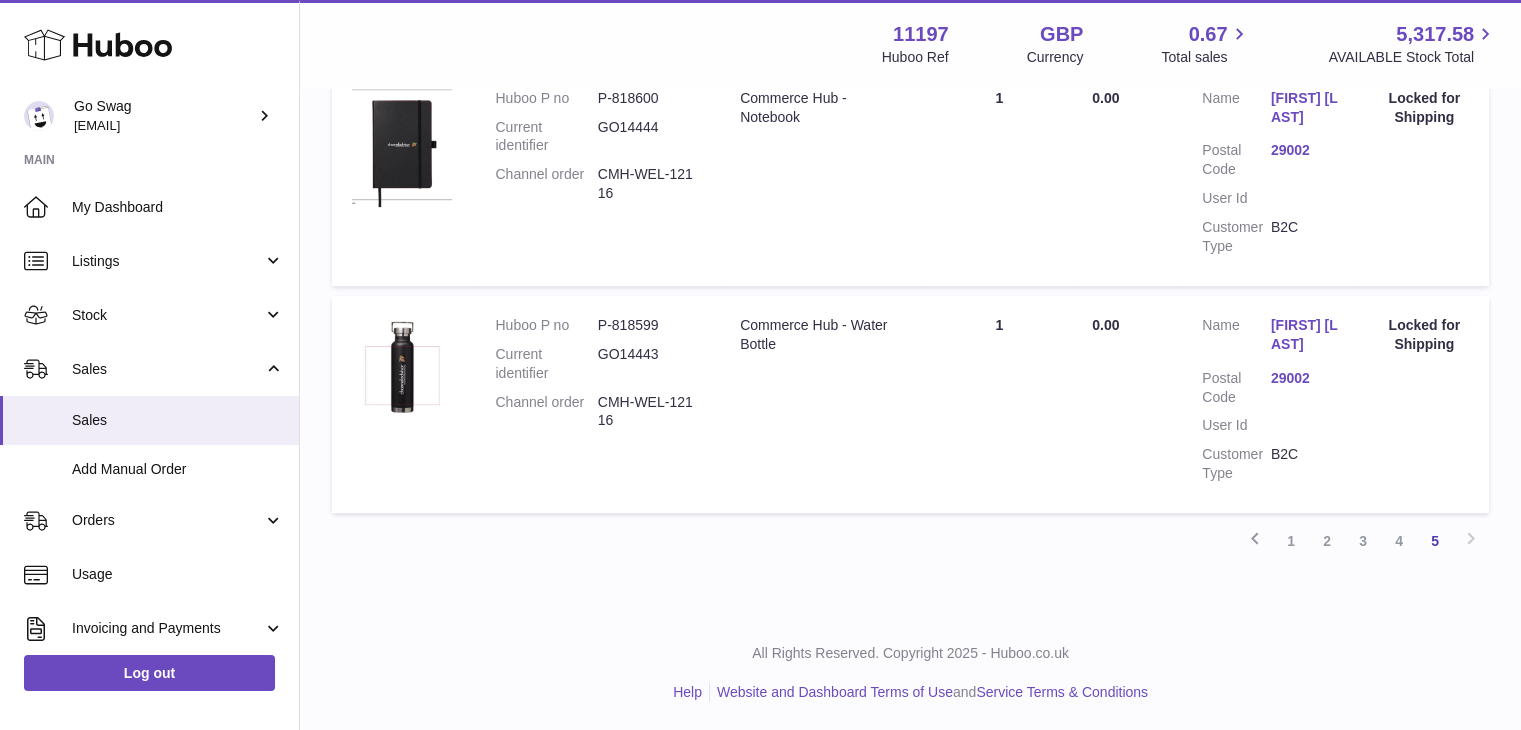 click on "Previous
1
2
3
4
5
Next" at bounding box center [910, 541] 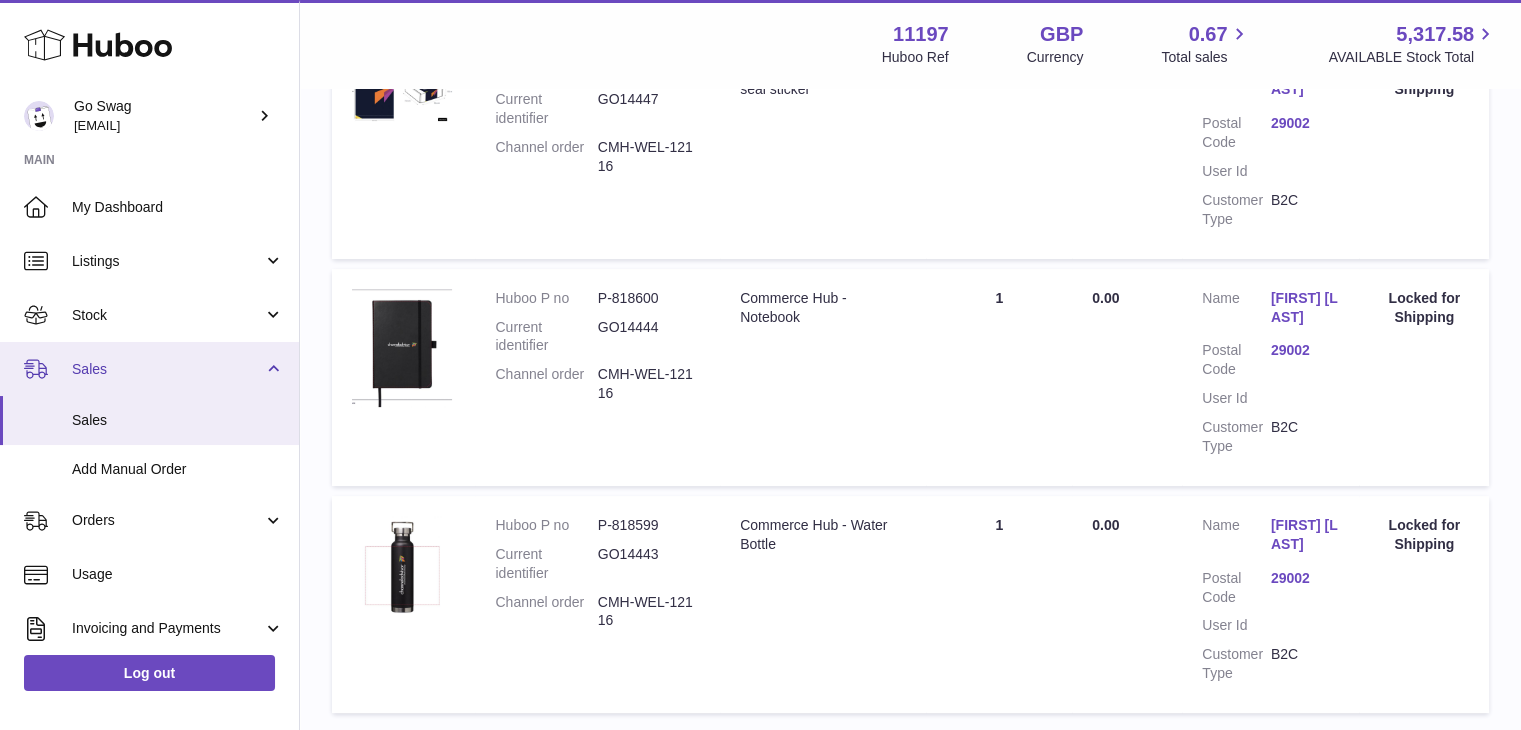 click on "Sales" at bounding box center (167, 369) 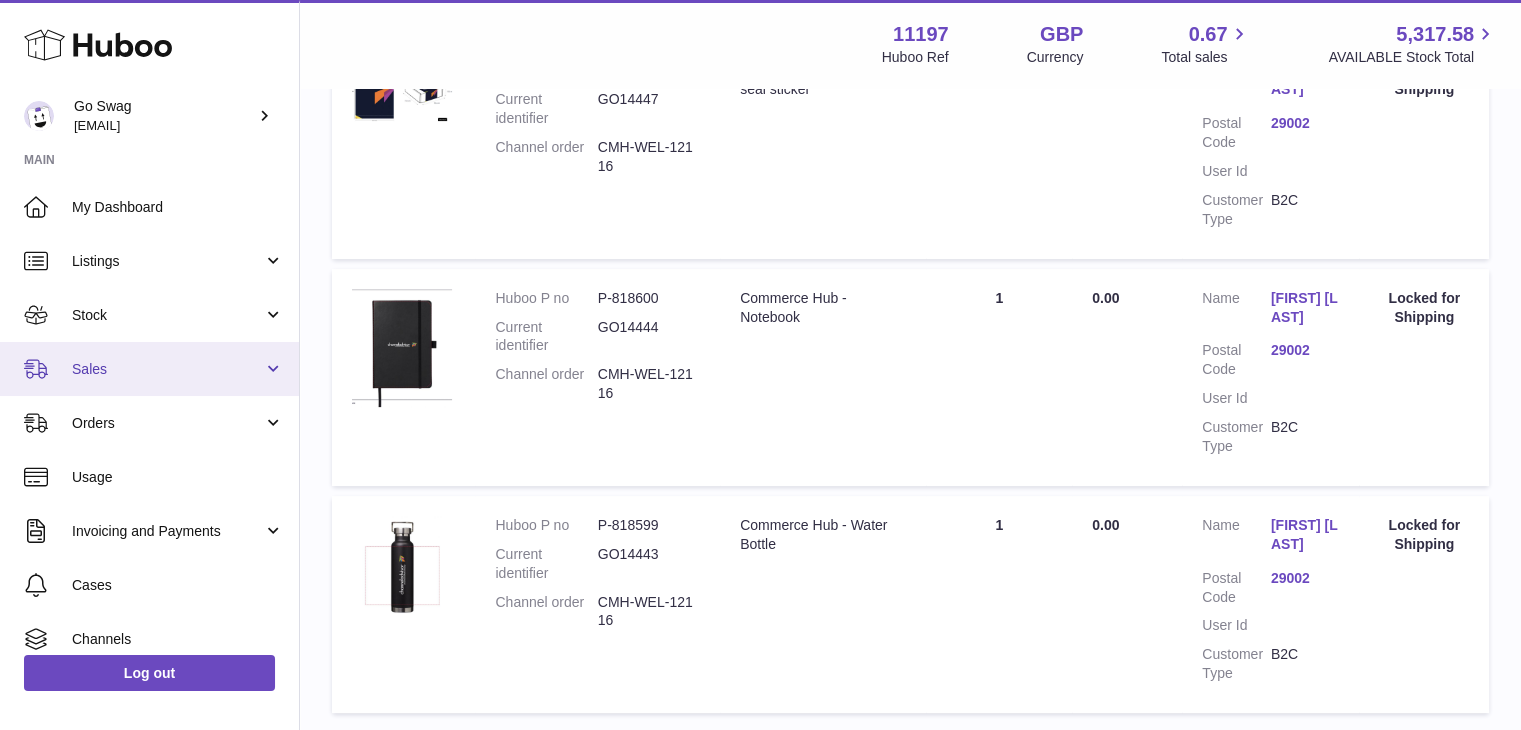 click on "Sales" at bounding box center [167, 369] 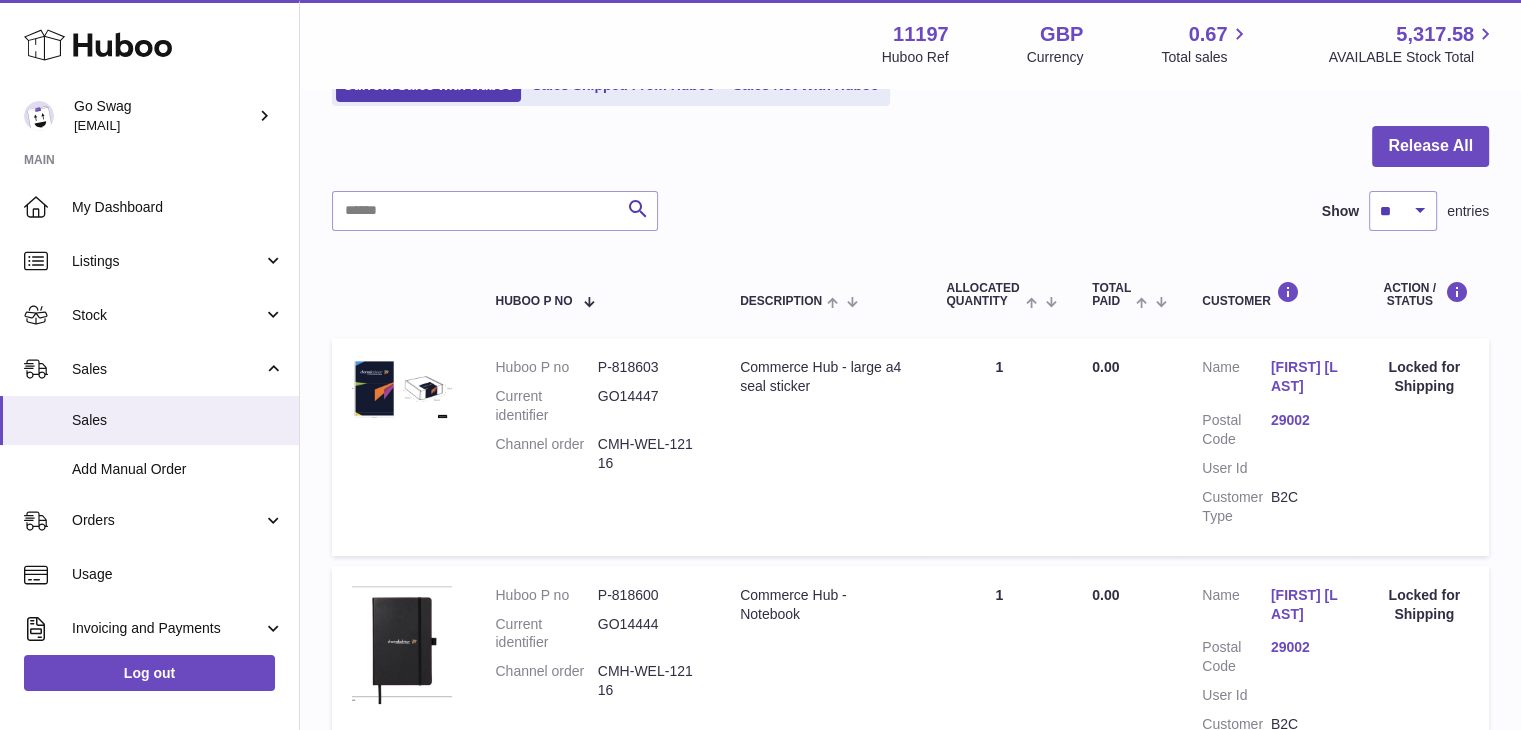 scroll, scrollTop: 0, scrollLeft: 0, axis: both 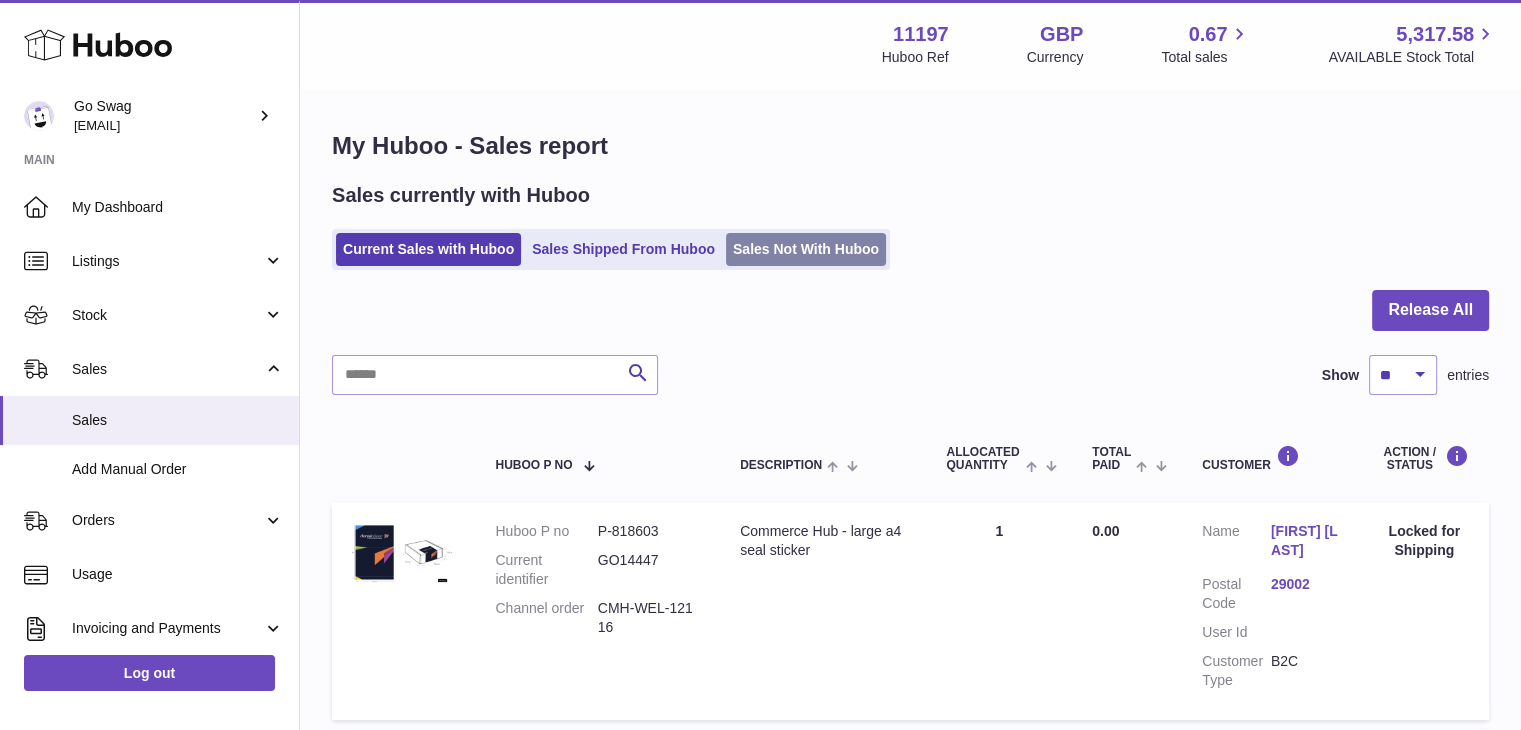 click on "Sales Not With Huboo" at bounding box center [806, 249] 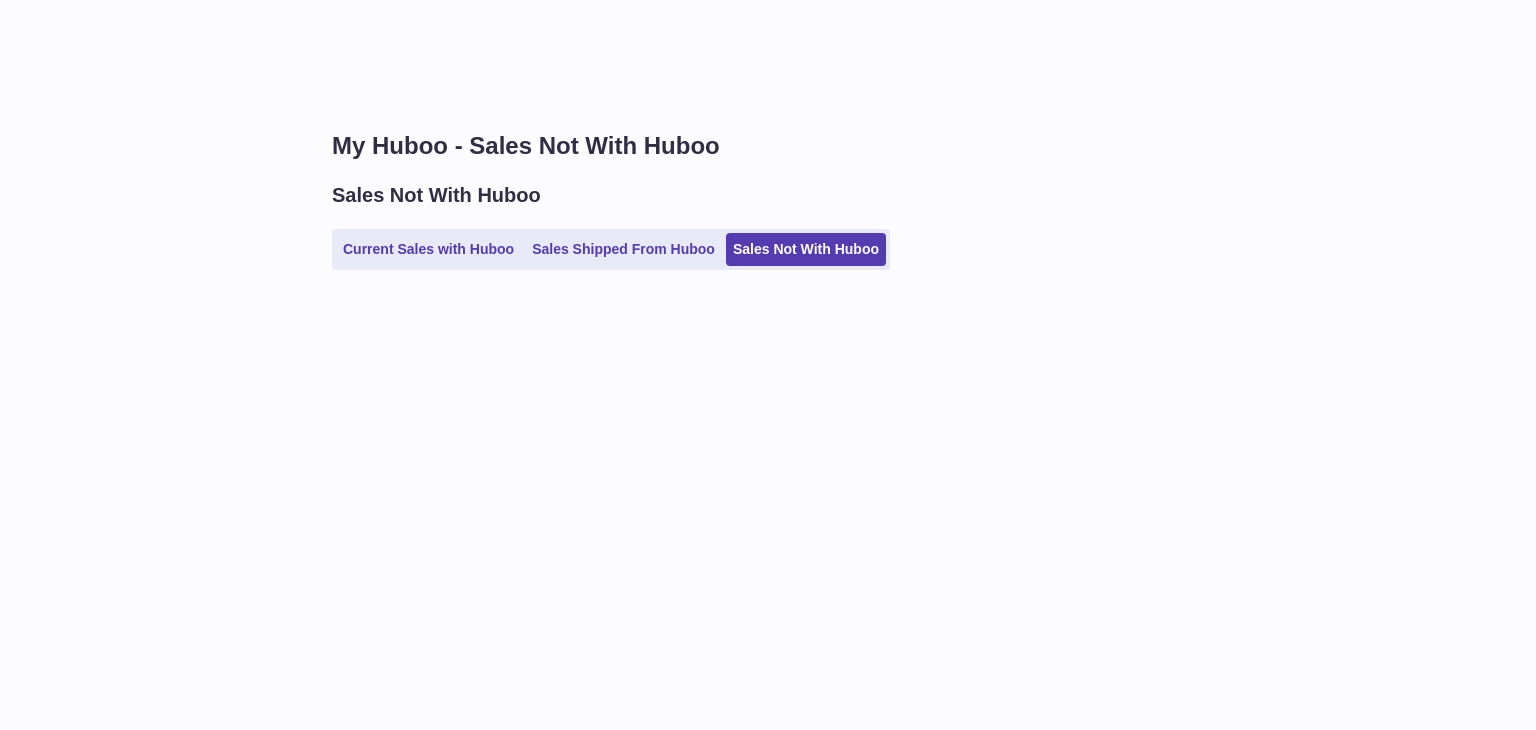 scroll, scrollTop: 0, scrollLeft: 0, axis: both 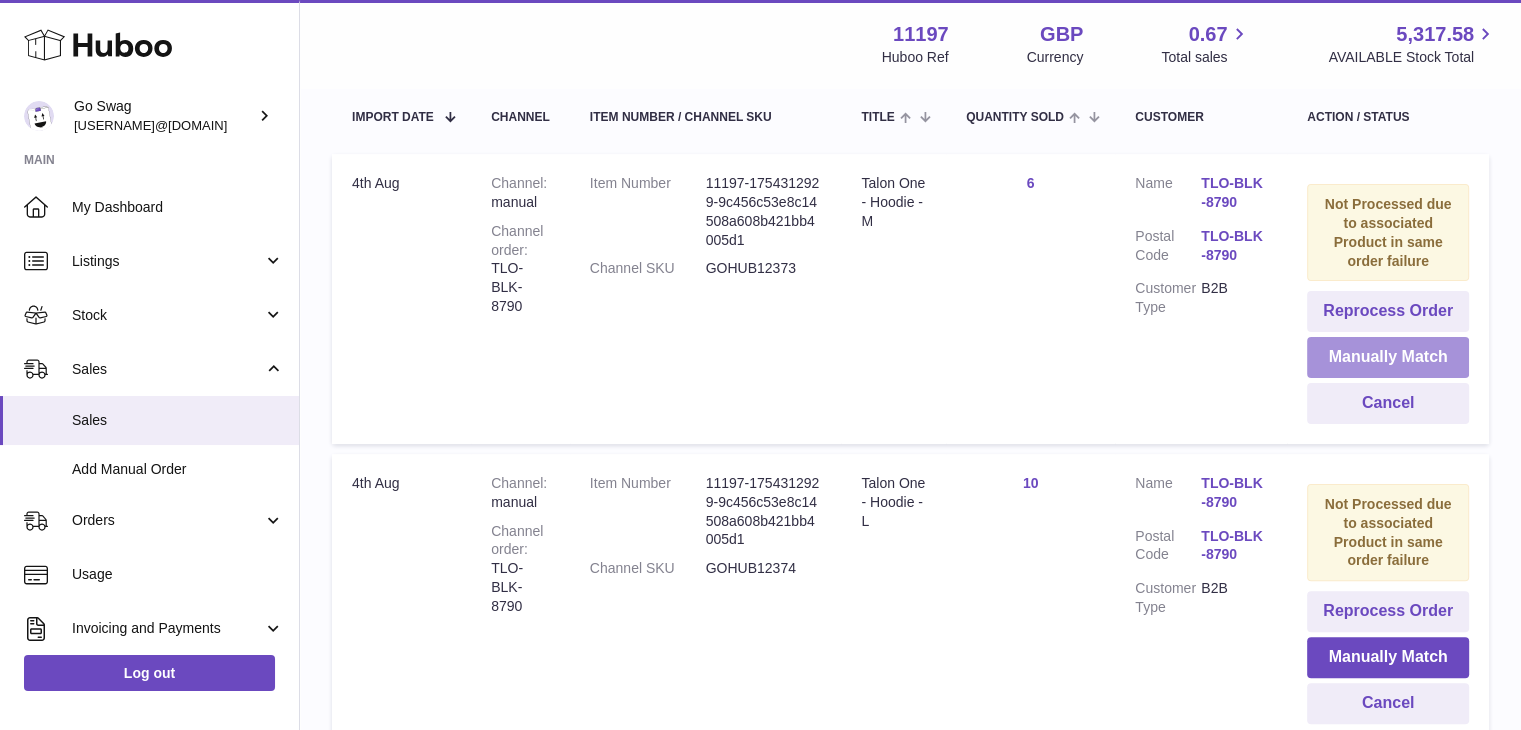 click on "Manually Match" at bounding box center [1388, 357] 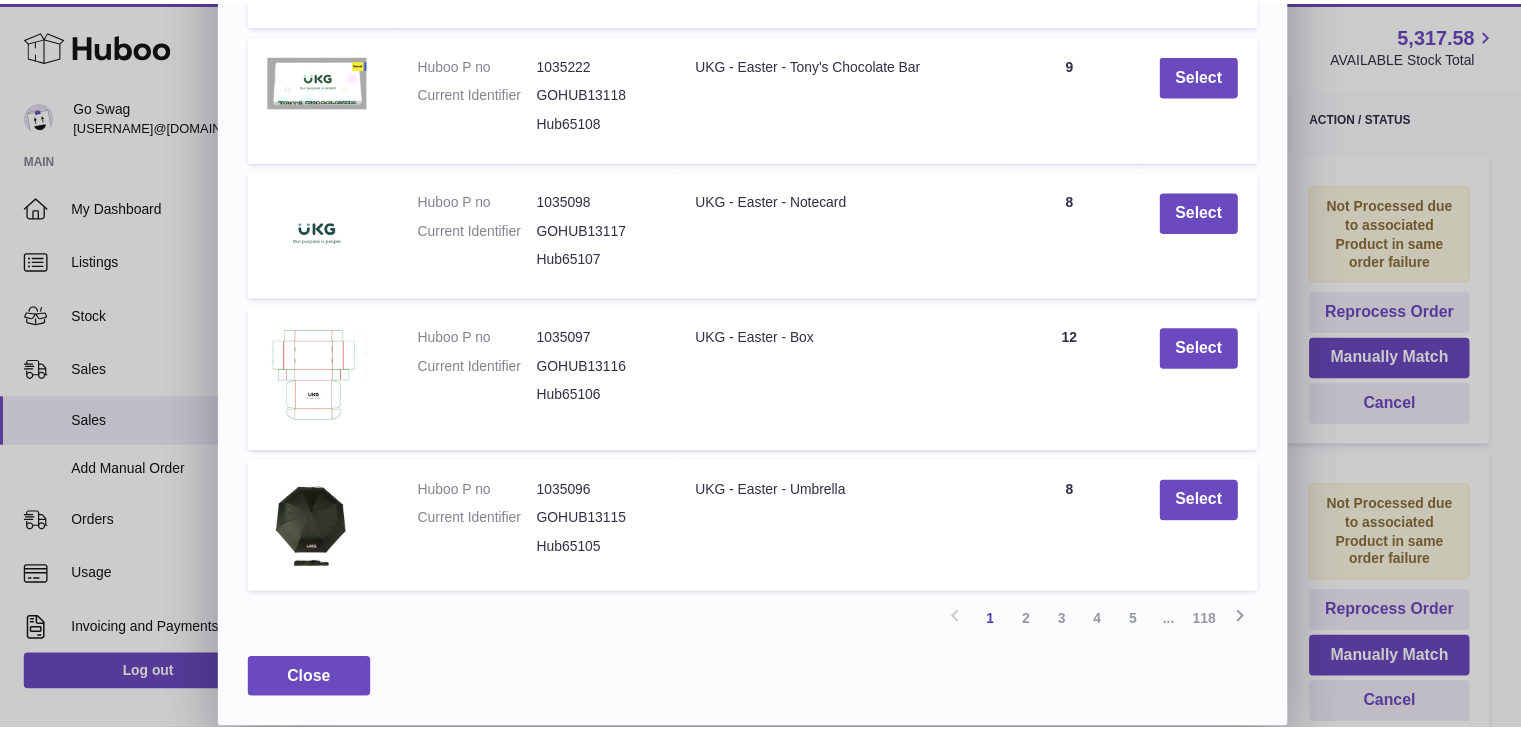 scroll, scrollTop: 0, scrollLeft: 0, axis: both 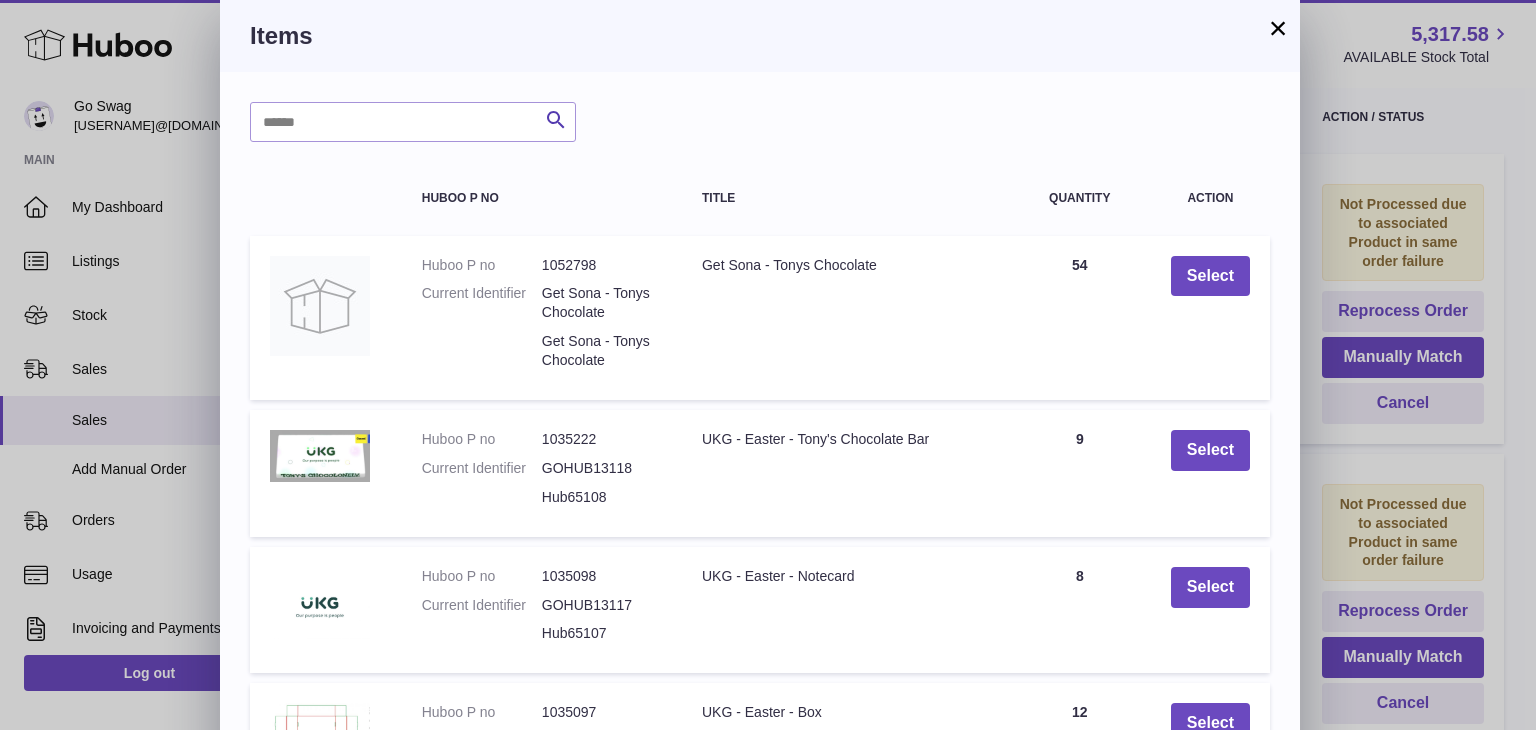 click on "×" at bounding box center (1278, 28) 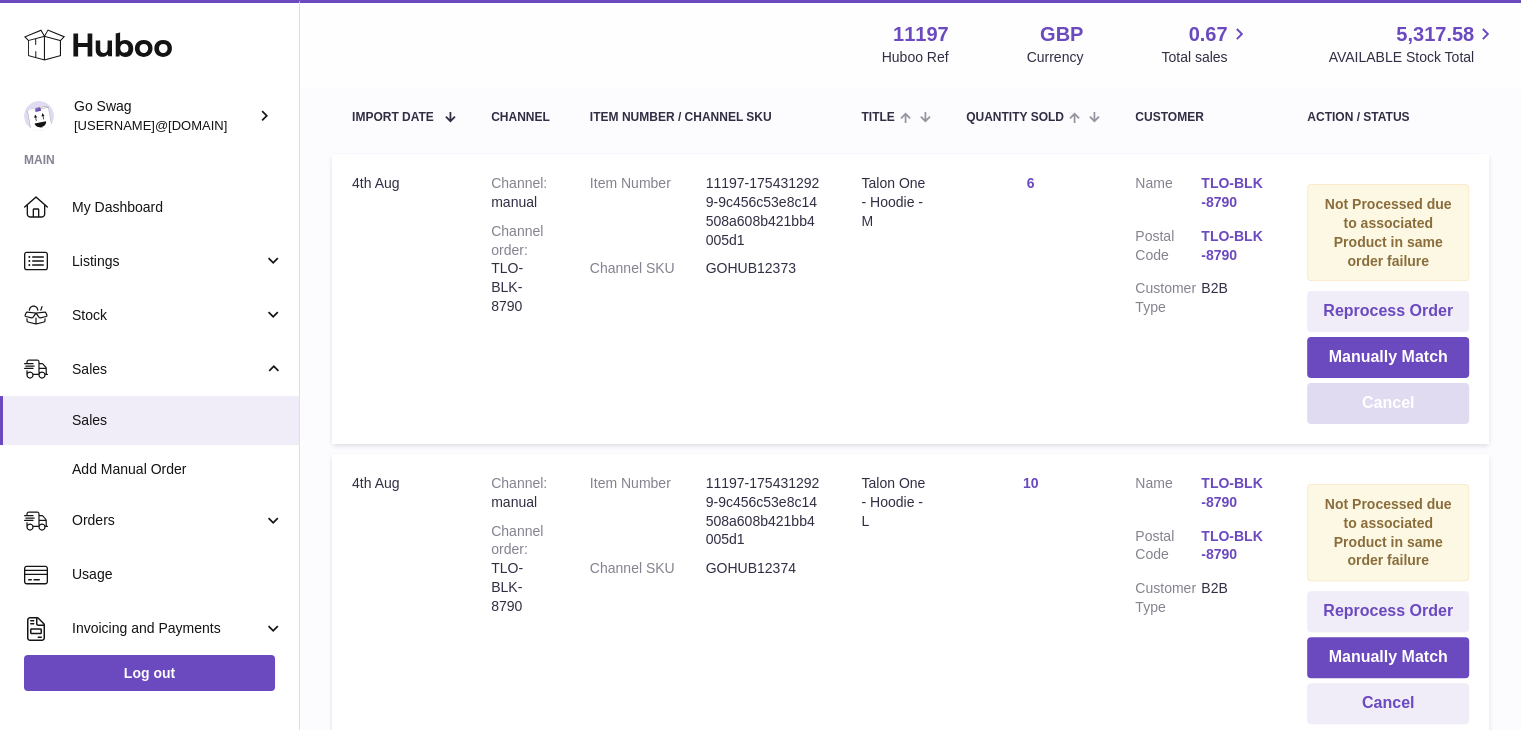 click on "Cancel" at bounding box center [1388, 403] 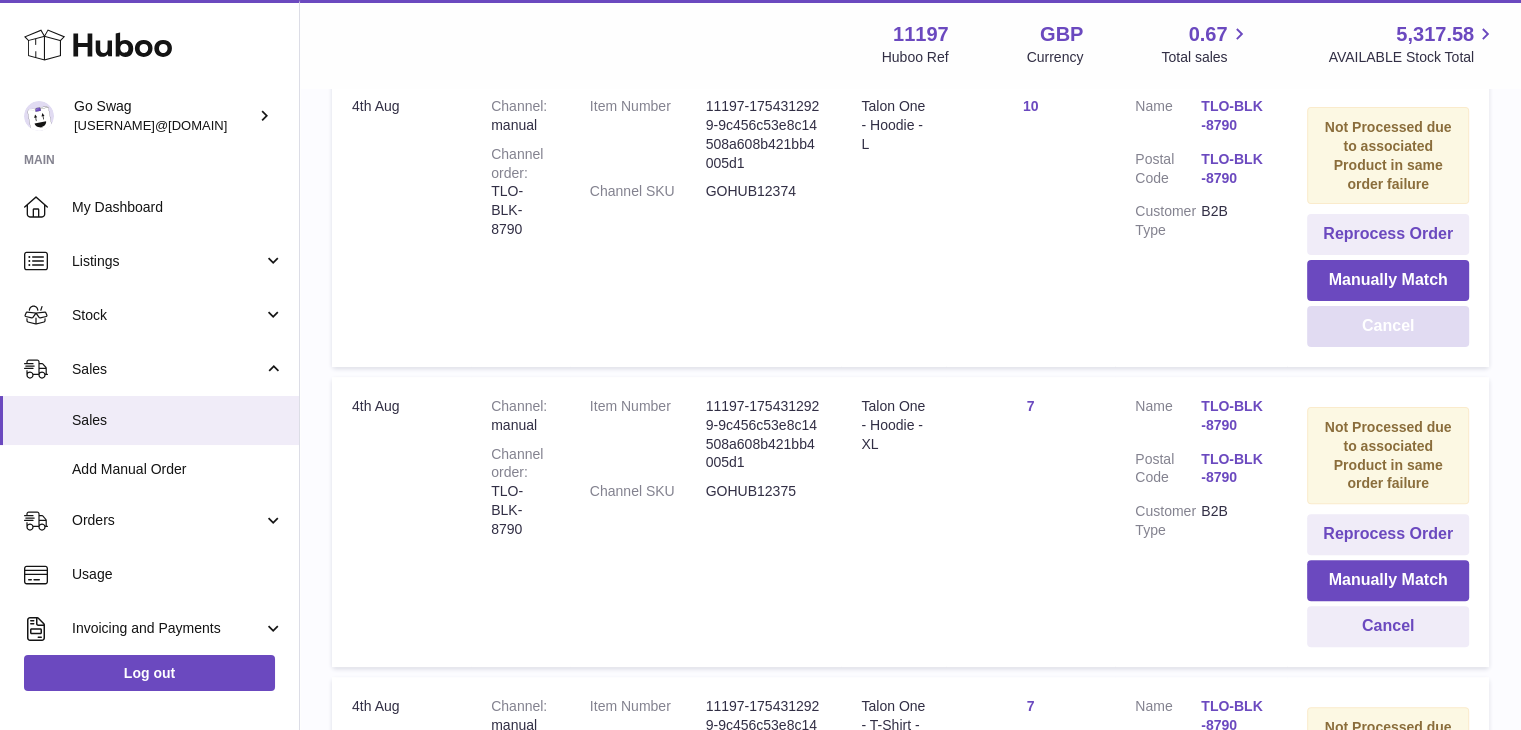 scroll, scrollTop: 580, scrollLeft: 0, axis: vertical 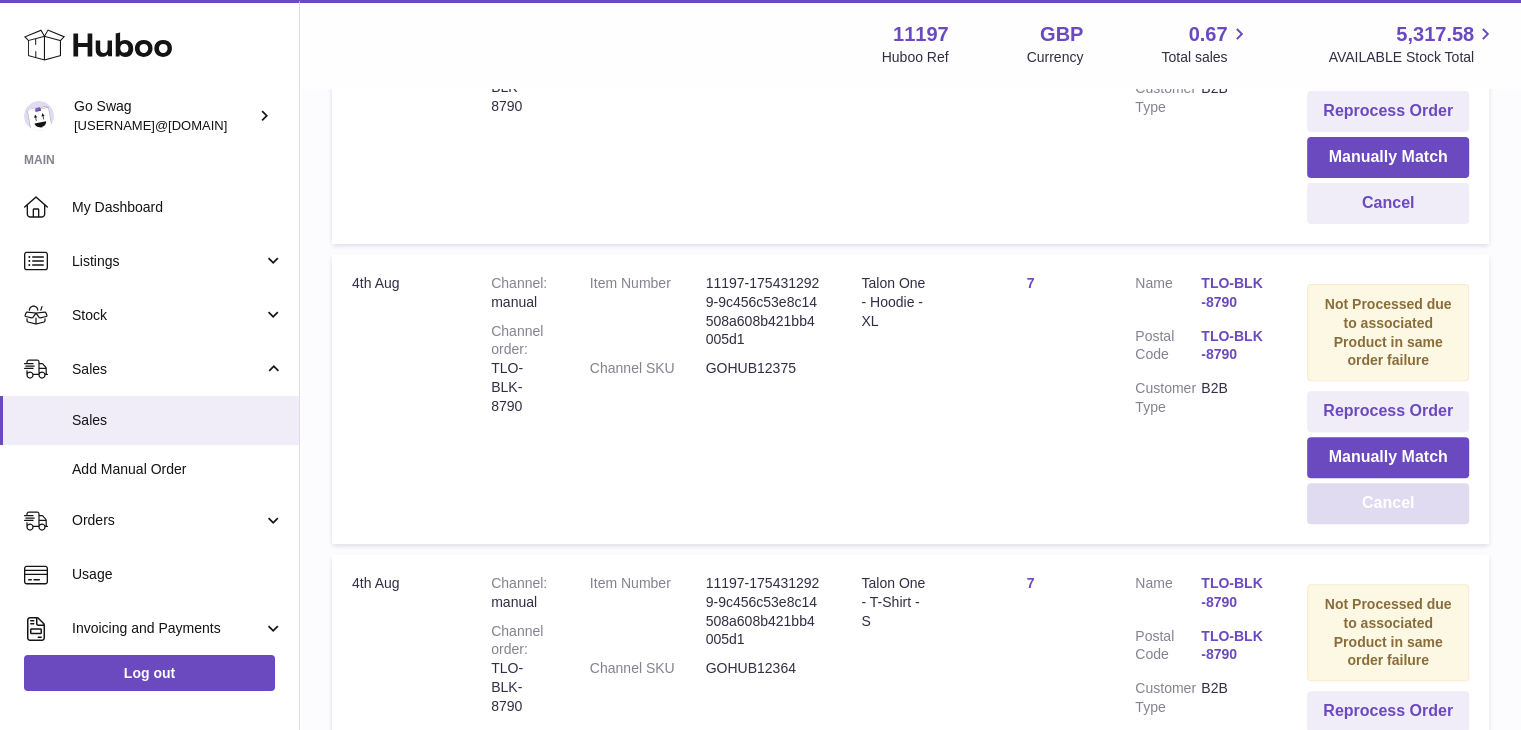 click on "Cancel" at bounding box center (1388, 503) 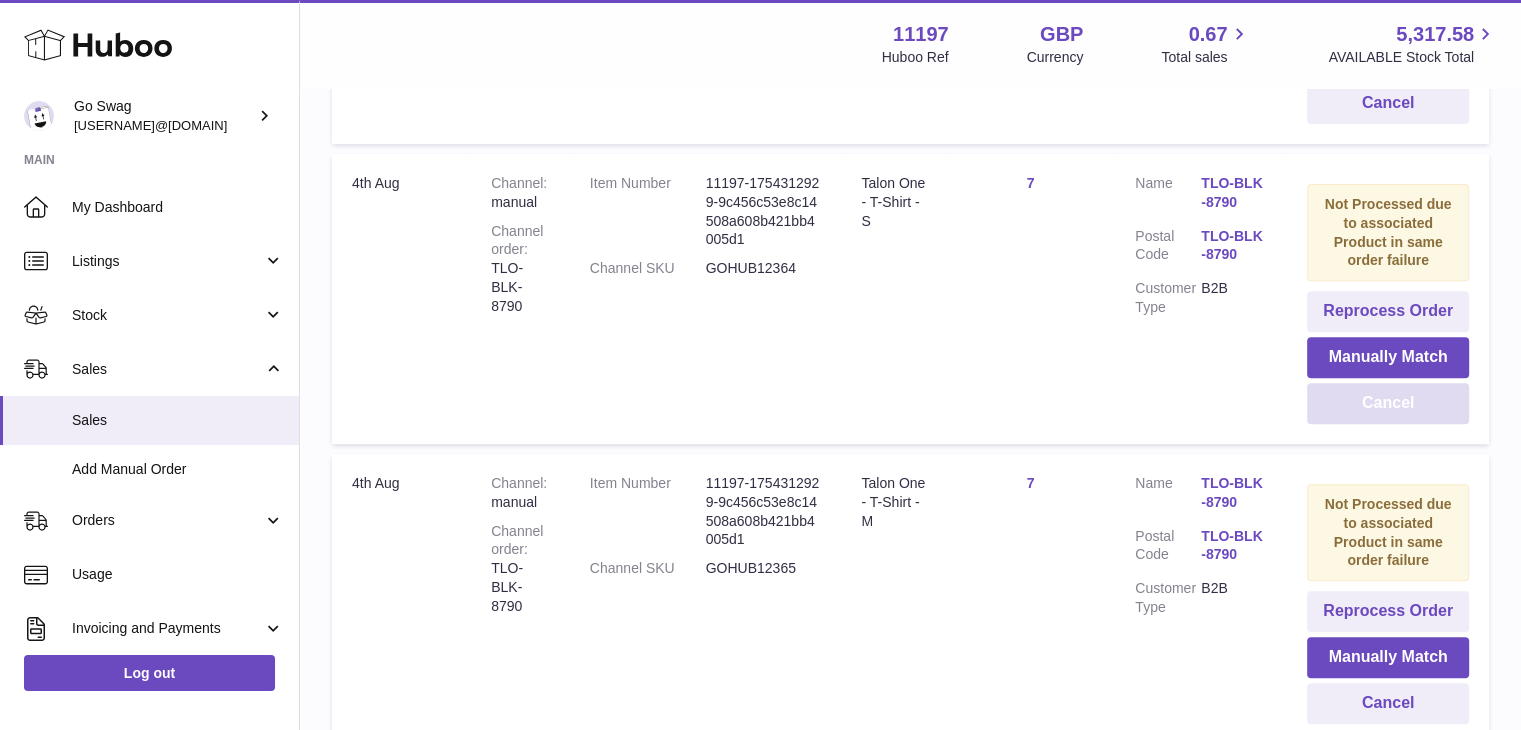 scroll, scrollTop: 880, scrollLeft: 0, axis: vertical 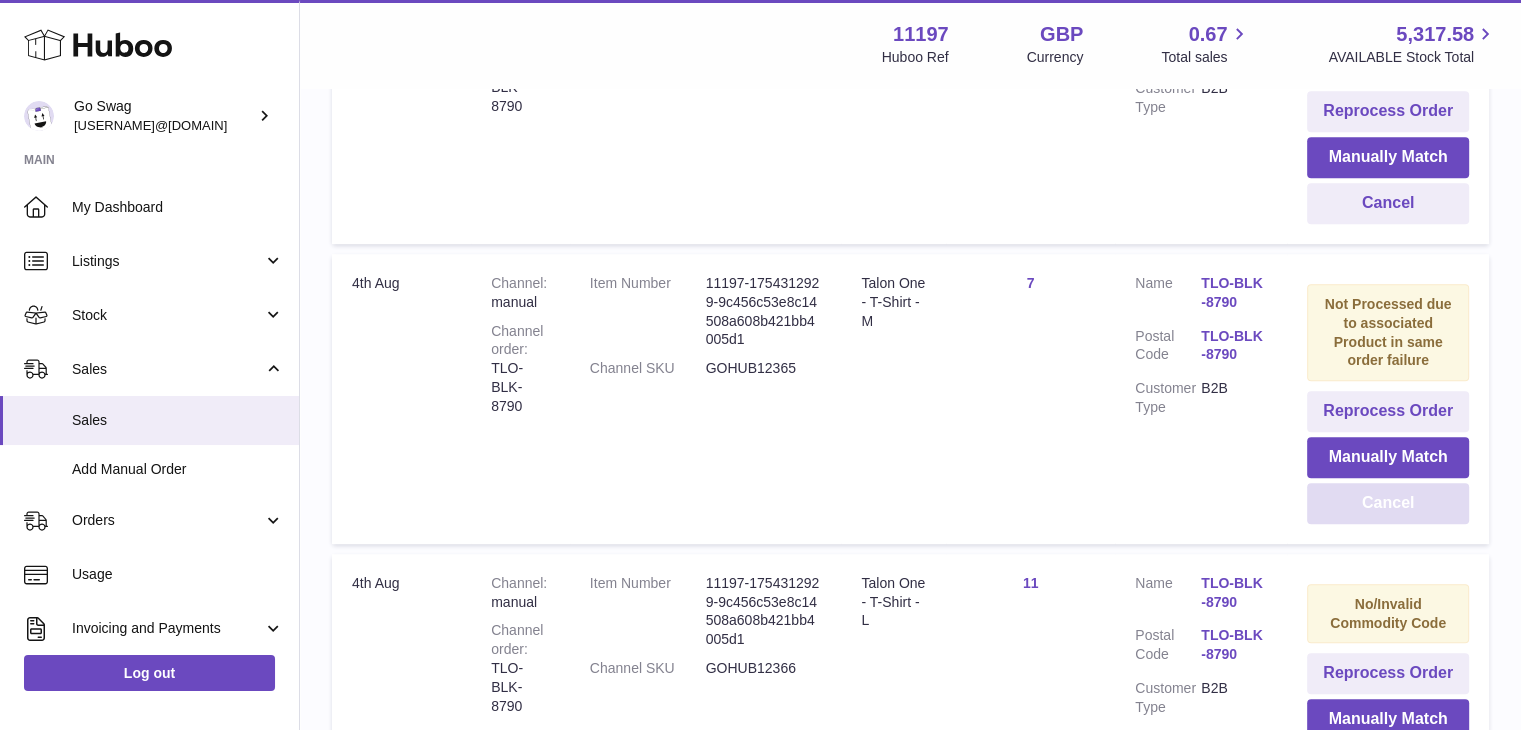 click on "Cancel" at bounding box center [1388, 503] 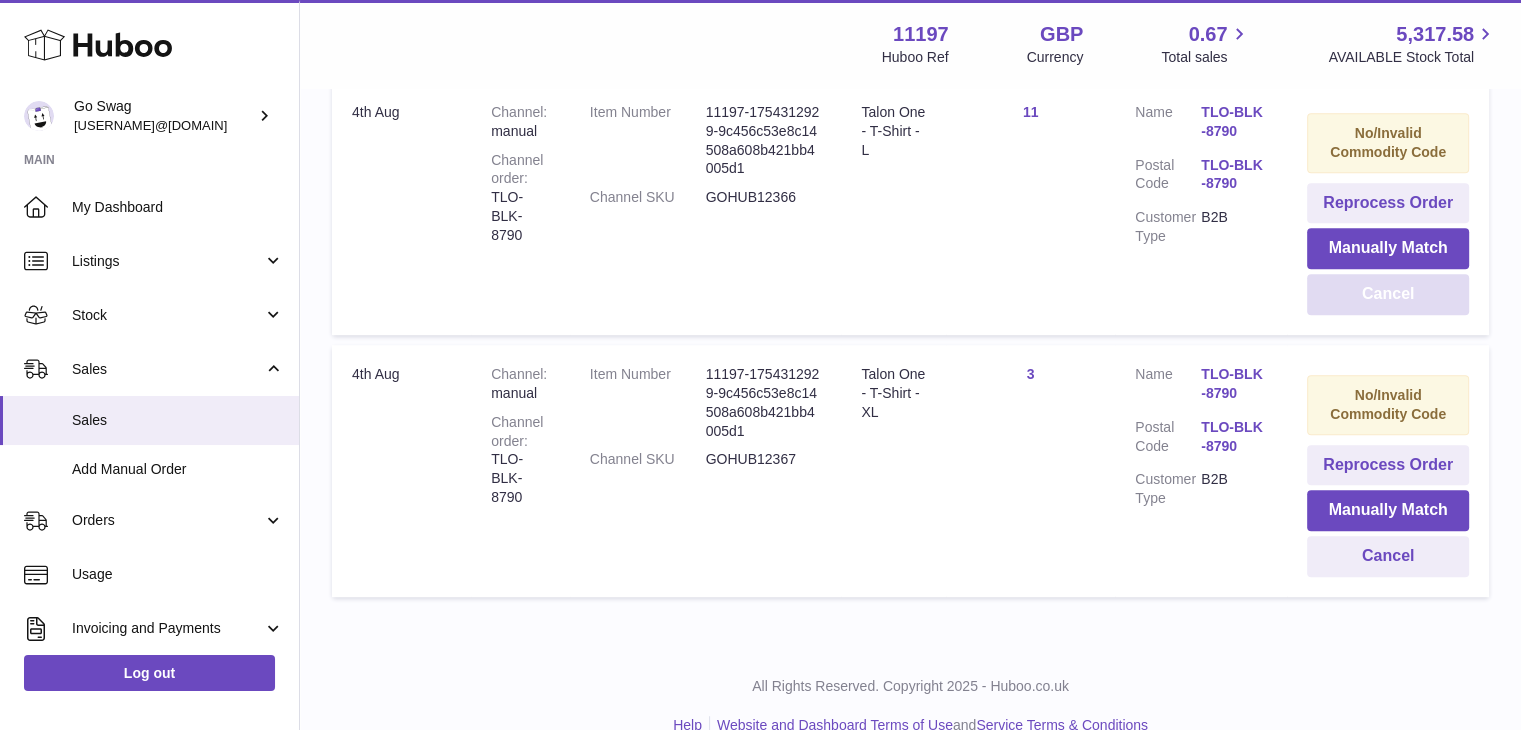 scroll, scrollTop: 1082, scrollLeft: 0, axis: vertical 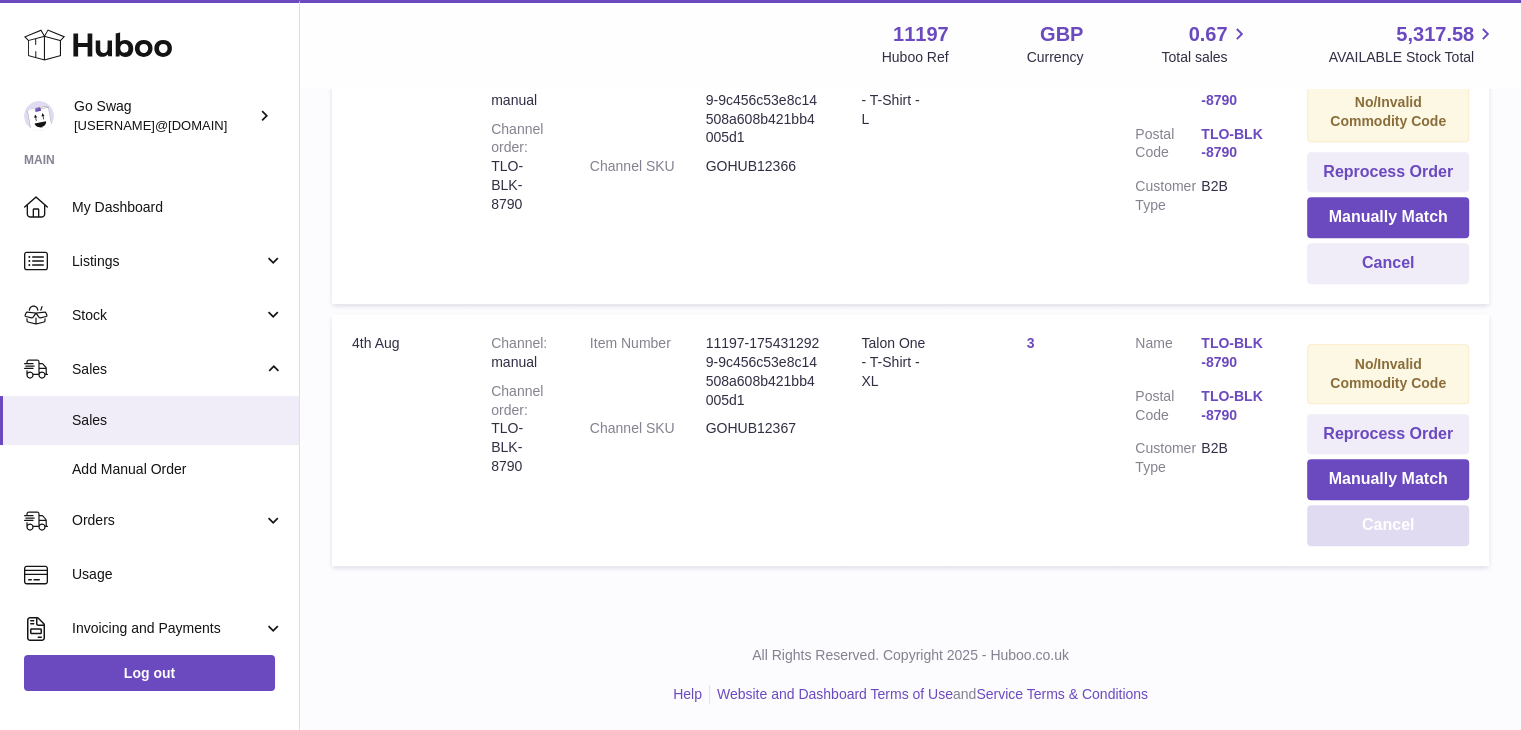 click on "Cancel" at bounding box center [1388, 525] 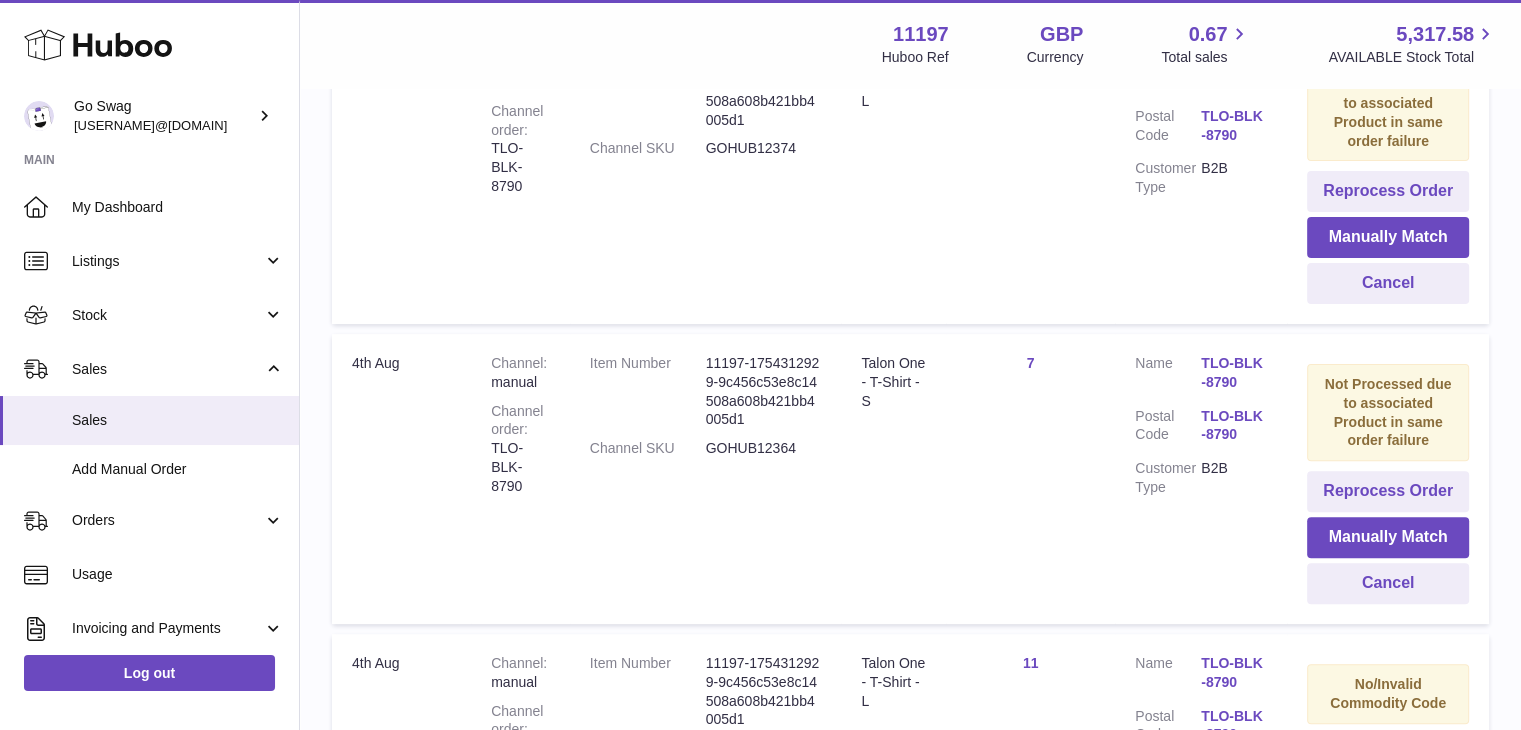 scroll, scrollTop: 0, scrollLeft: 0, axis: both 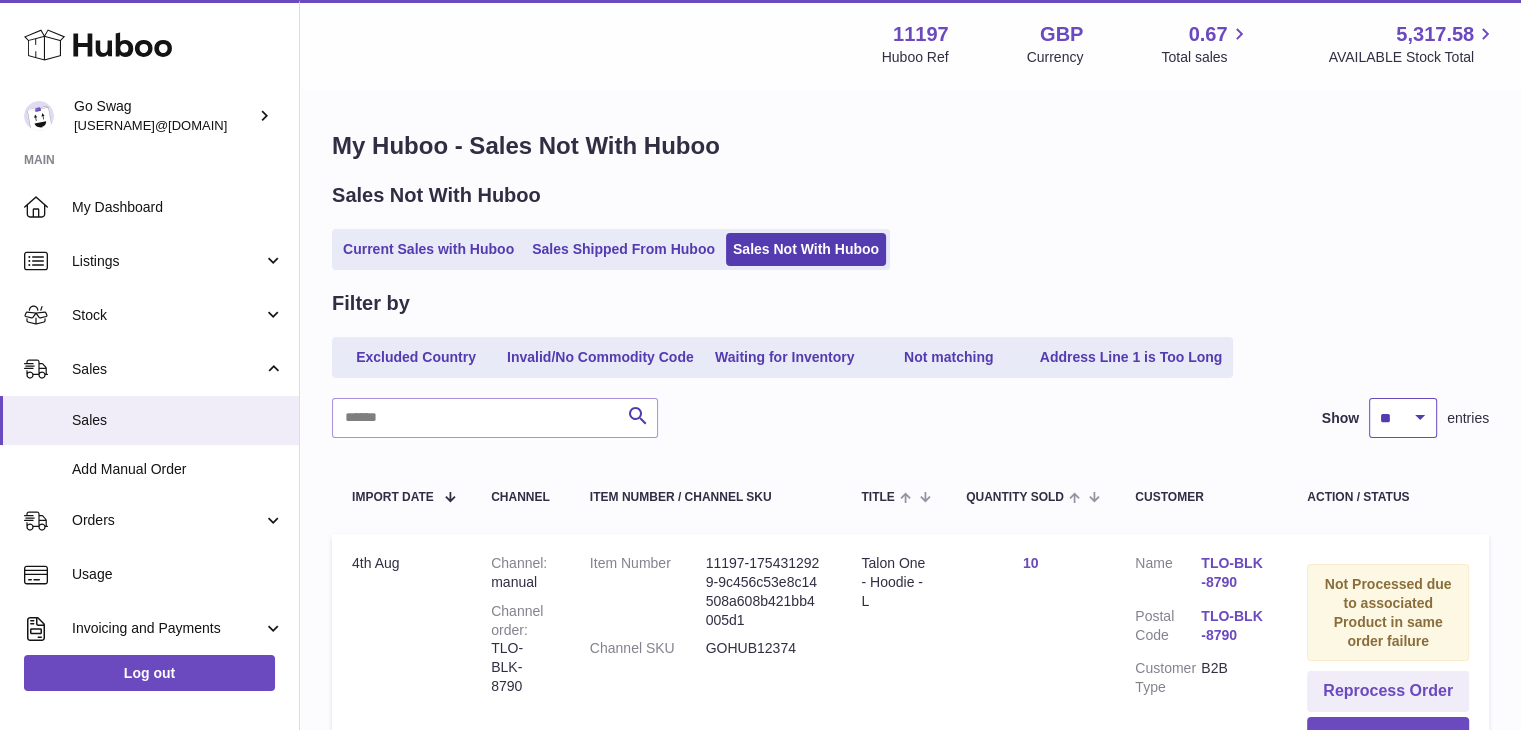 click on "** ** ** ***" at bounding box center (1403, 418) 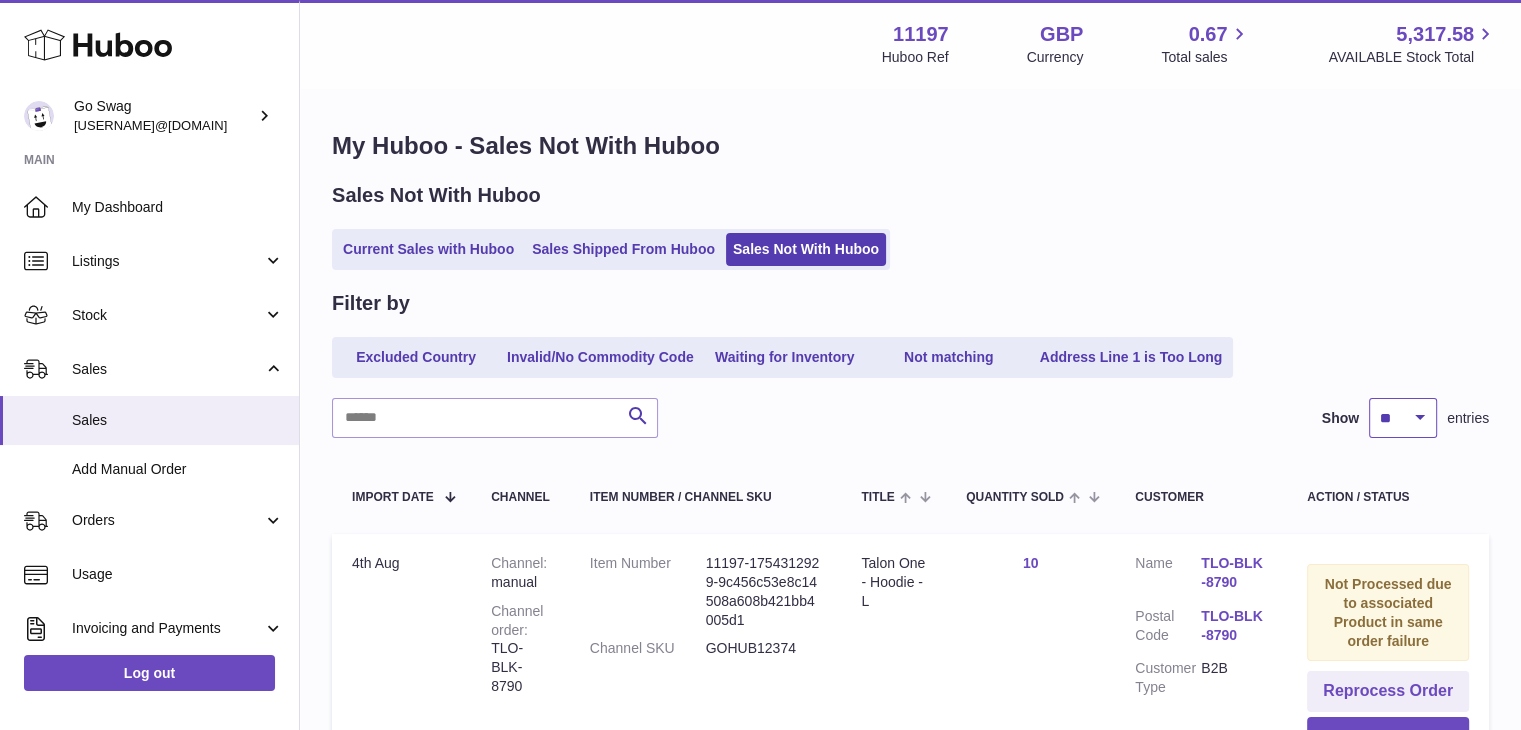 select on "***" 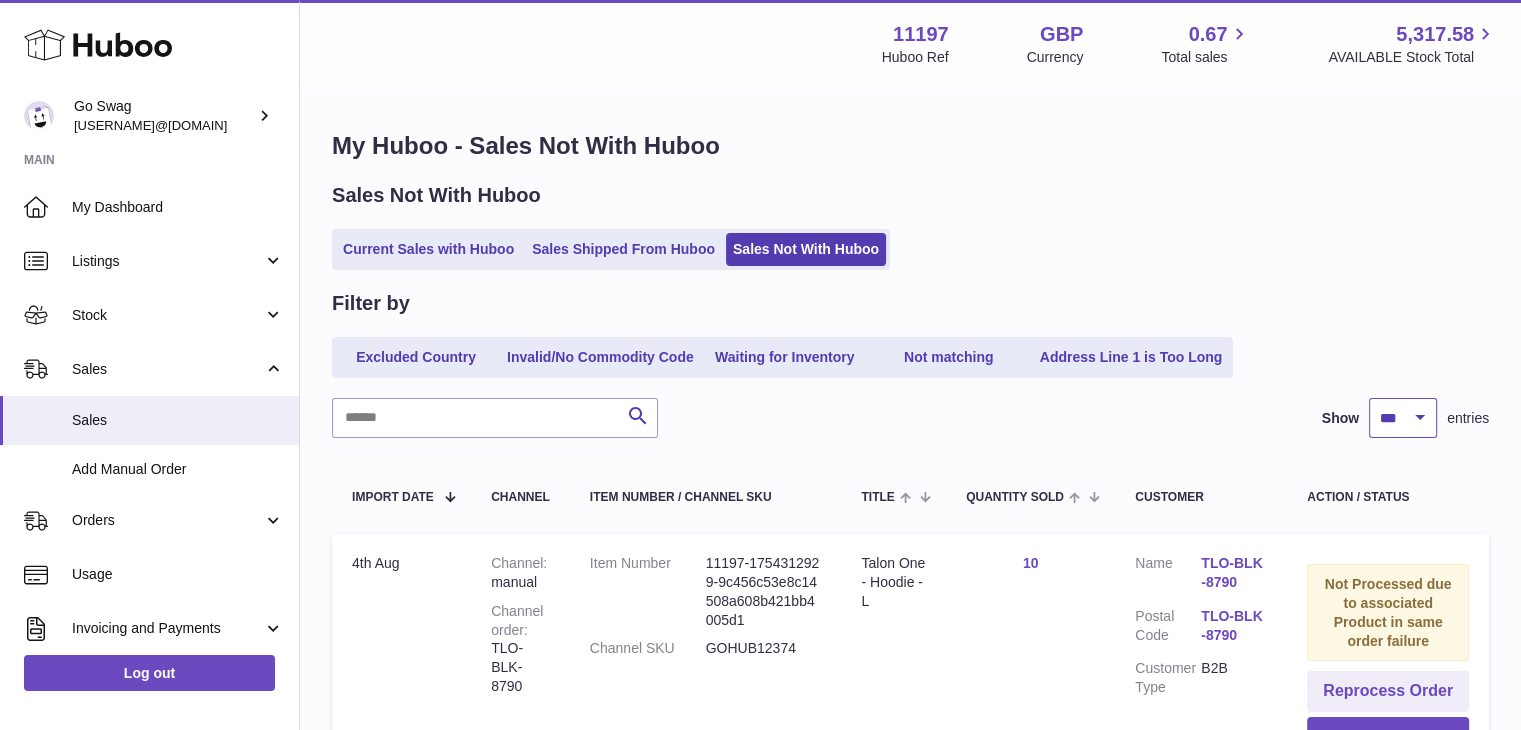click on "** ** ** ***" at bounding box center (1403, 418) 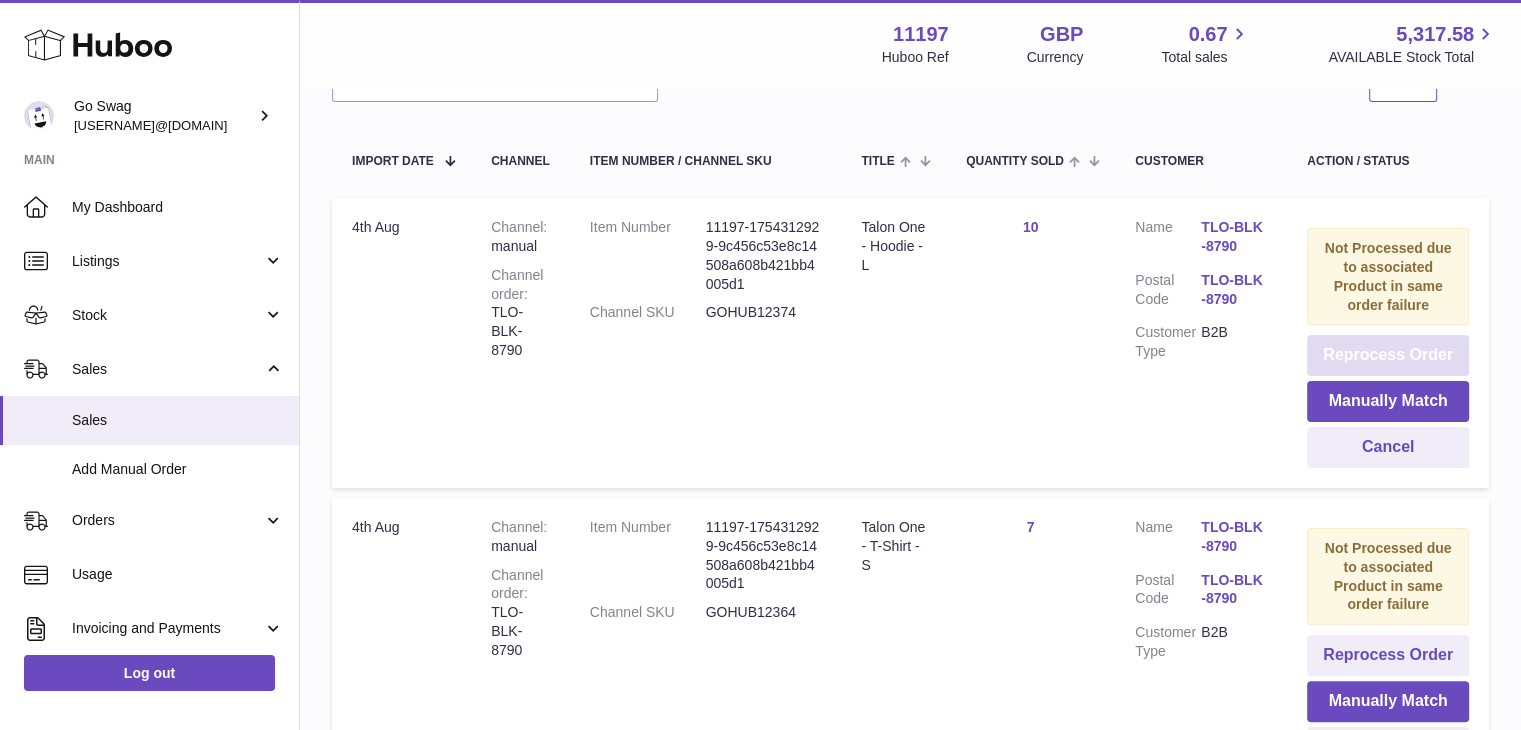 scroll, scrollTop: 300, scrollLeft: 0, axis: vertical 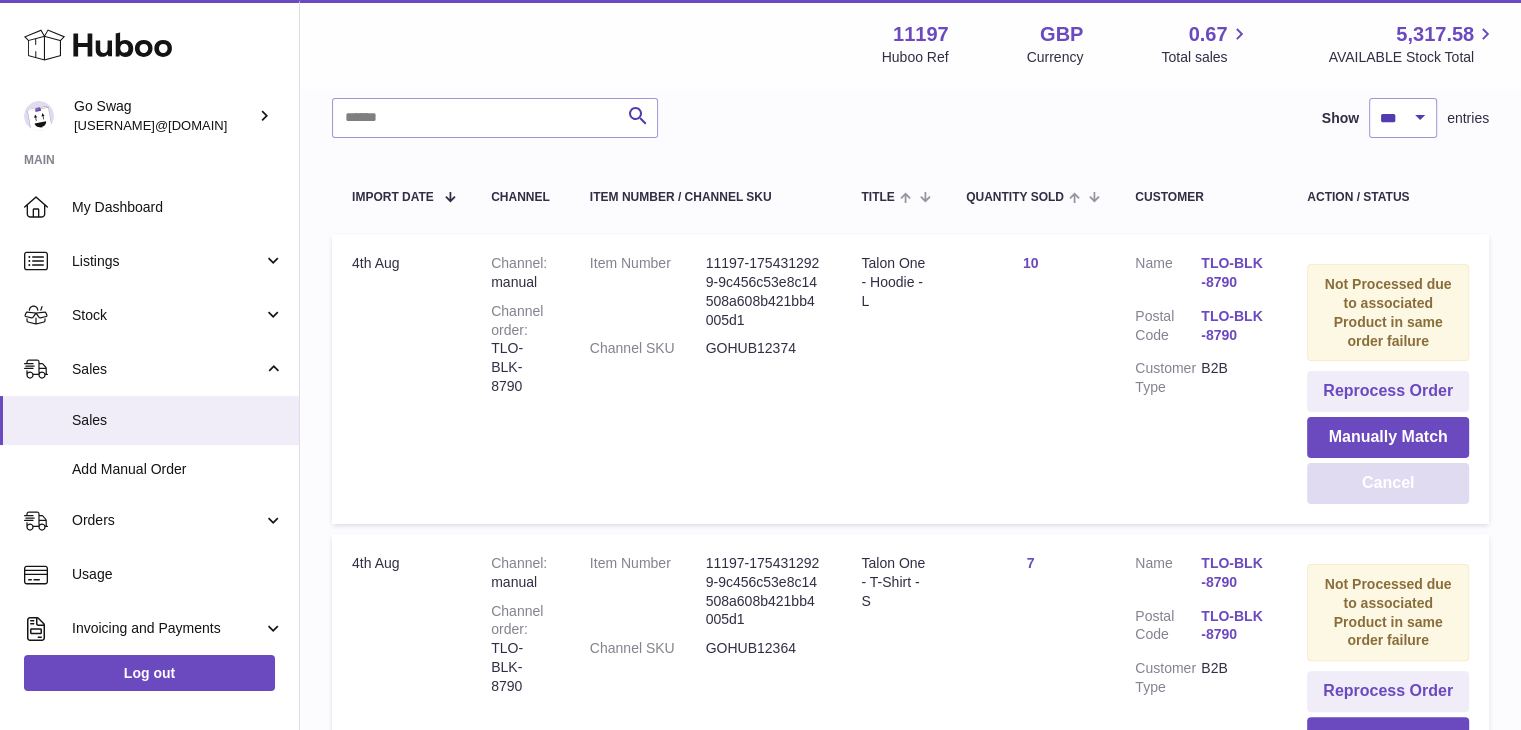 click on "Cancel" at bounding box center (1388, 483) 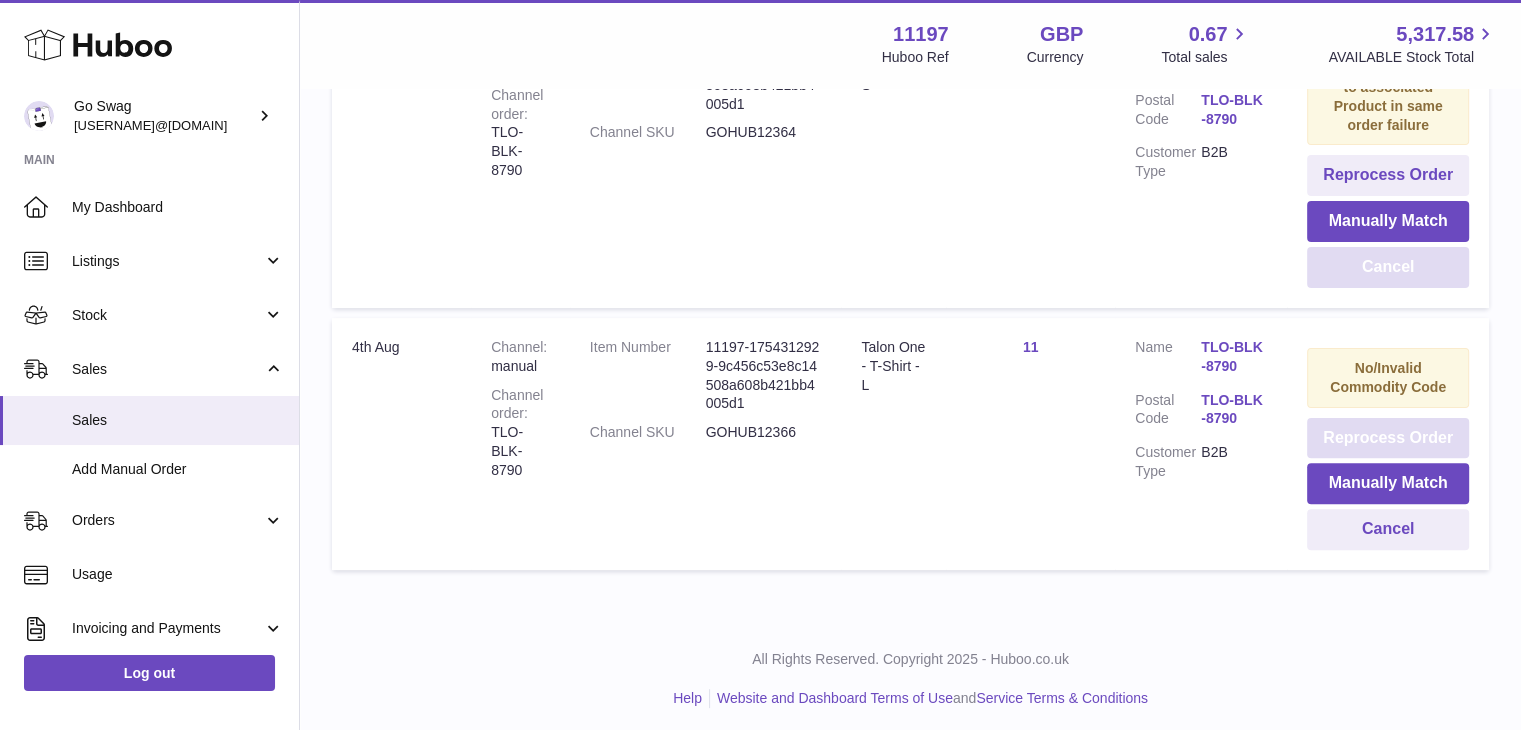 scroll, scrollTop: 521, scrollLeft: 0, axis: vertical 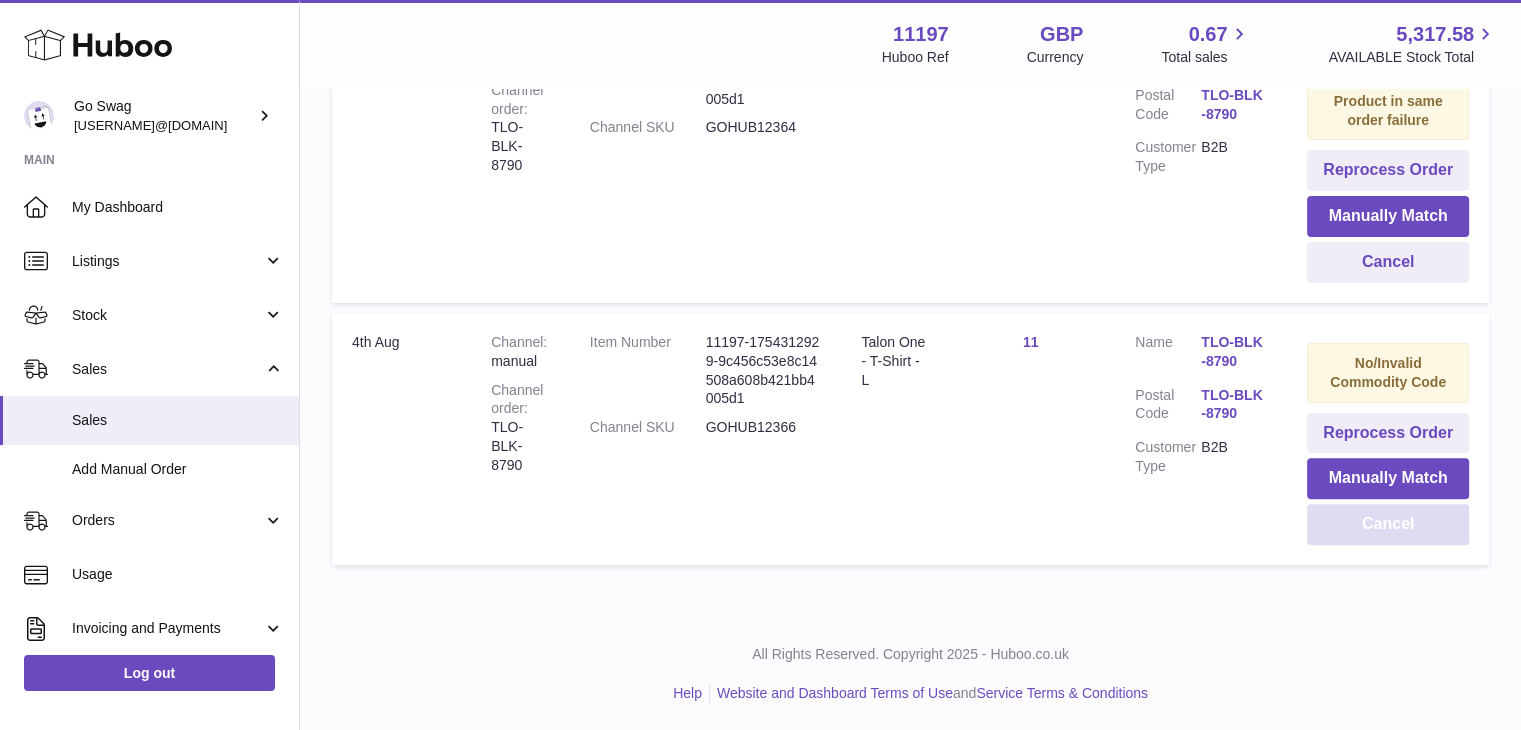 click on "Cancel" at bounding box center [1388, 524] 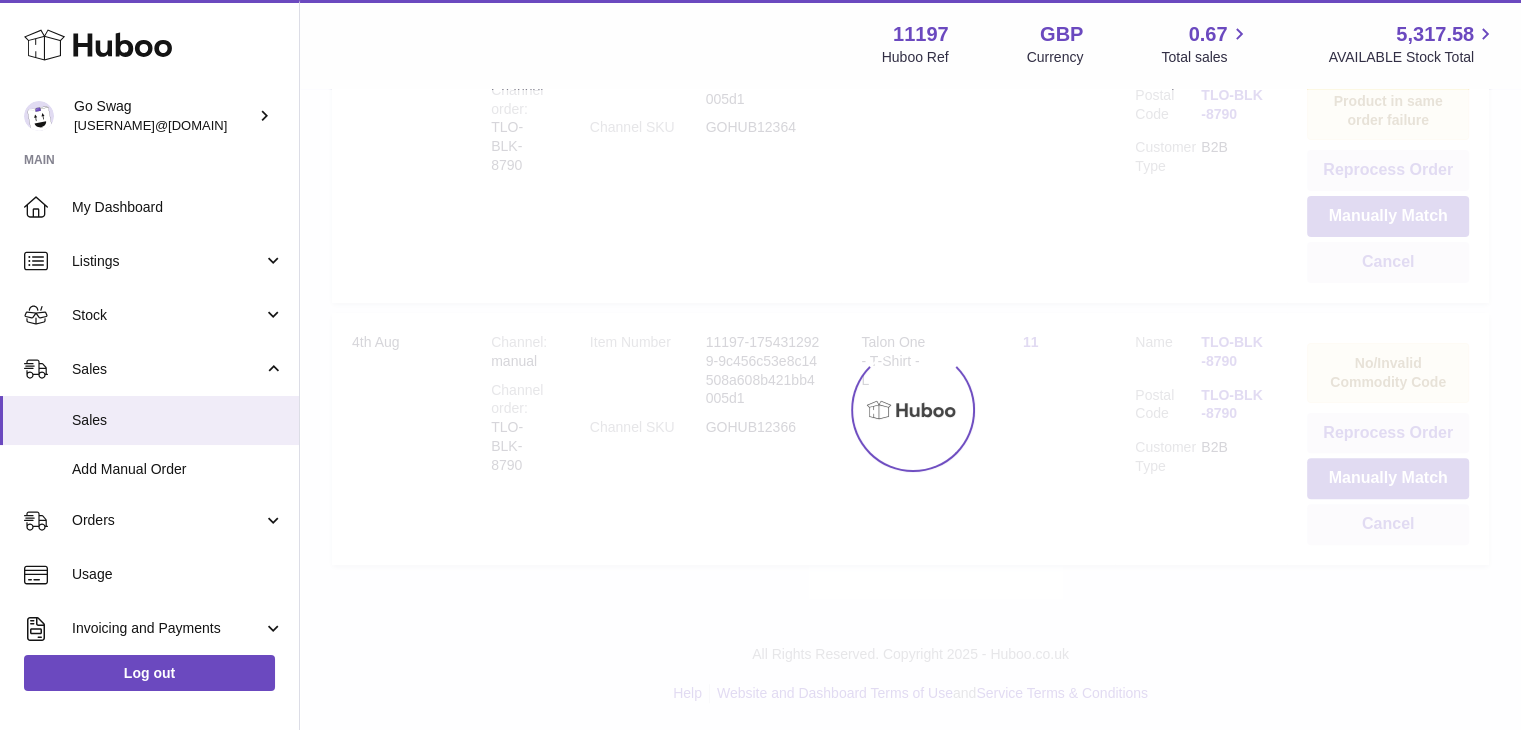 scroll, scrollTop: 260, scrollLeft: 0, axis: vertical 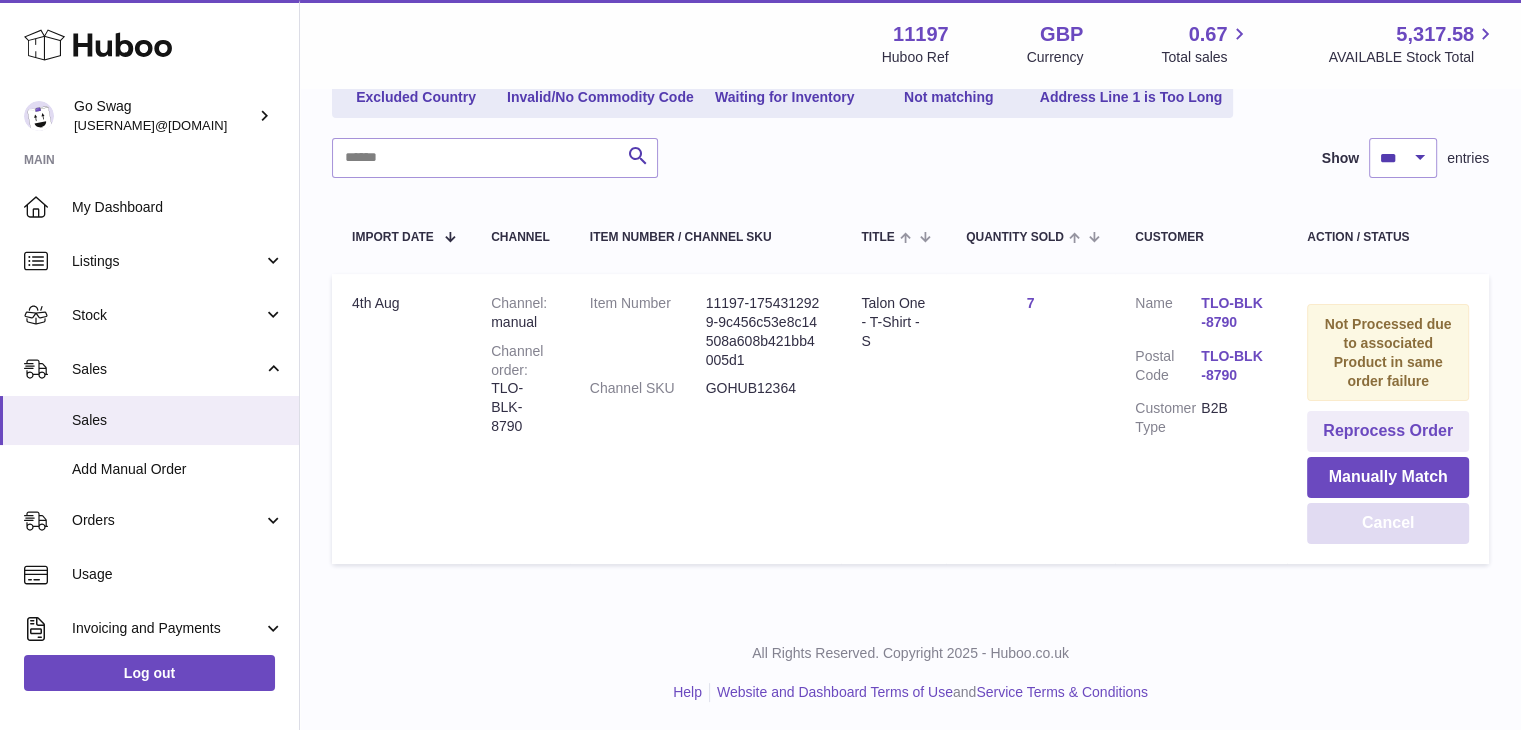 click on "Cancel" at bounding box center [1388, 523] 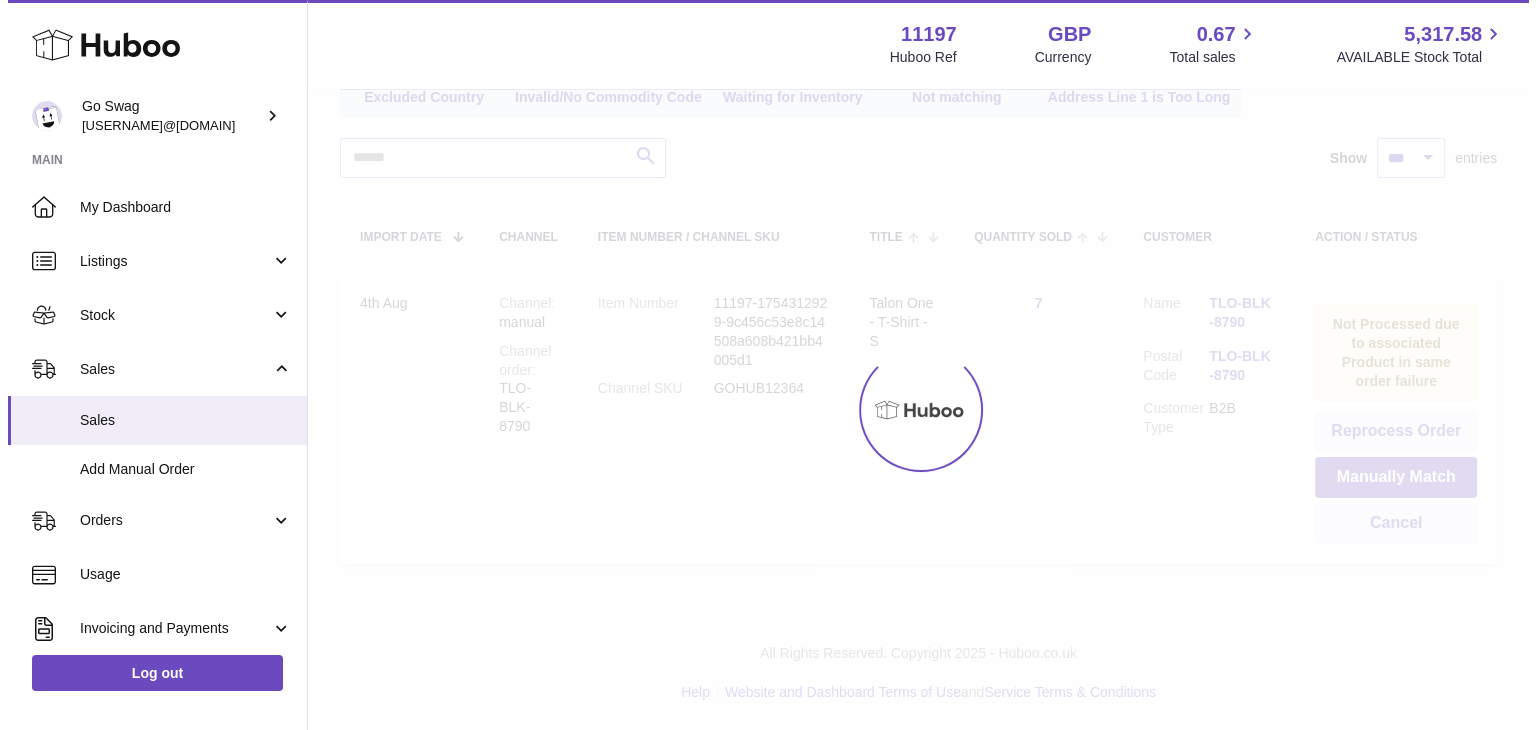 scroll, scrollTop: 0, scrollLeft: 0, axis: both 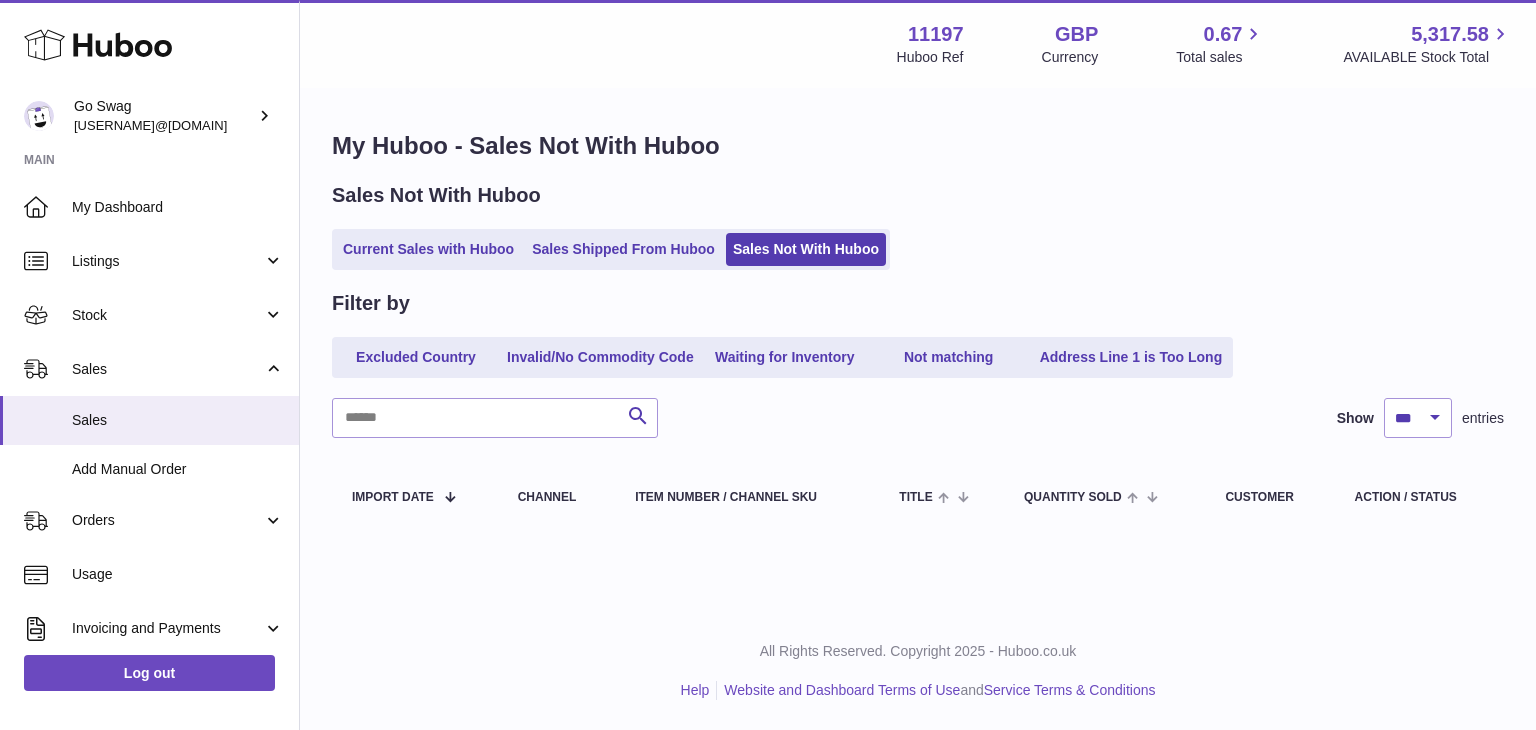 drag, startPoint x: 1052, startPoint y: 188, endPoint x: 998, endPoint y: 203, distance: 56.044624 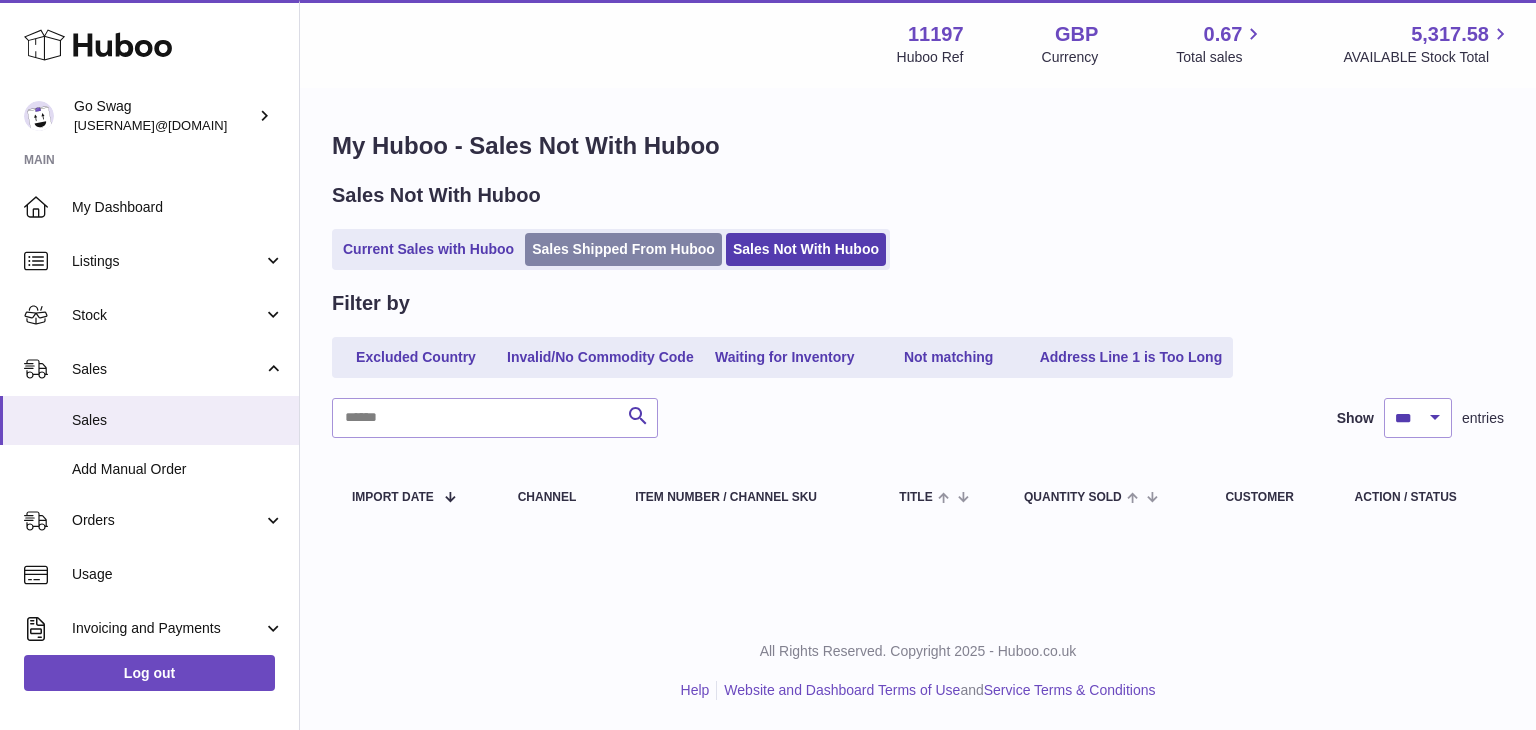 click on "Sales Shipped From Huboo" at bounding box center [623, 249] 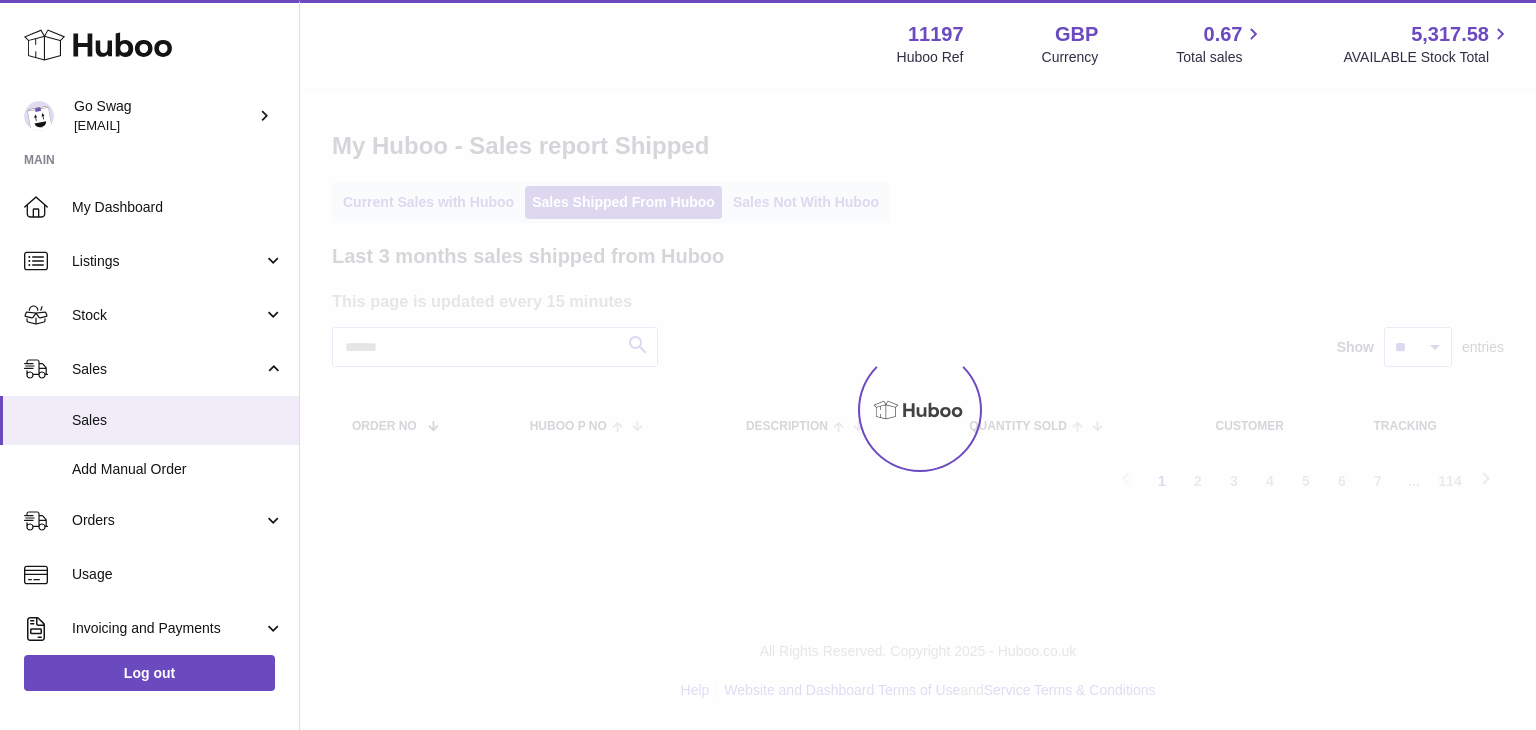 scroll, scrollTop: 0, scrollLeft: 0, axis: both 